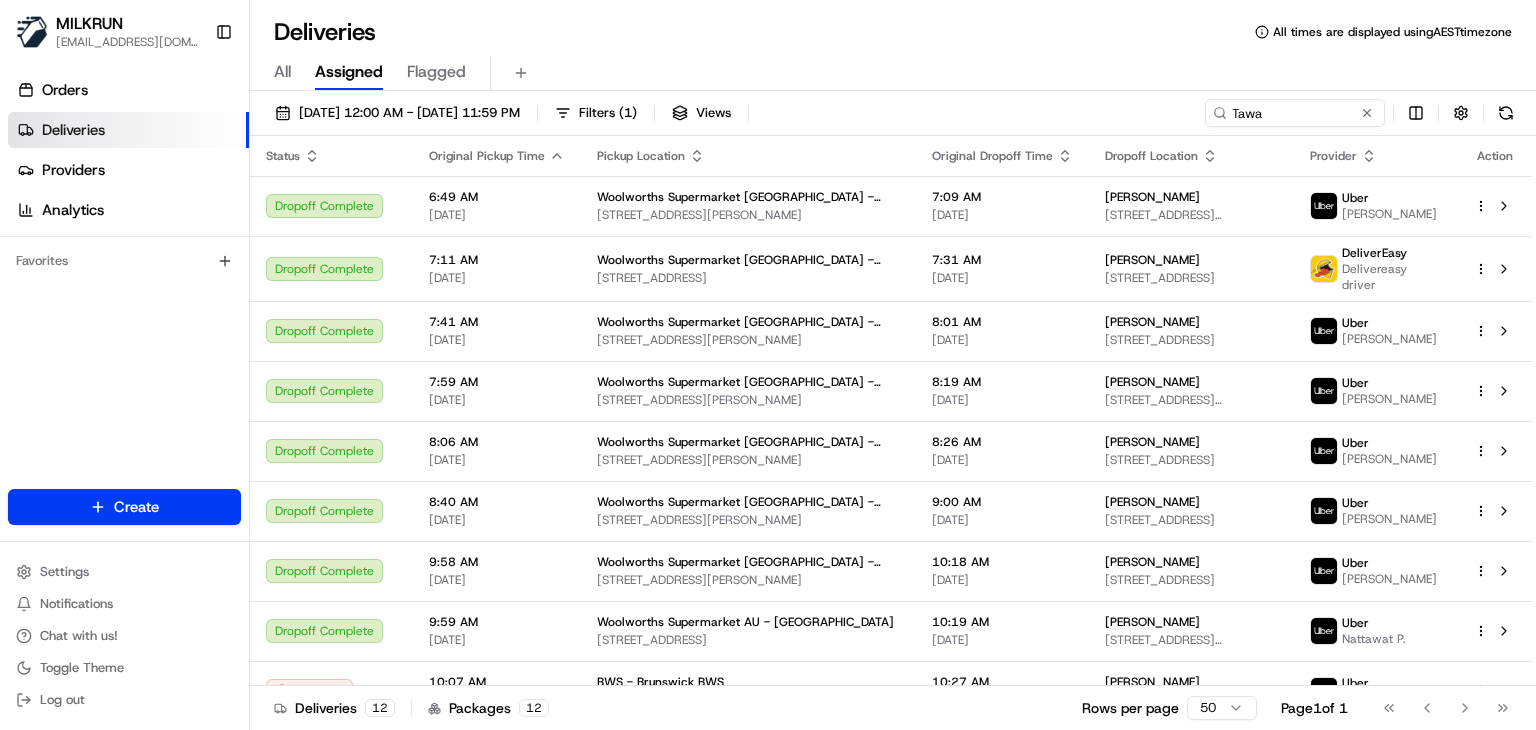 click on "Tawa" at bounding box center (1295, 113) 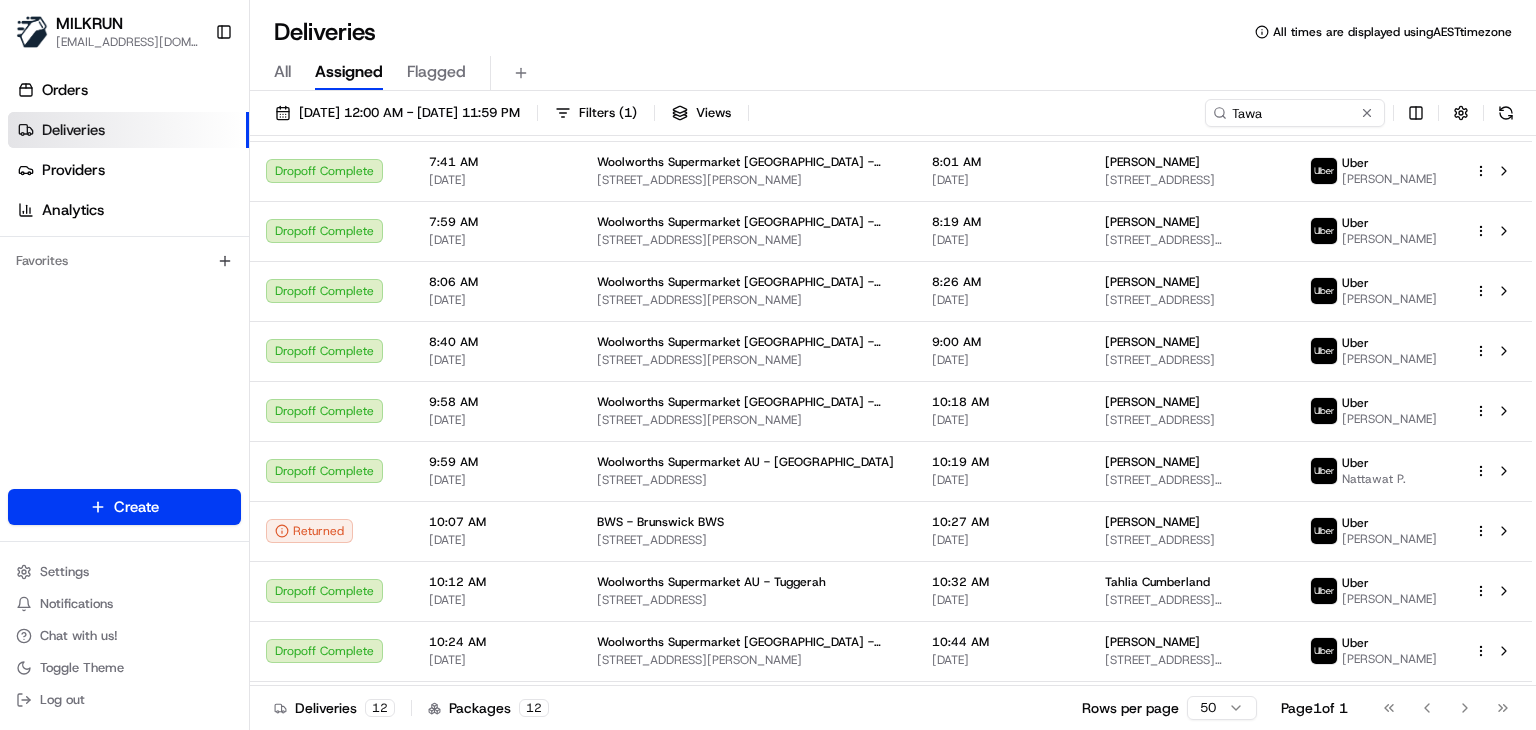 click on "Tawa" at bounding box center [1295, 113] 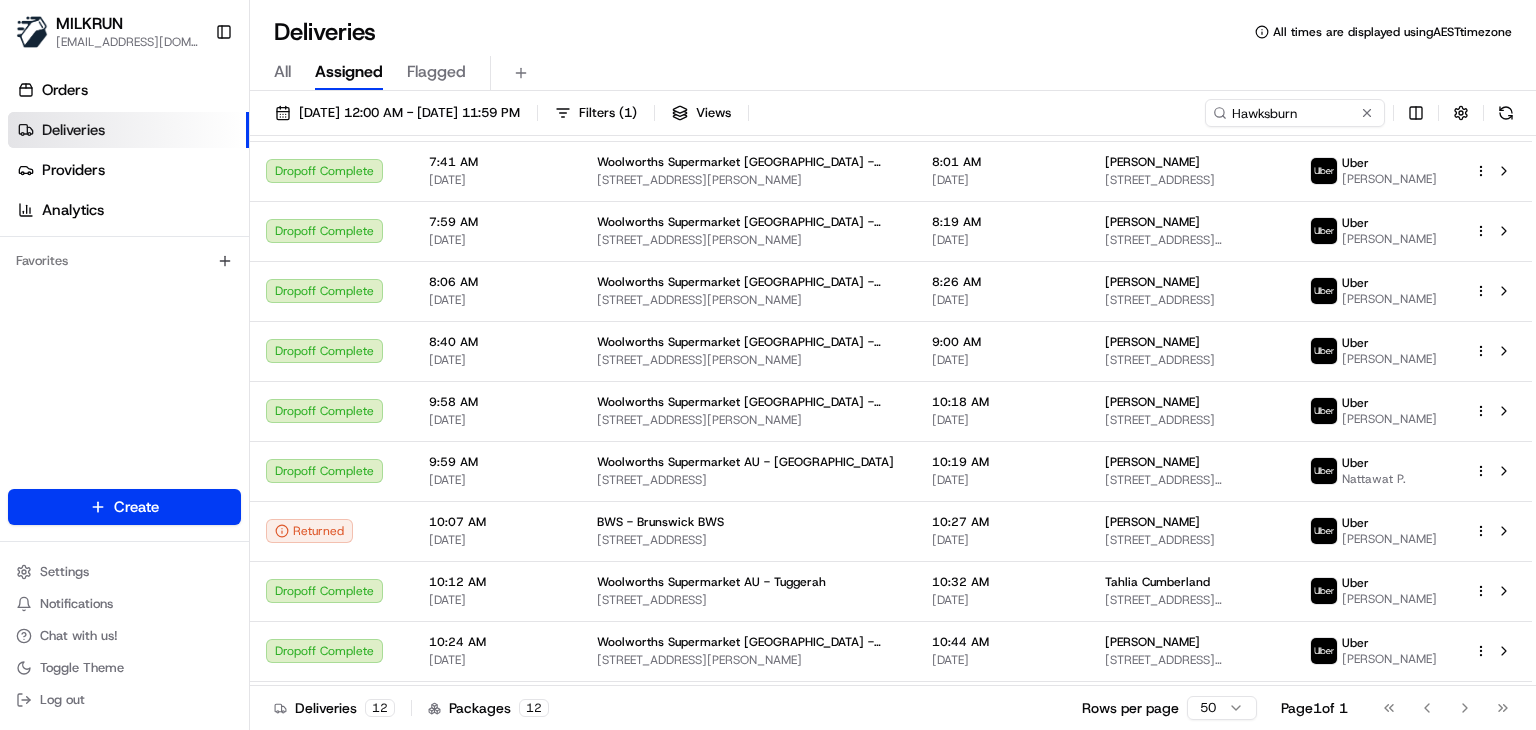 type on "Hawksburn" 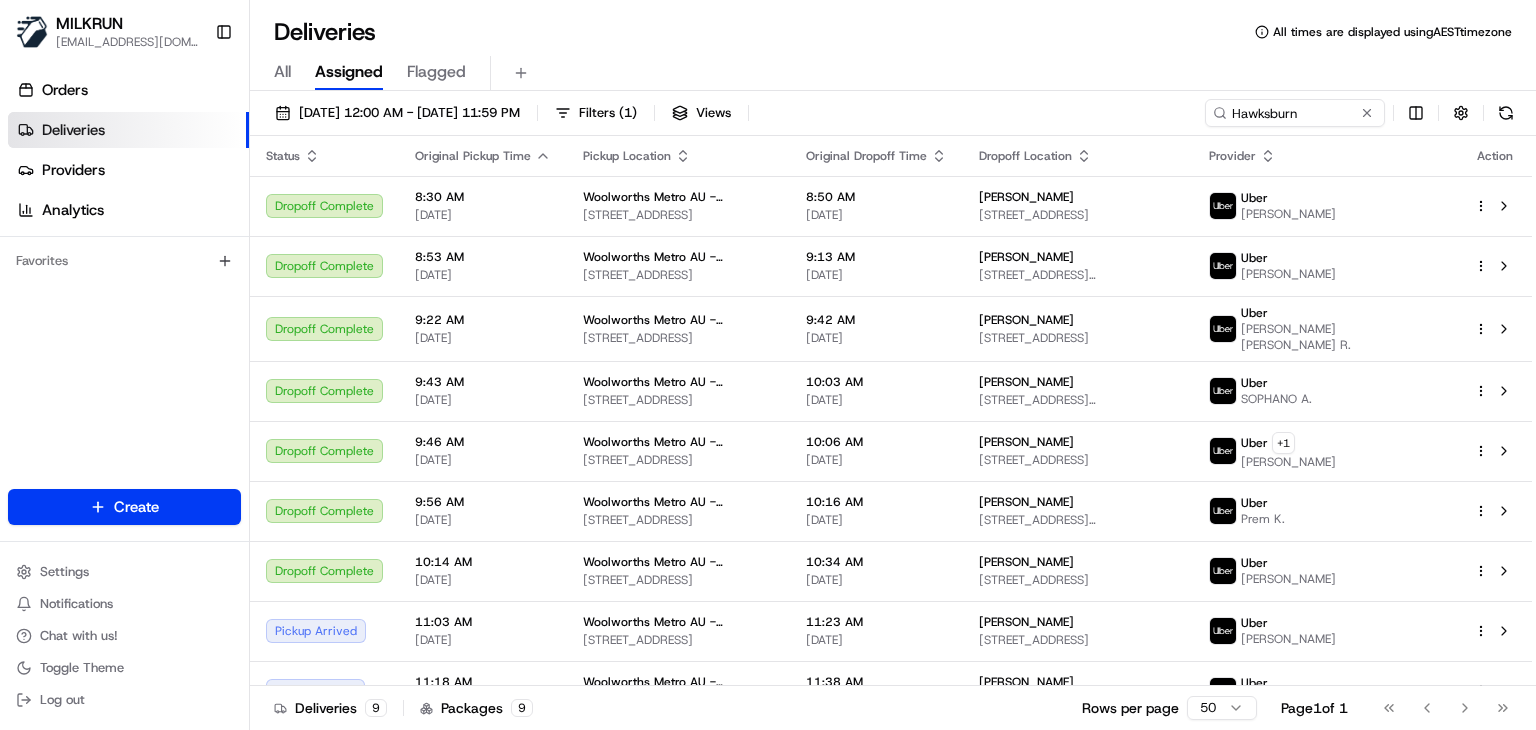click on "Deliveries All times are displayed using  AEST  timezone" at bounding box center (893, 32) 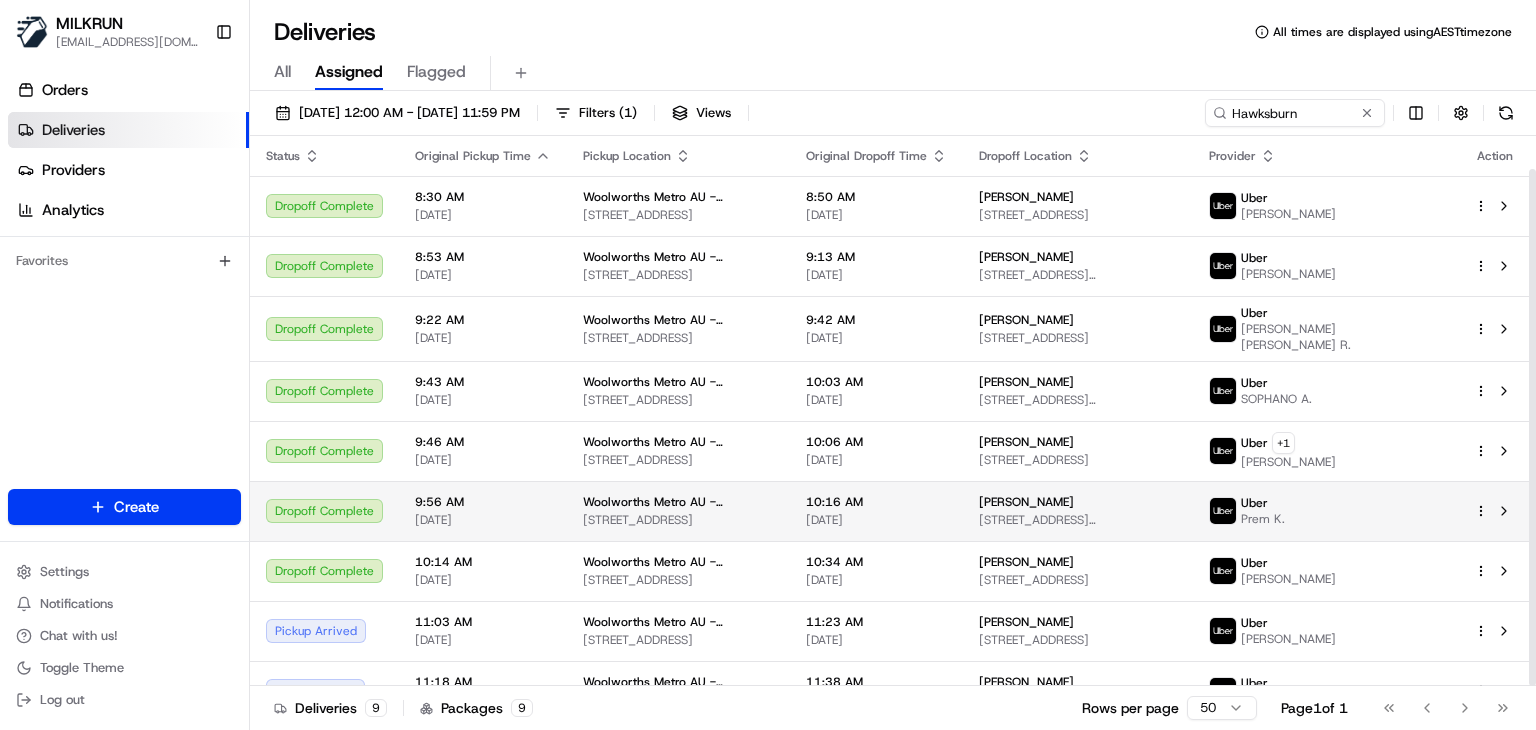 scroll, scrollTop: 35, scrollLeft: 0, axis: vertical 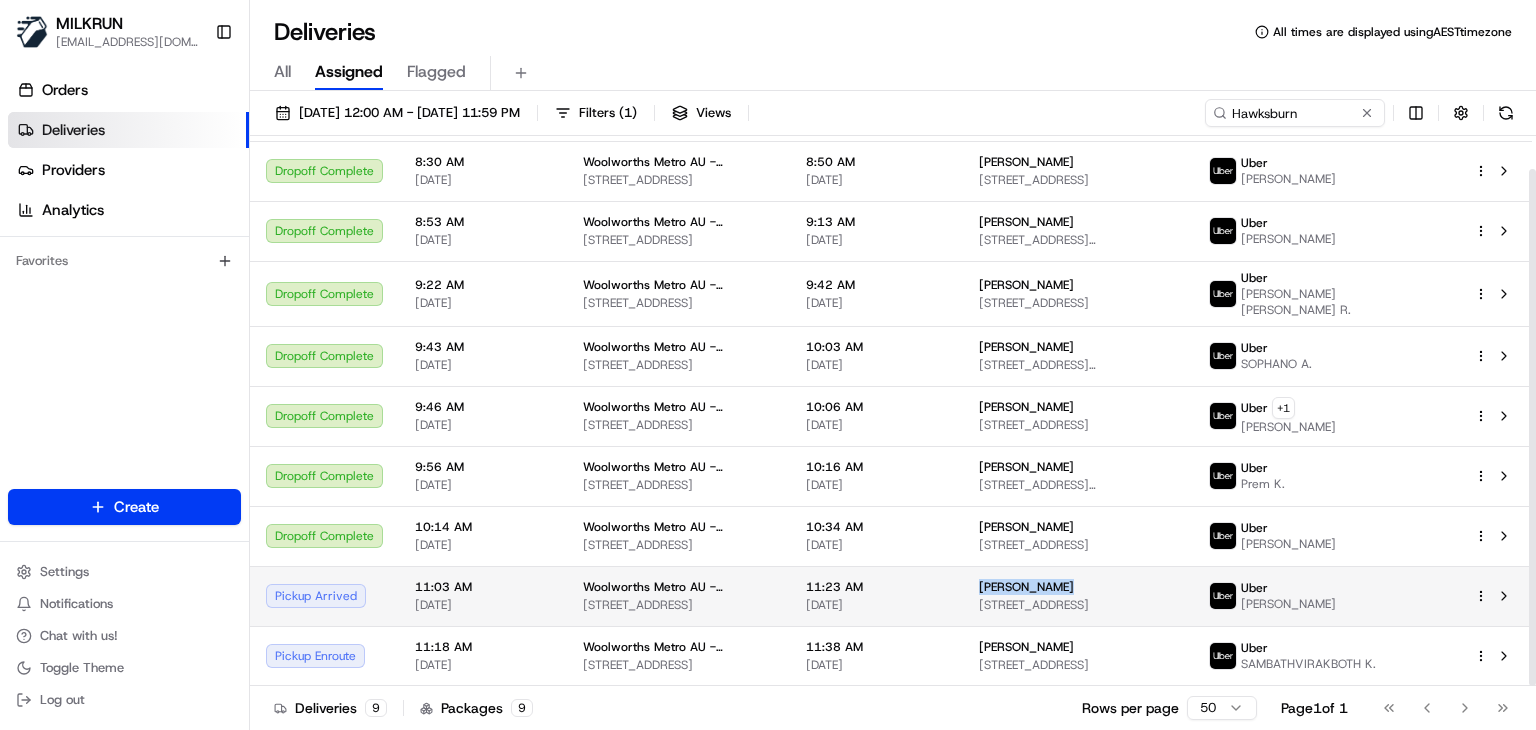 drag, startPoint x: 1059, startPoint y: 585, endPoint x: 973, endPoint y: 589, distance: 86.09297 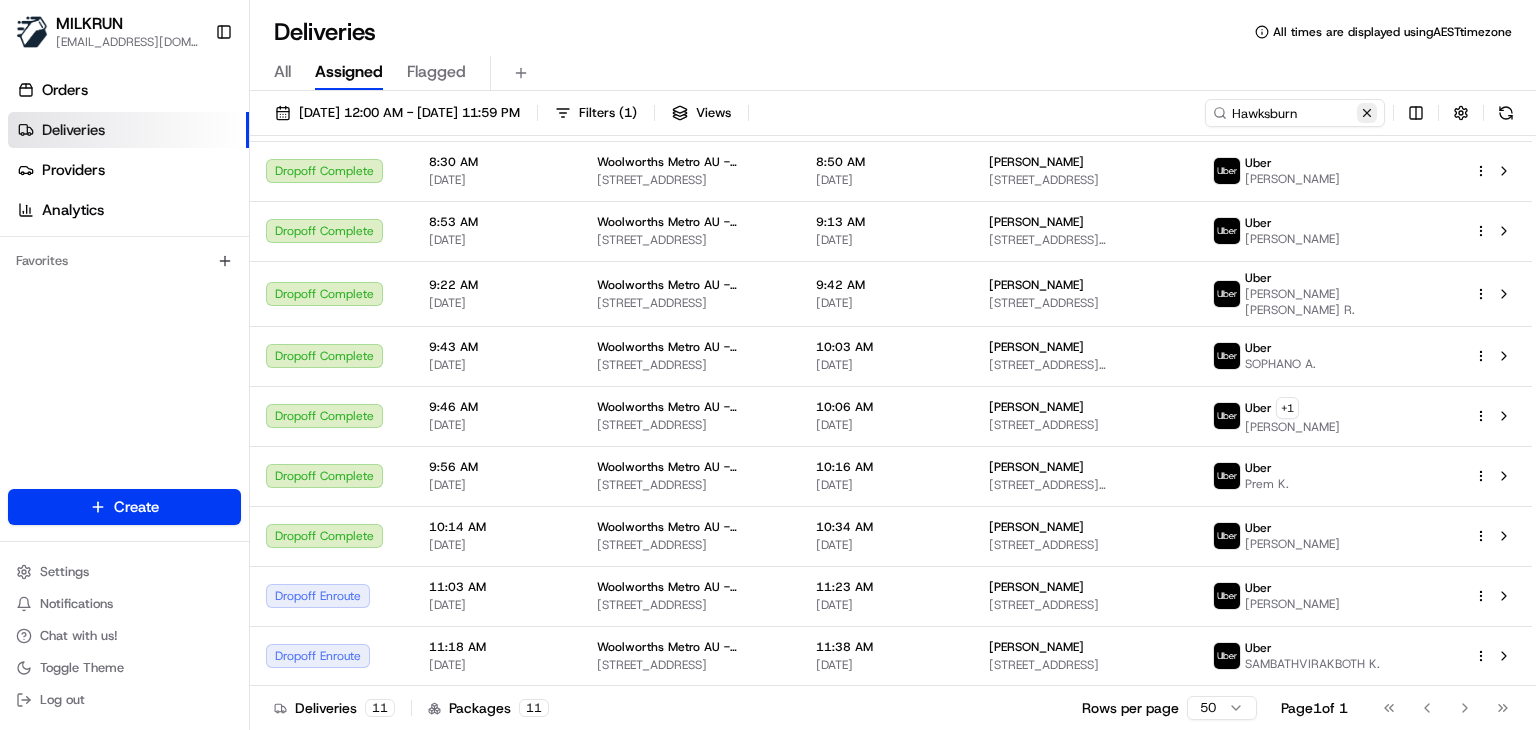 click at bounding box center (1367, 113) 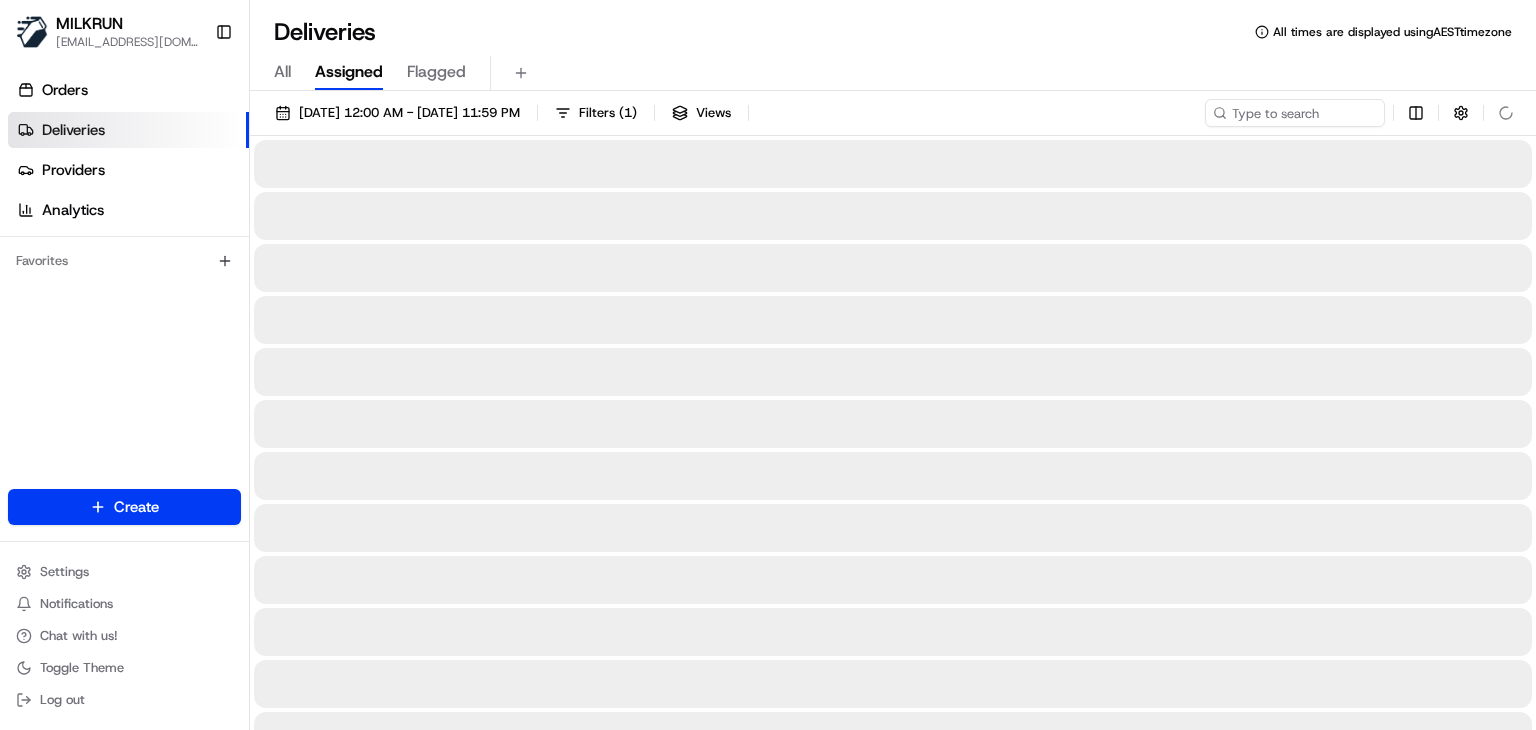 click on "All Assigned Flagged" at bounding box center [893, 73] 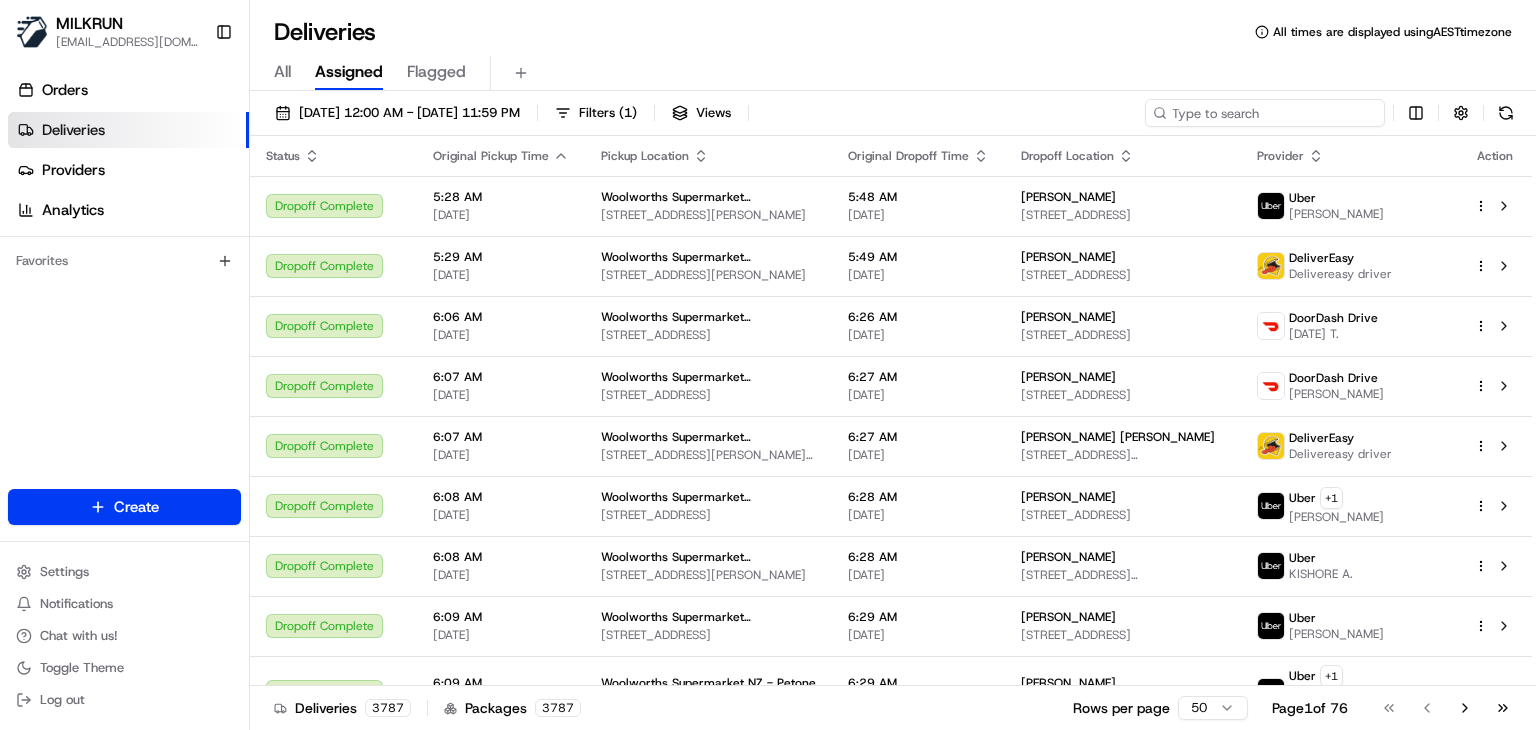 click at bounding box center [1265, 113] 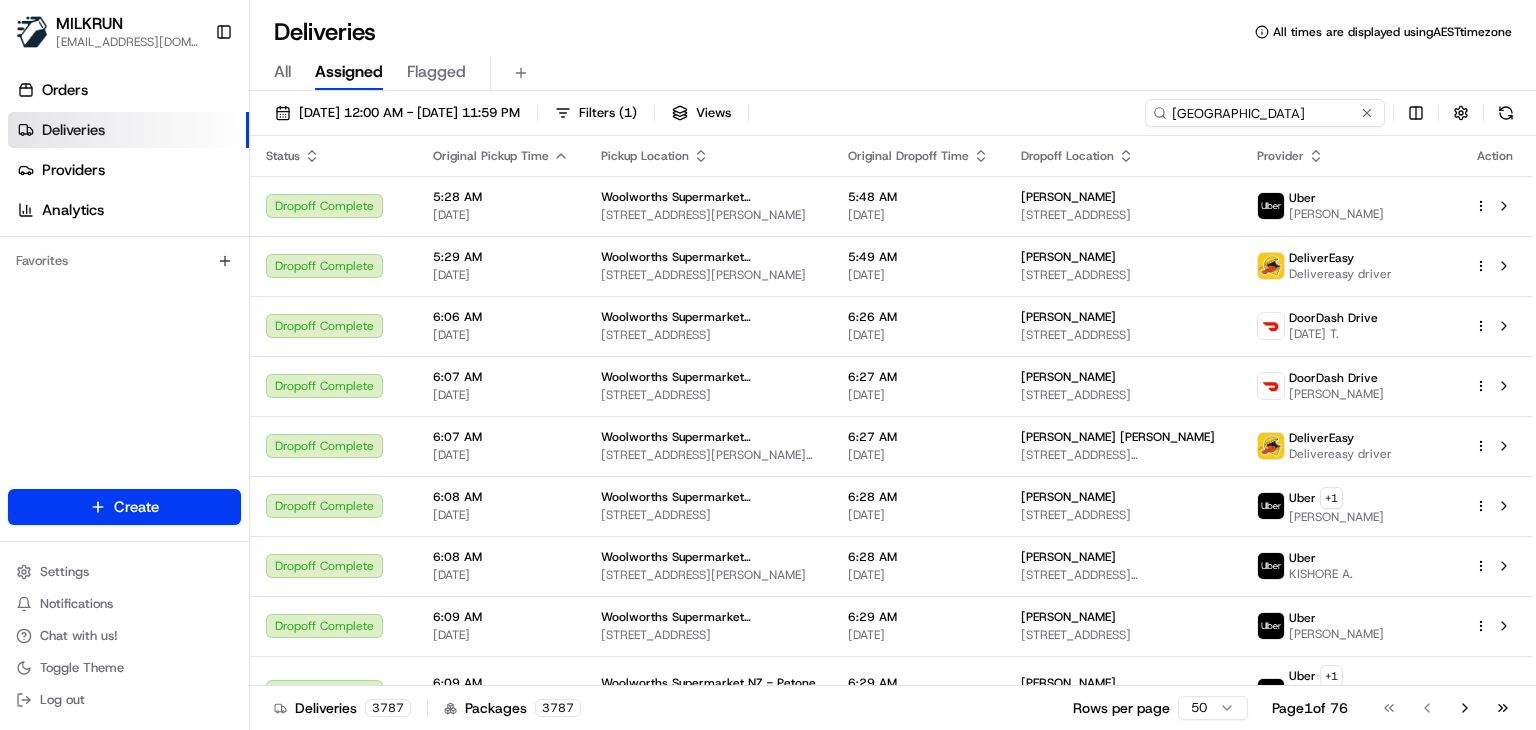 click on "Bankstown" at bounding box center [1265, 113] 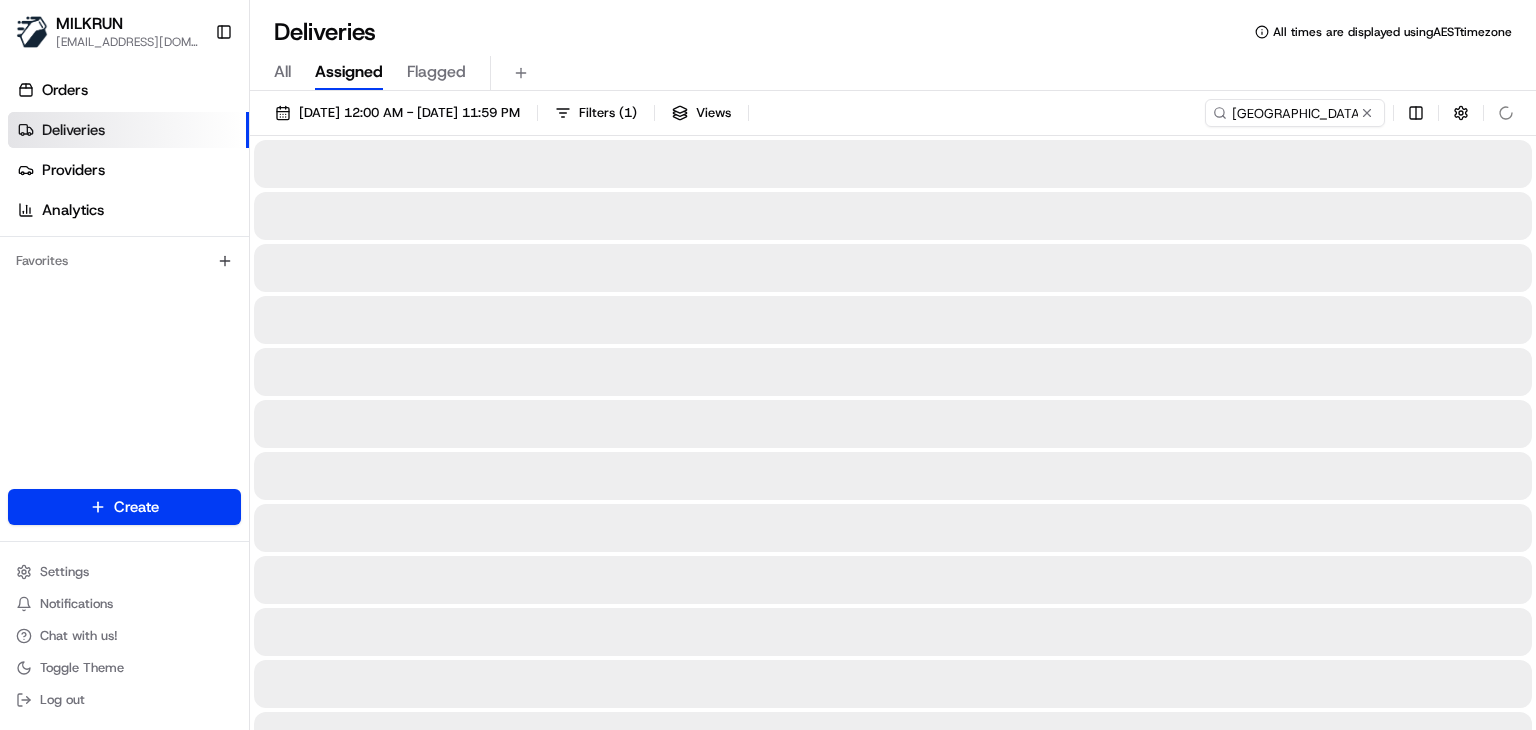 click on "All Assigned Flagged" at bounding box center [893, 73] 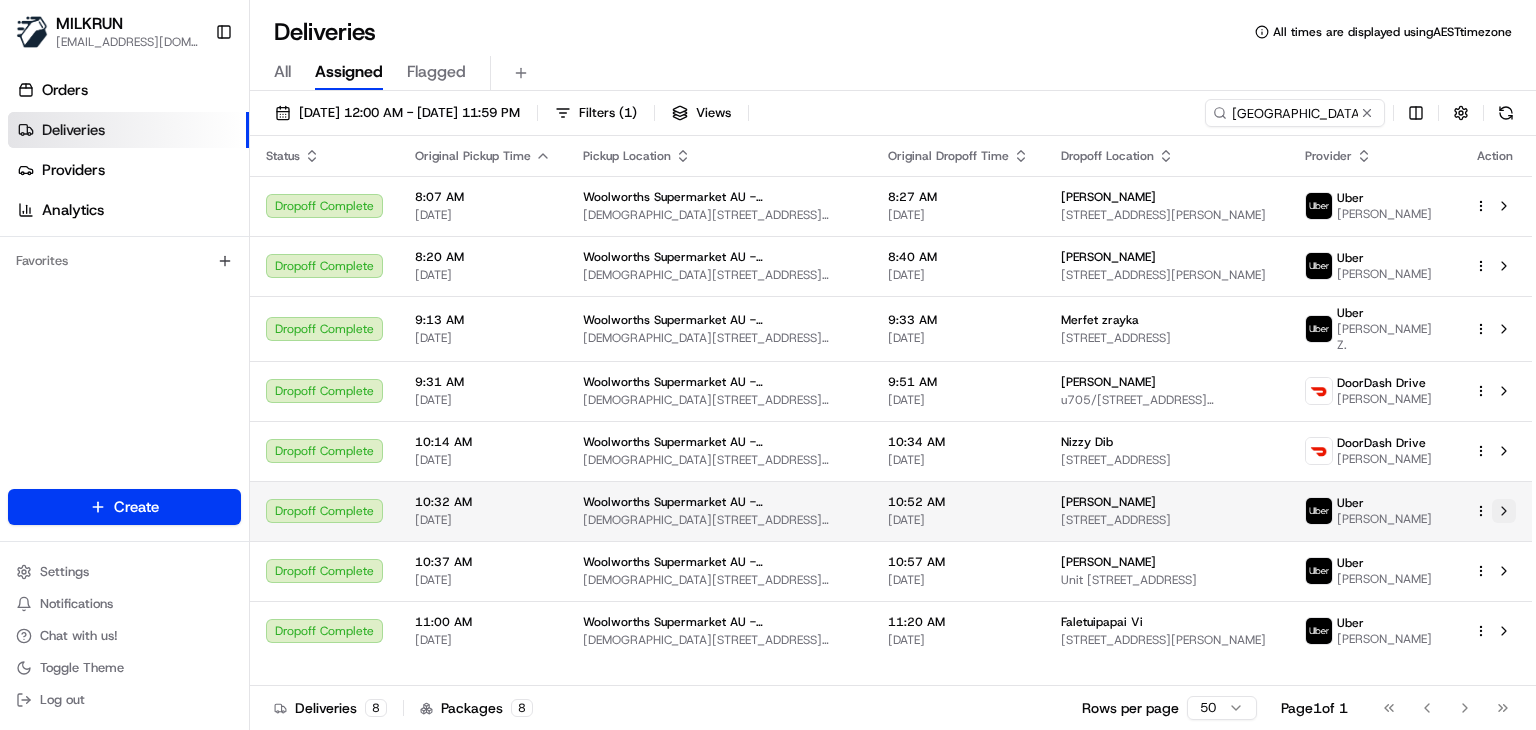 click at bounding box center (1504, 511) 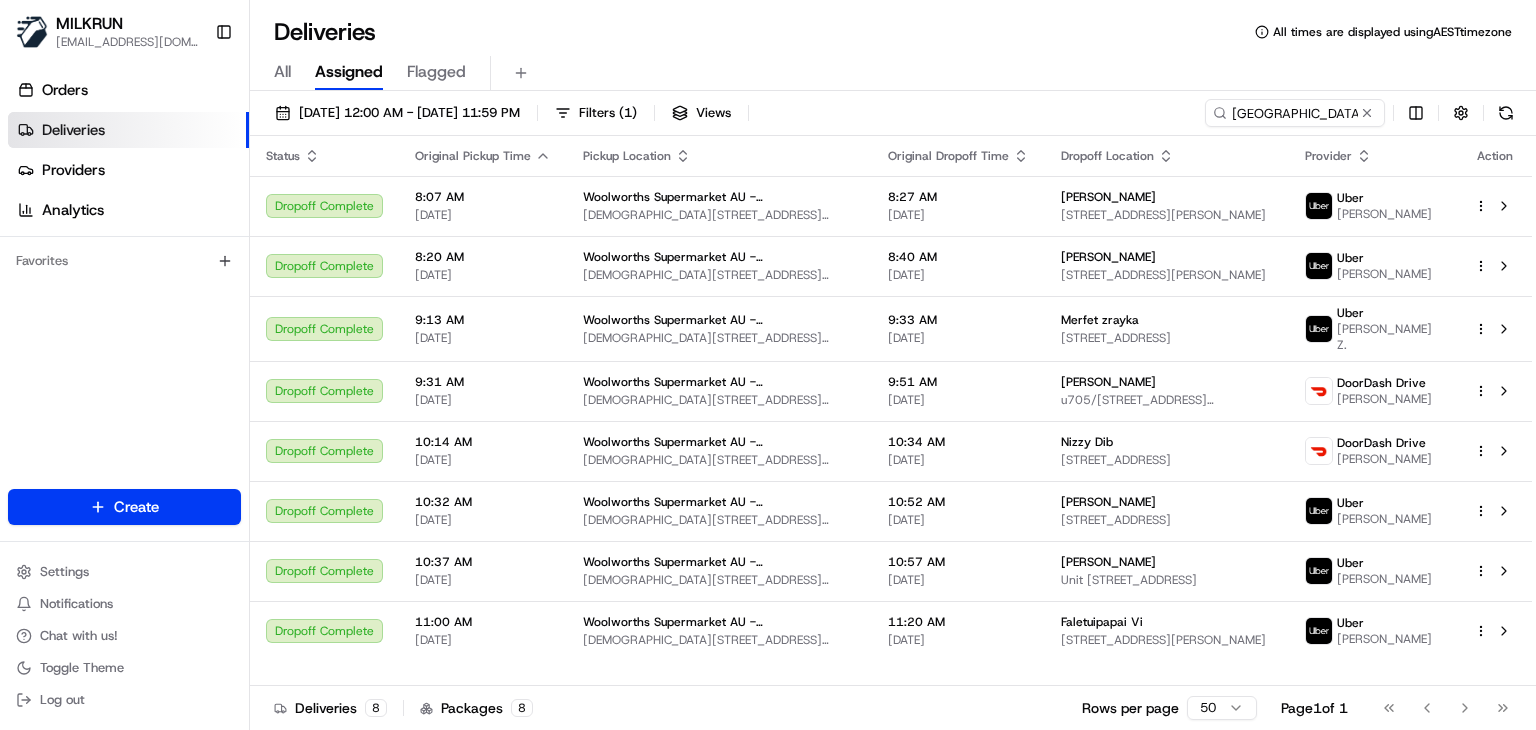 click on "All Assigned Flagged" at bounding box center (893, 69) 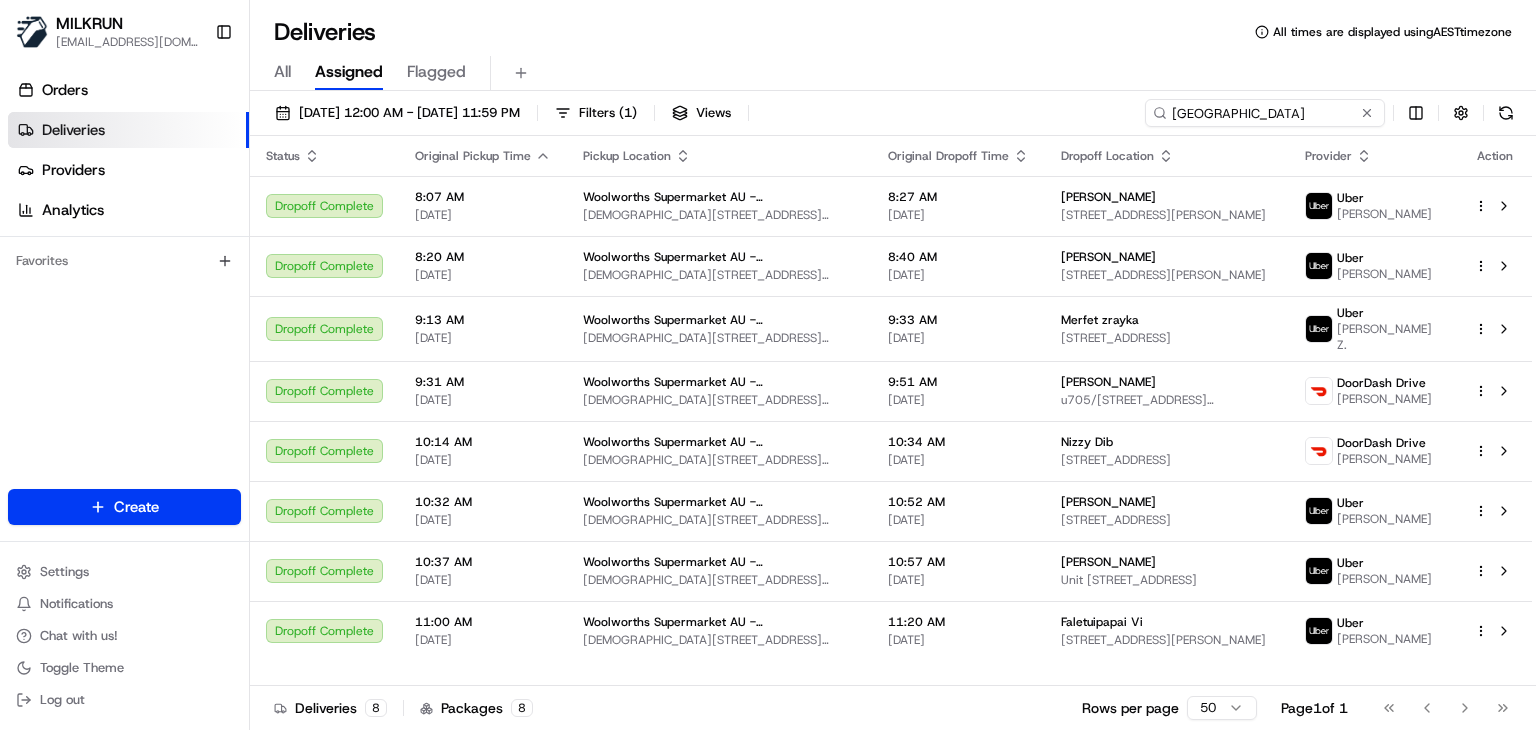 click on "Bankstown" at bounding box center [1265, 113] 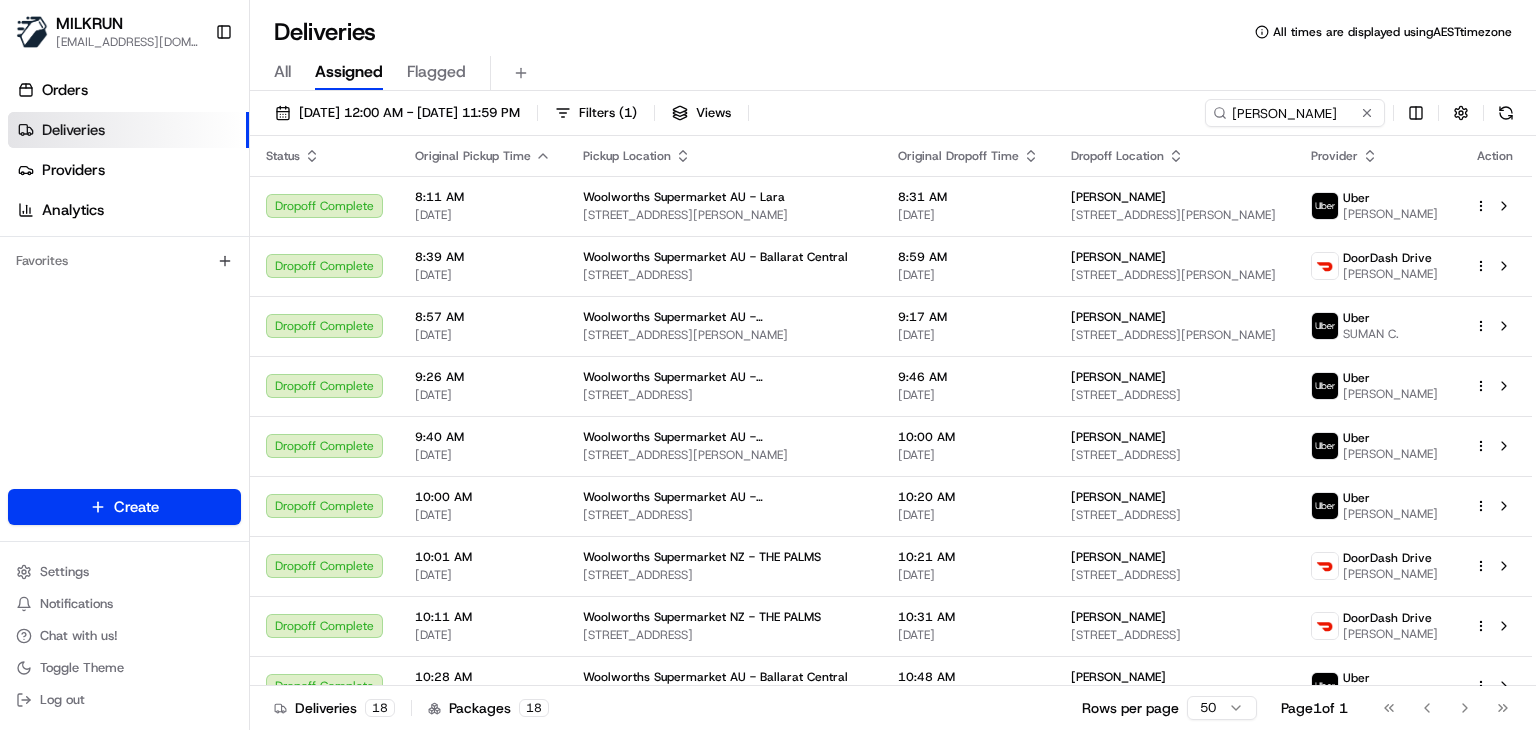 click on "All Assigned Flagged" at bounding box center [893, 73] 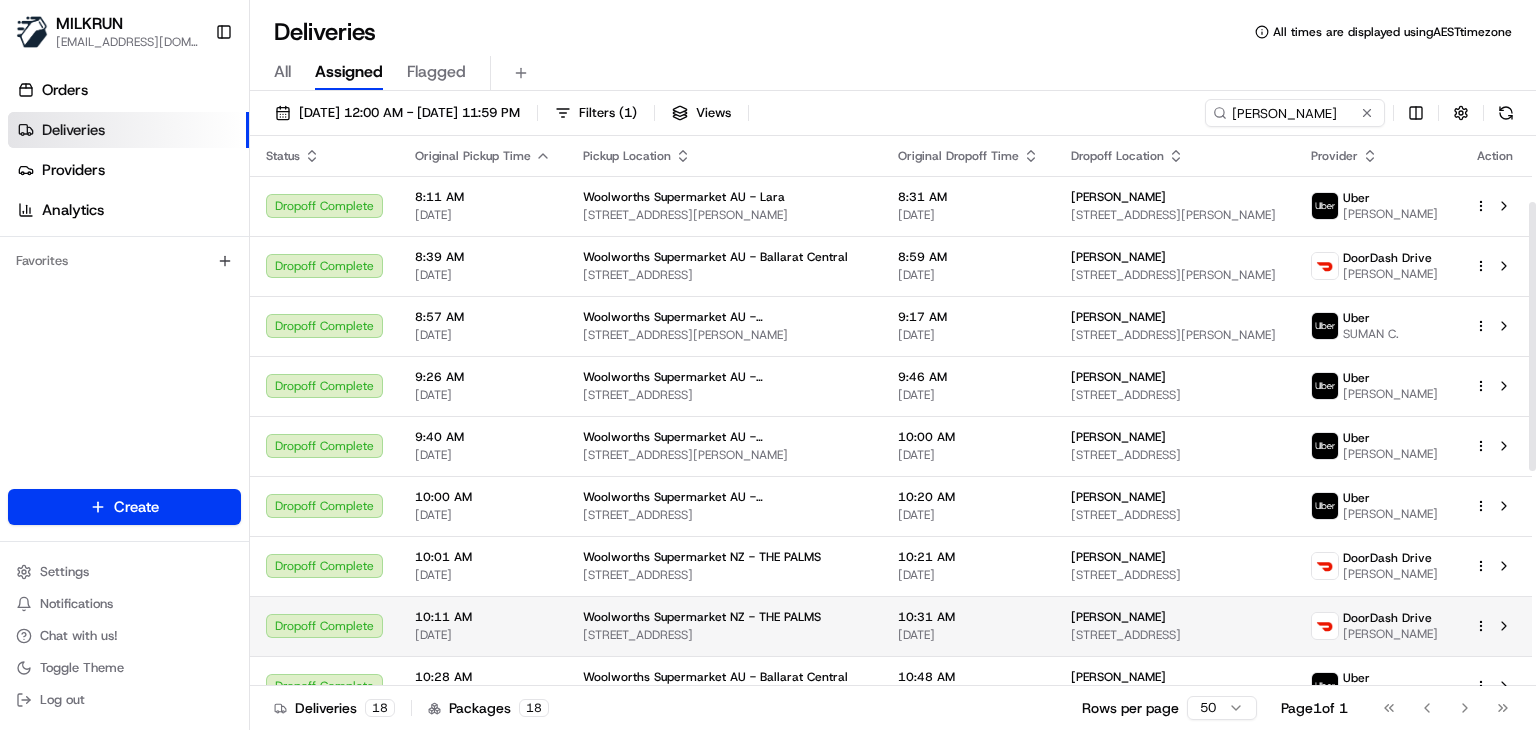 scroll, scrollTop: 575, scrollLeft: 0, axis: vertical 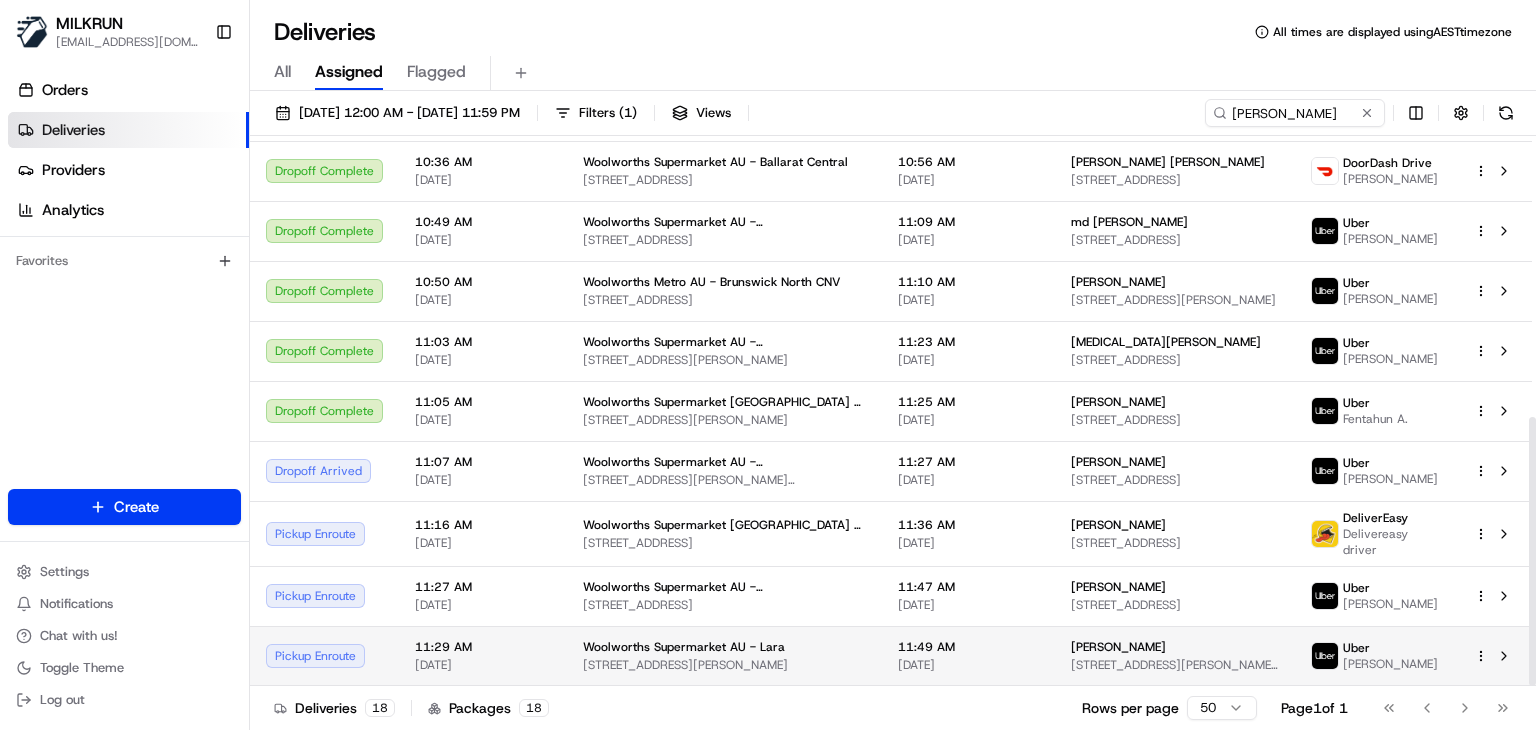 drag, startPoint x: 1139, startPoint y: 647, endPoint x: 1013, endPoint y: 648, distance: 126.00397 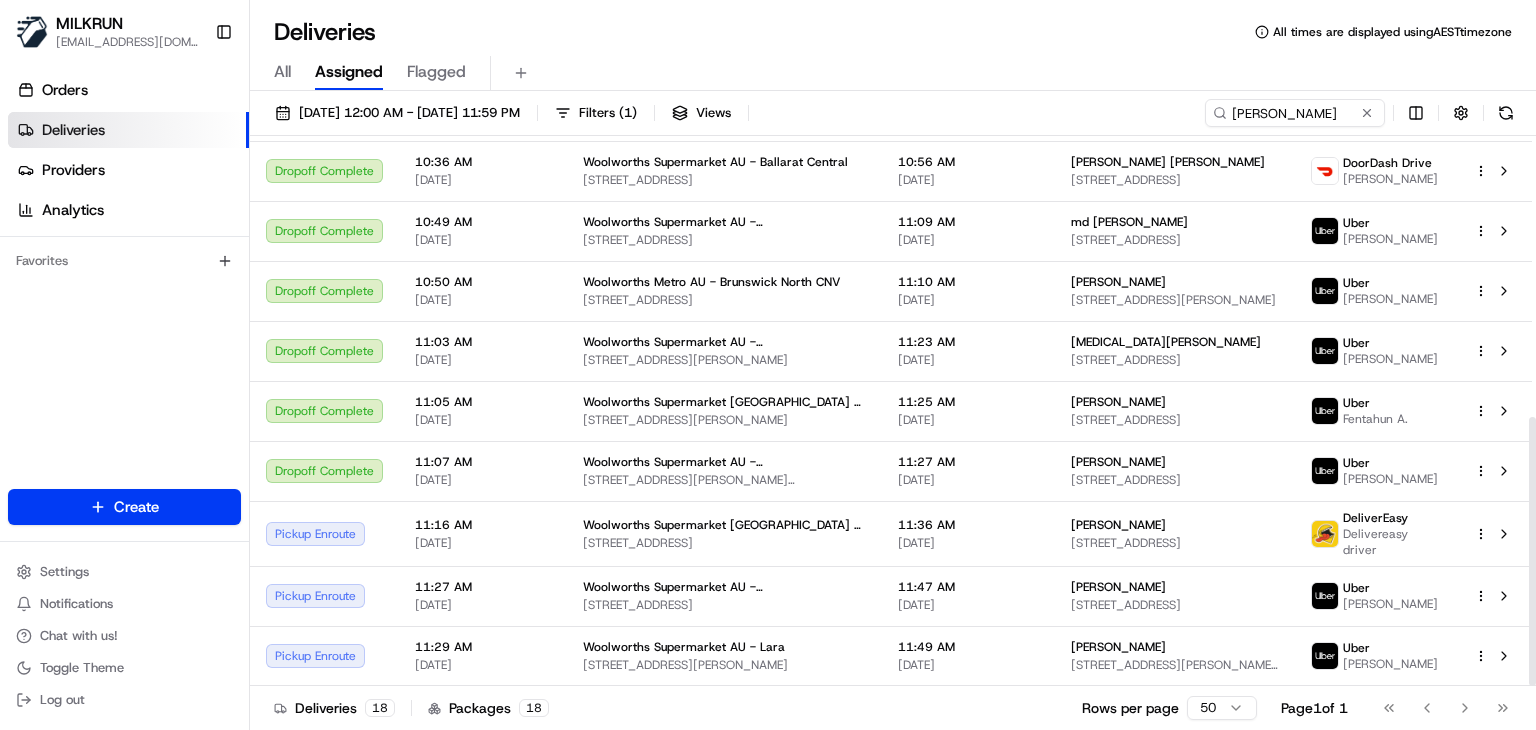 click on "Deliveries 18 Packages 18 Rows per page 50 Page  1  of   1 Go to first page Go to previous page Go to next page Go to last page" at bounding box center (893, 707) 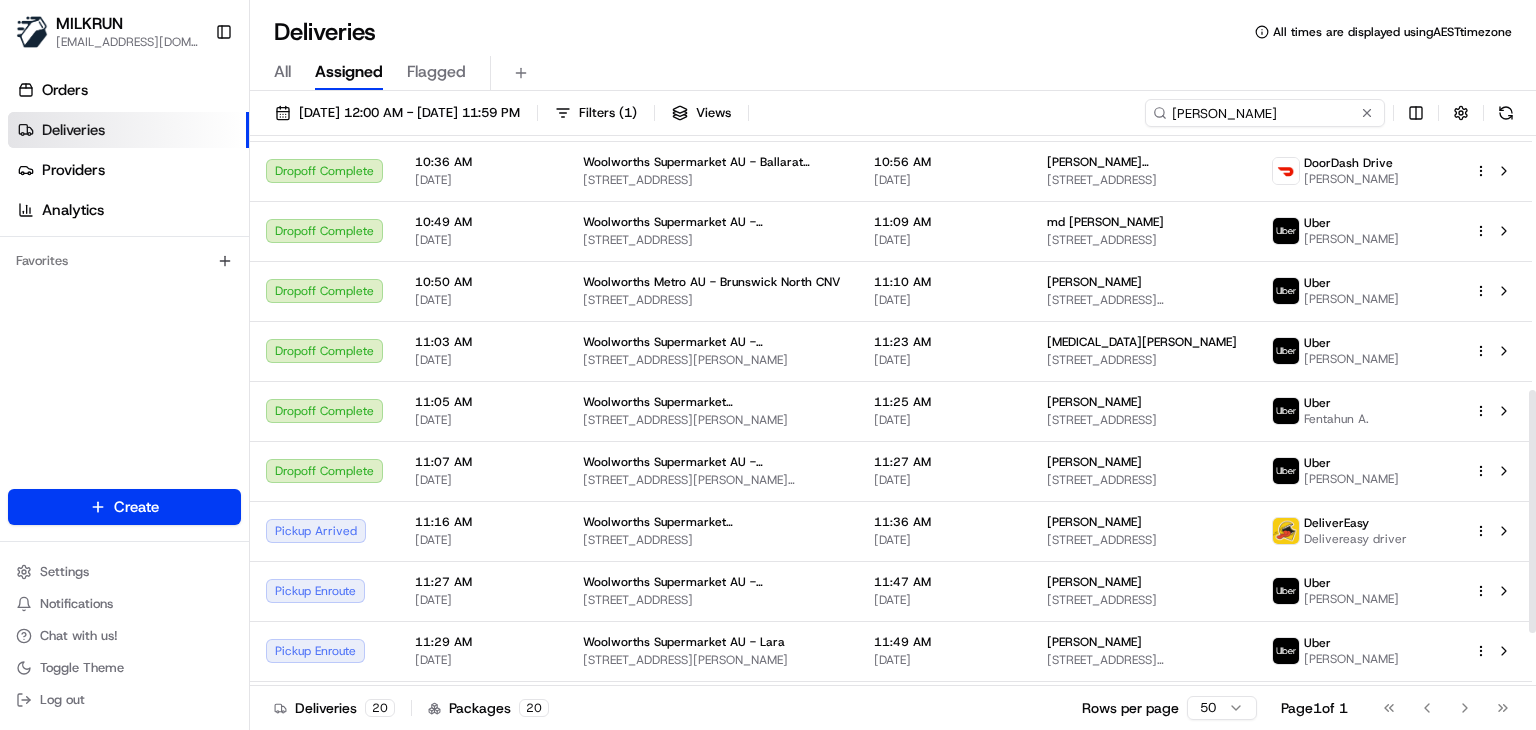 click on "lara" at bounding box center (1265, 113) 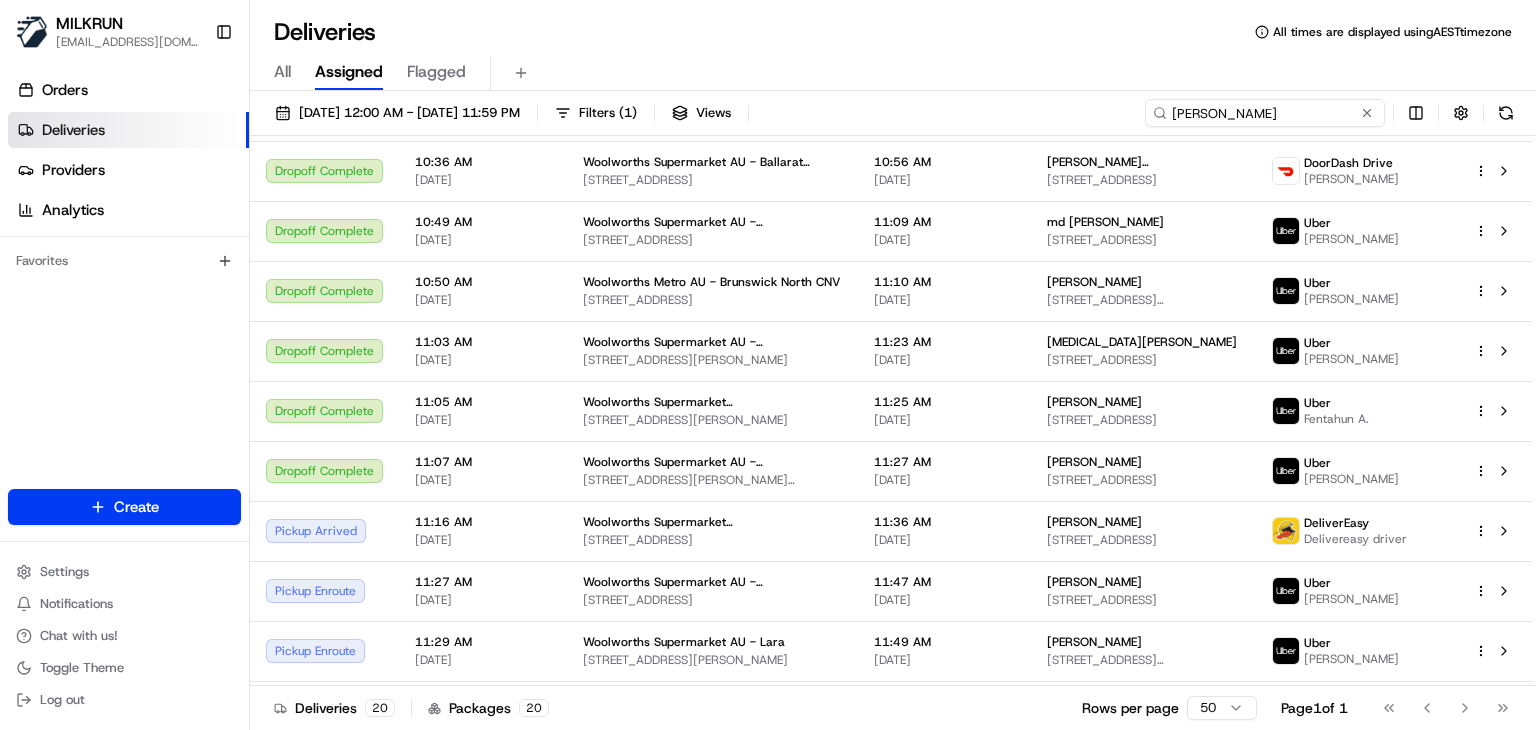 click on "lara" at bounding box center (1265, 113) 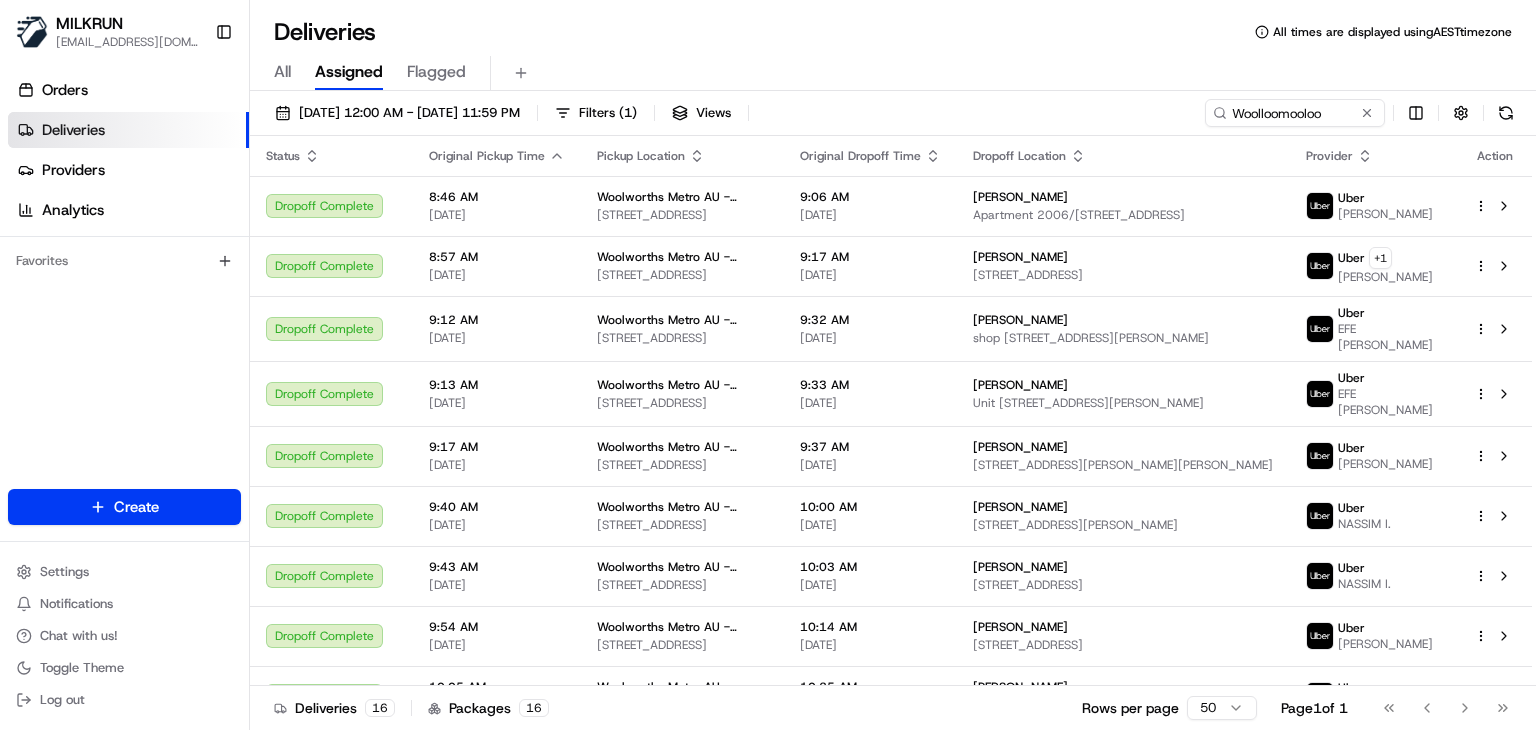 click on "All Assigned Flagged" at bounding box center [893, 73] 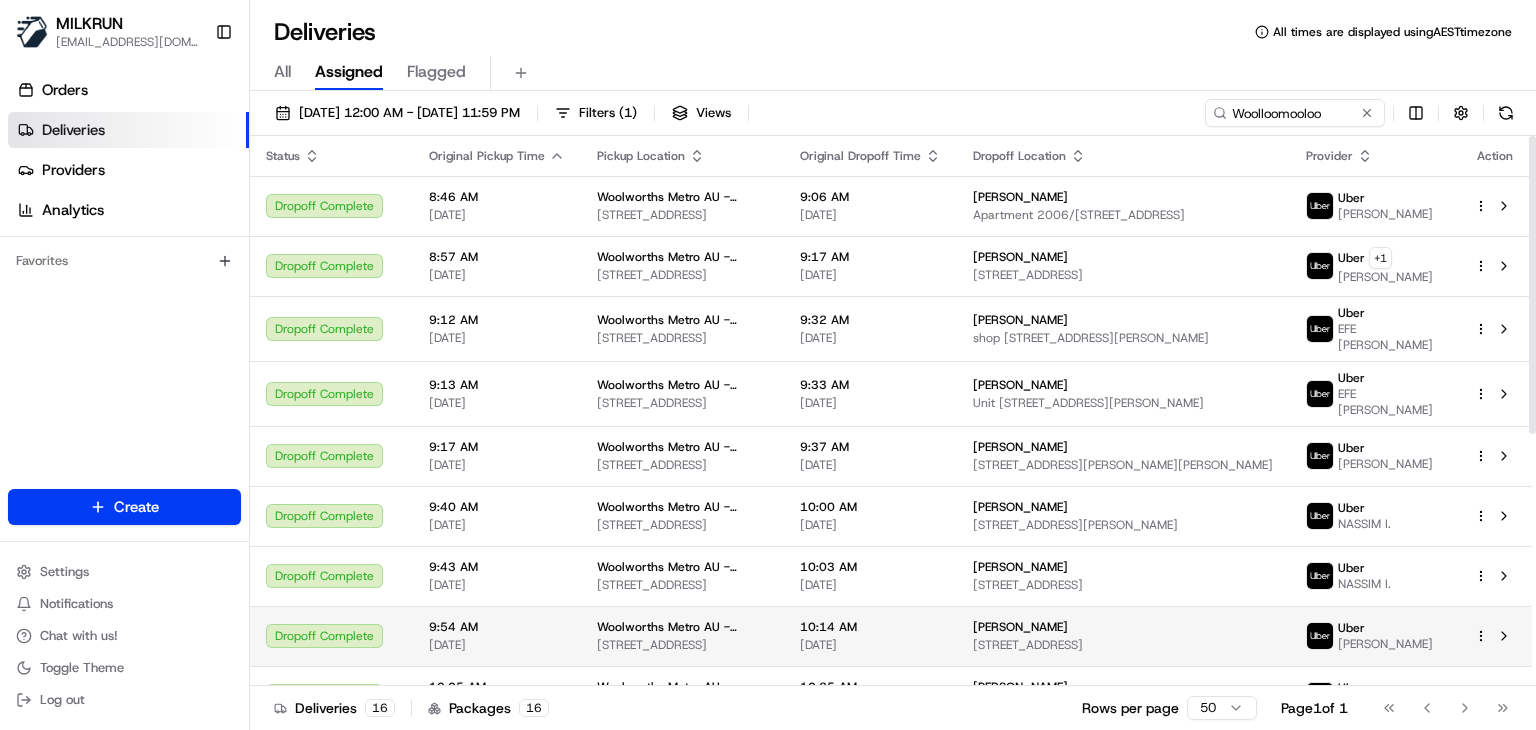 scroll, scrollTop: 464, scrollLeft: 0, axis: vertical 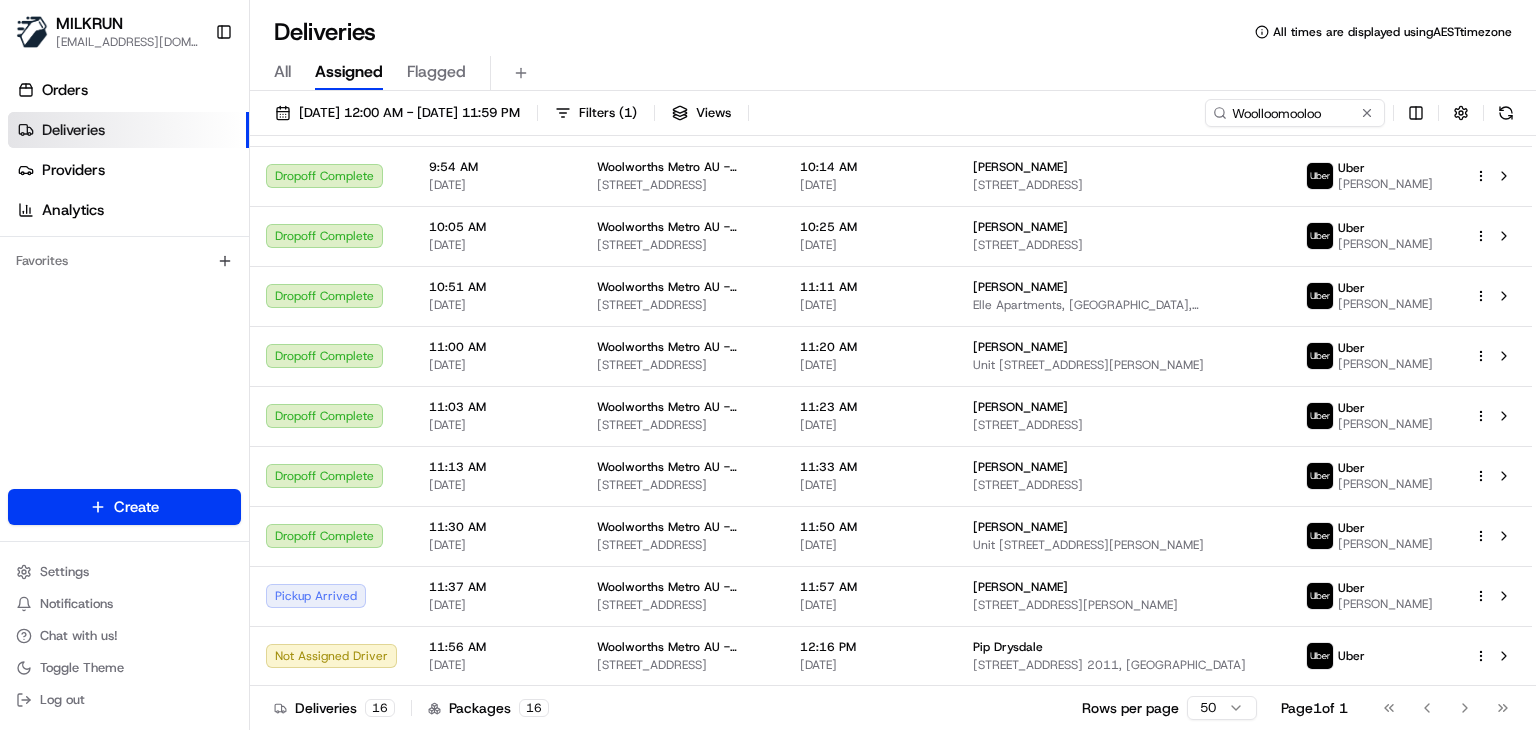 click on "All Assigned Flagged" at bounding box center [893, 73] 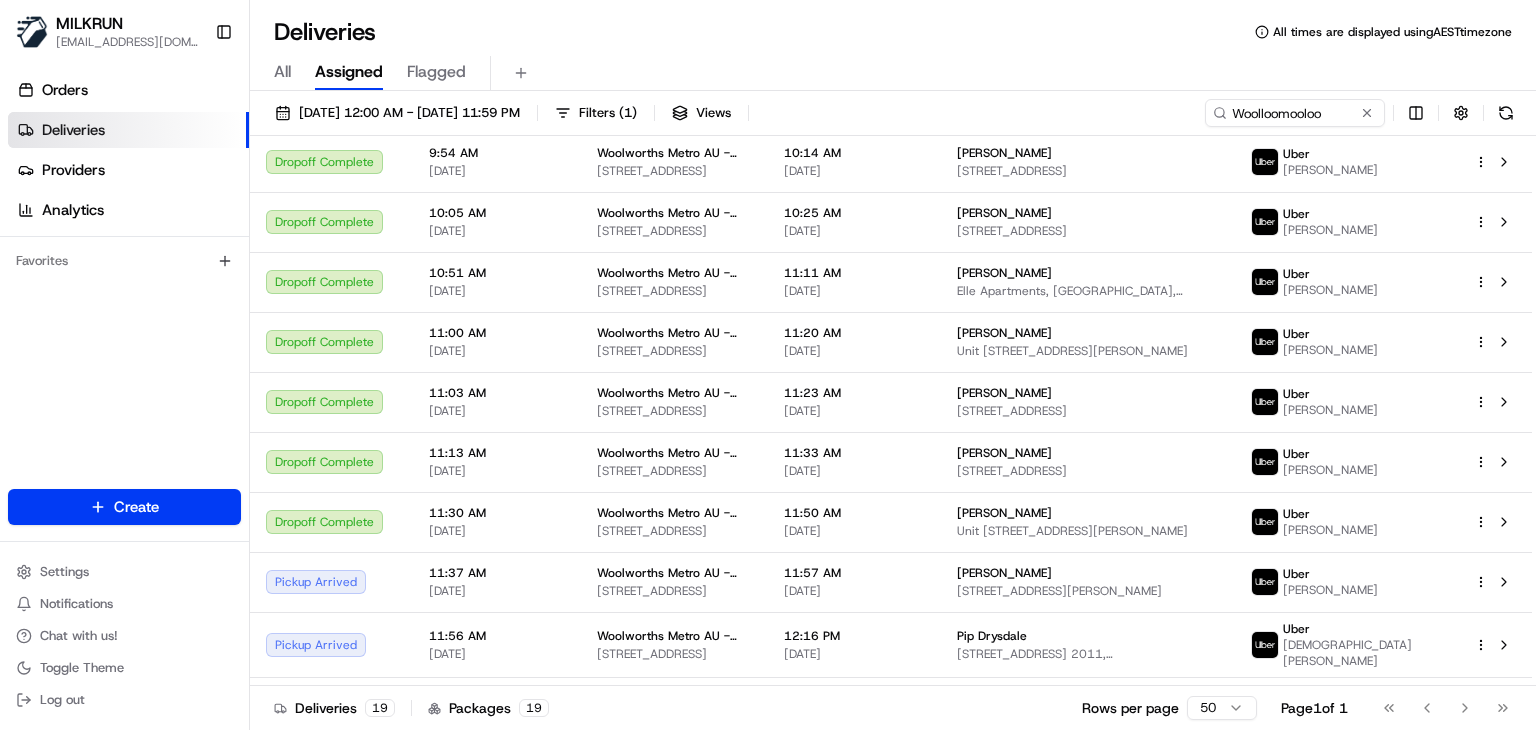 scroll, scrollTop: 455, scrollLeft: 0, axis: vertical 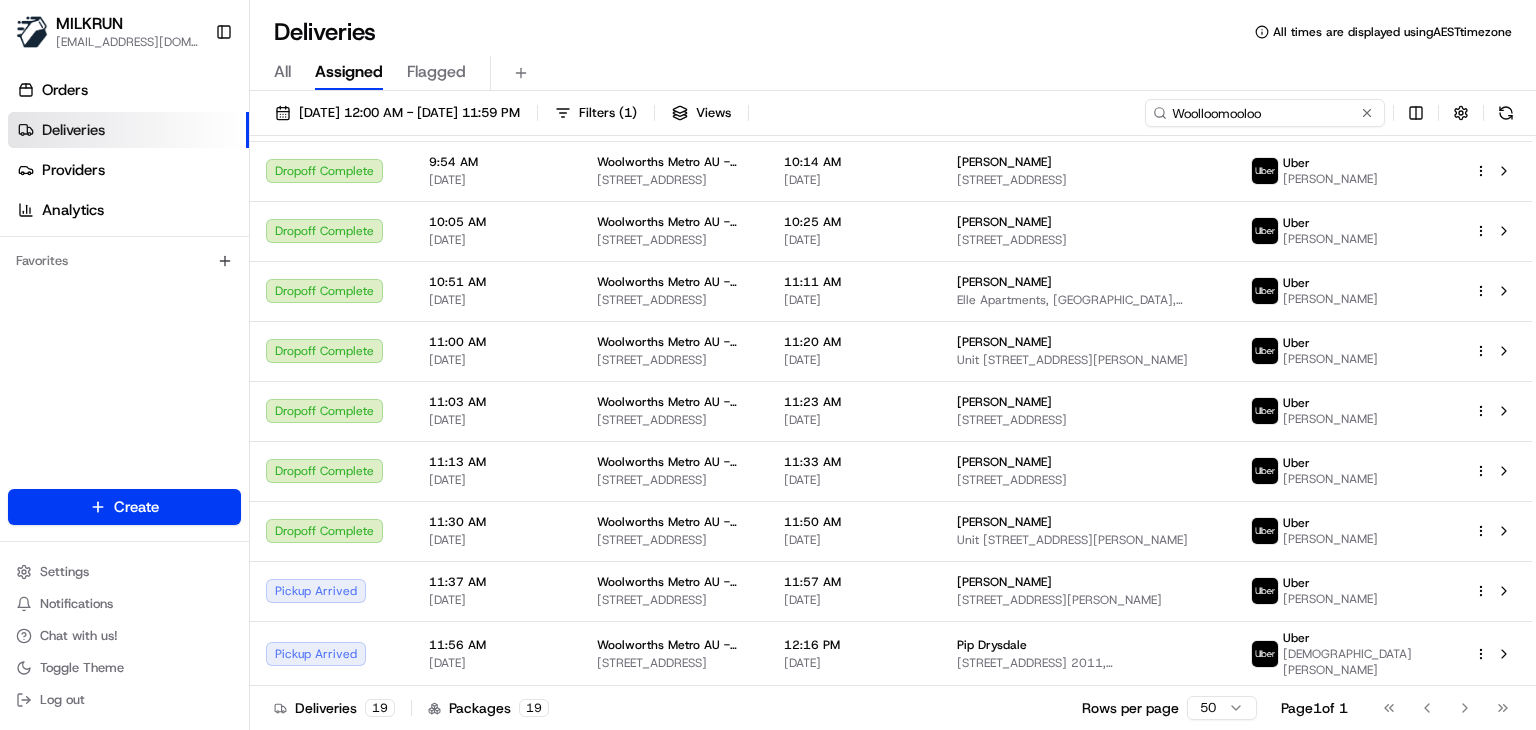 click on "Woolloomooloo" at bounding box center [1265, 113] 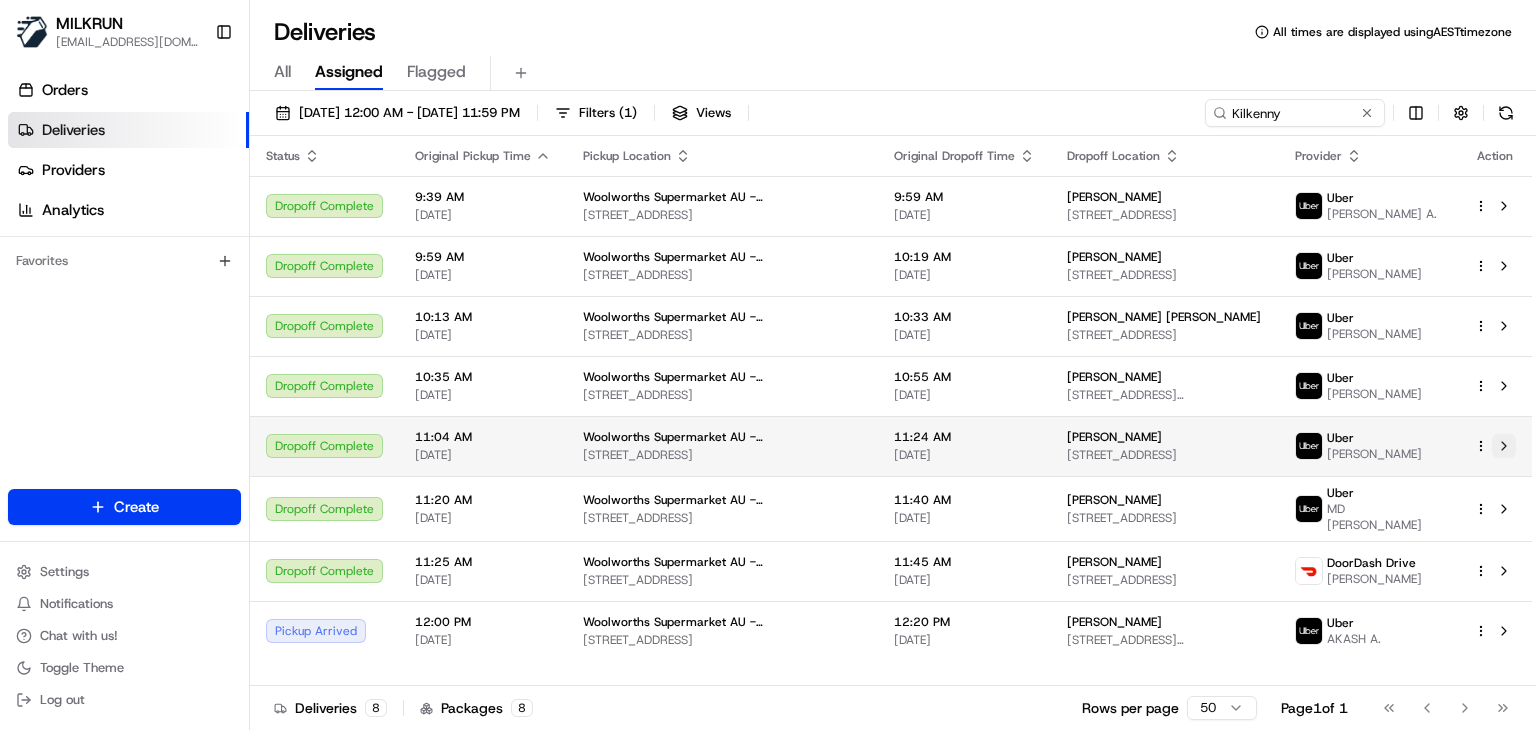click at bounding box center (1504, 446) 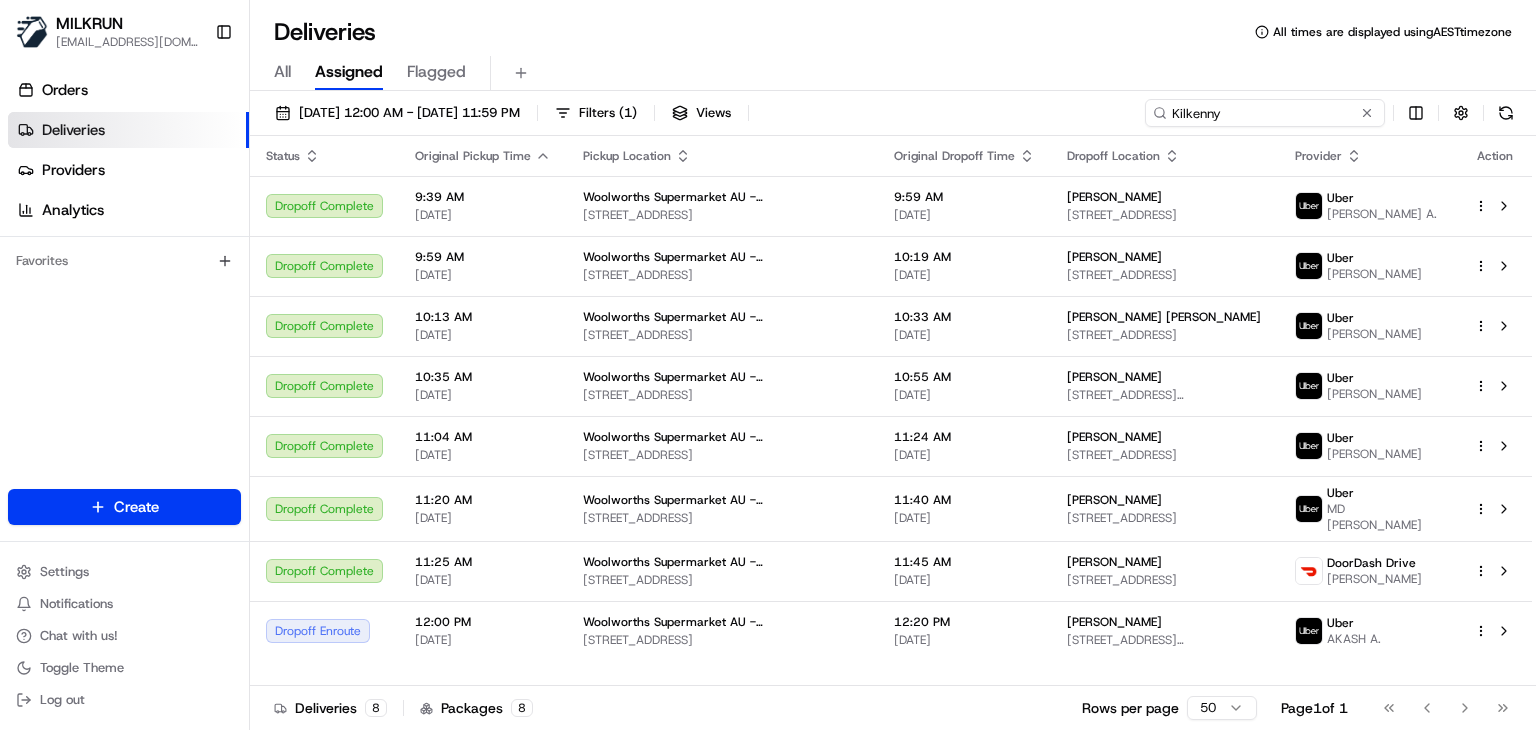 click on "Kilkenny" at bounding box center [1265, 113] 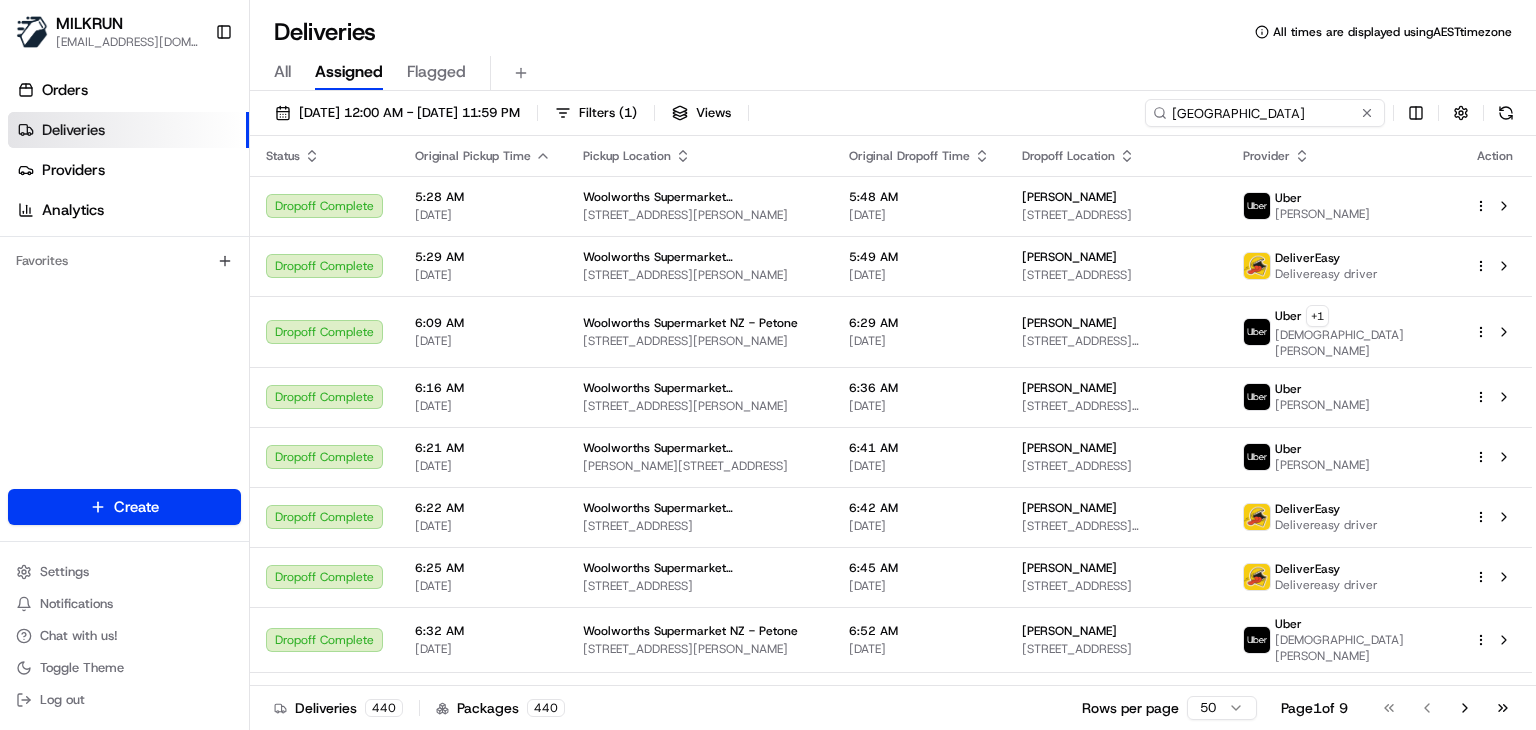 click on "wellington" at bounding box center [1265, 113] 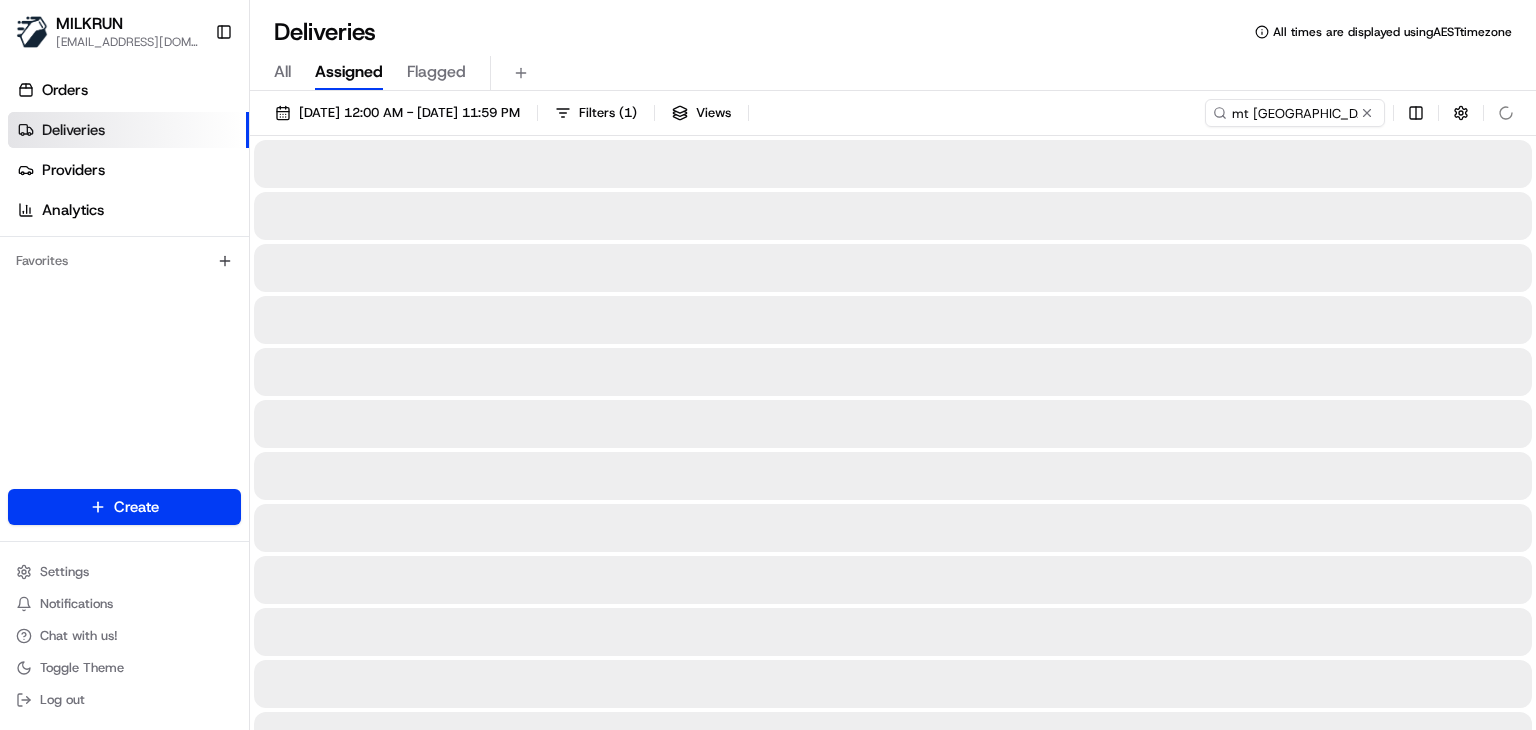 click on "All Assigned Flagged" at bounding box center (893, 73) 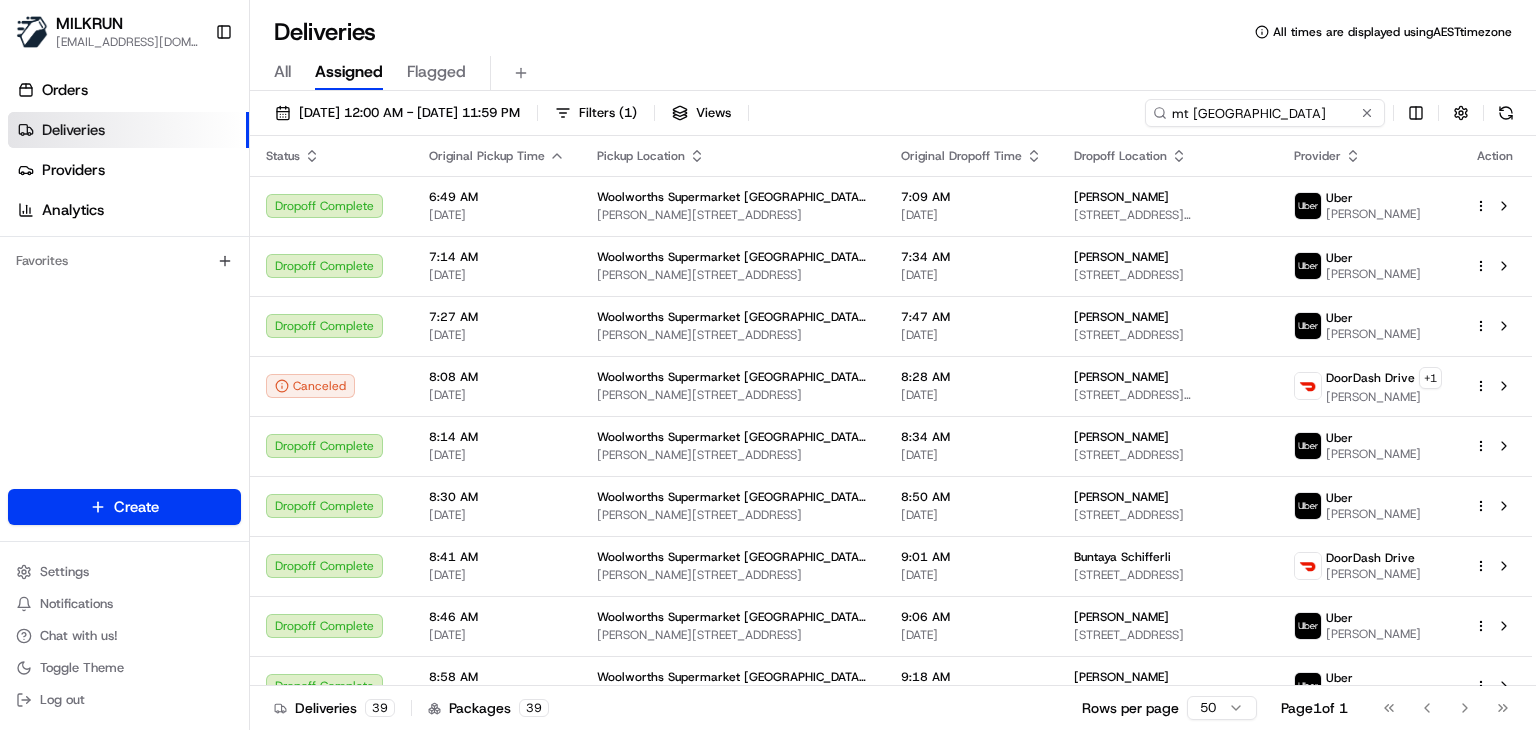 click on "mt wellington" at bounding box center (1265, 113) 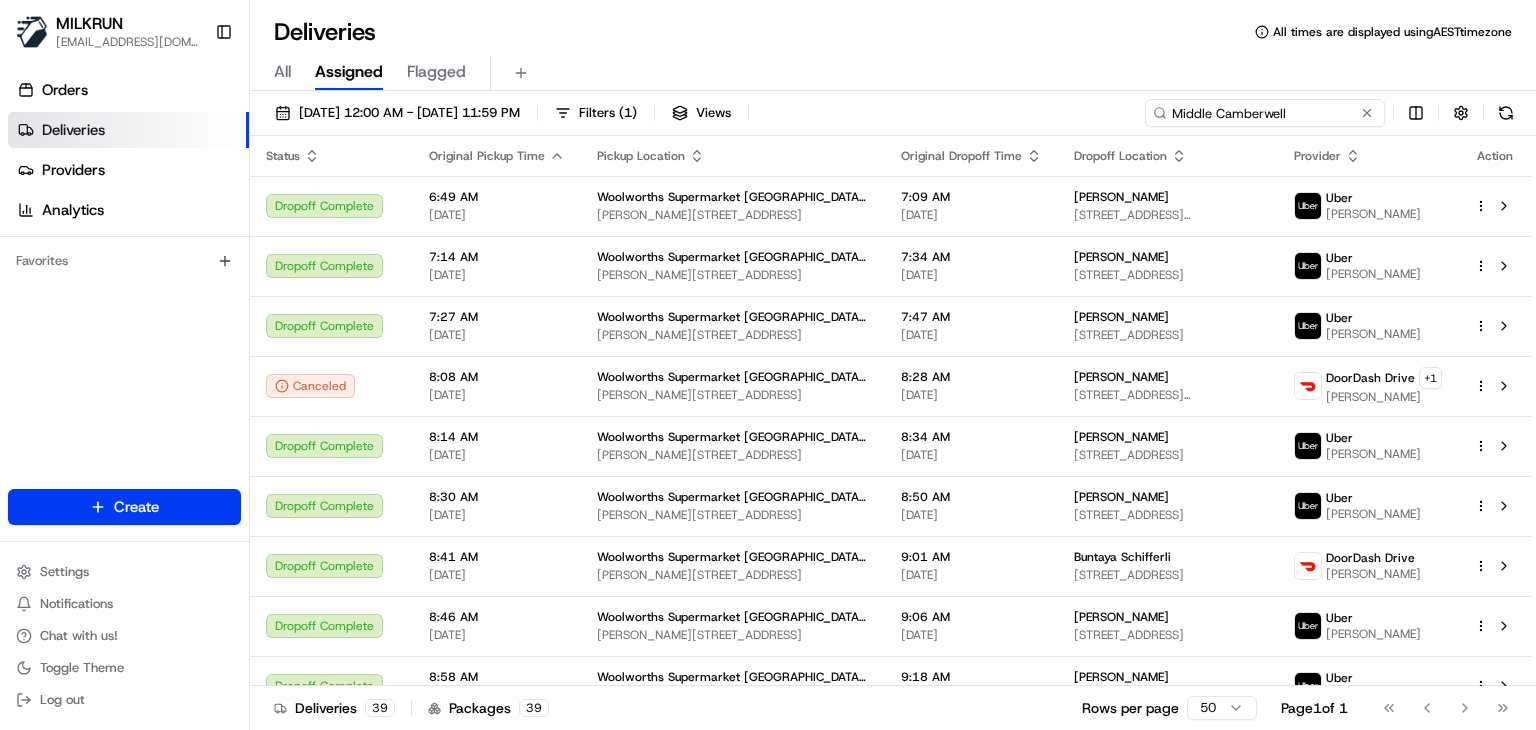 type on "Middle Camberwell" 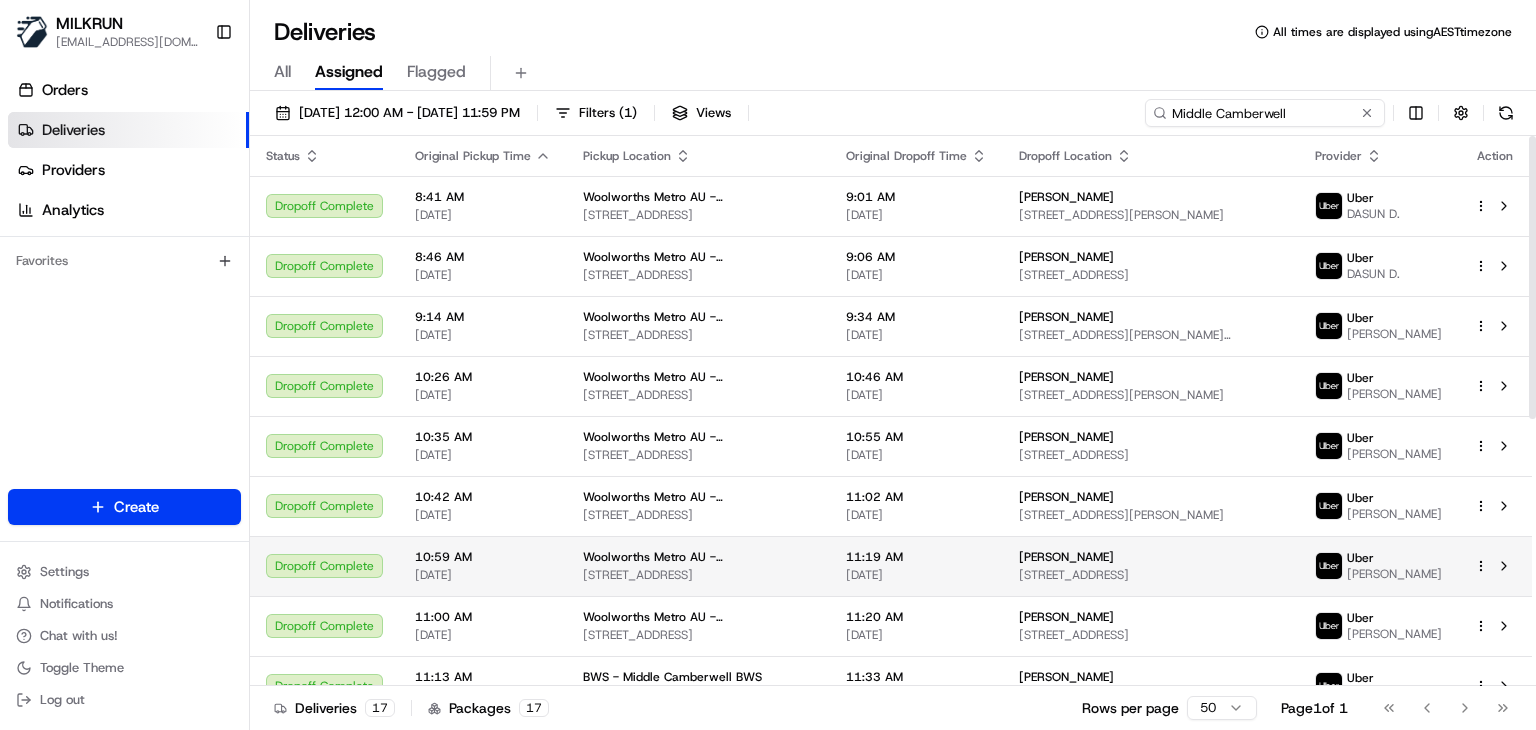 scroll, scrollTop: 520, scrollLeft: 0, axis: vertical 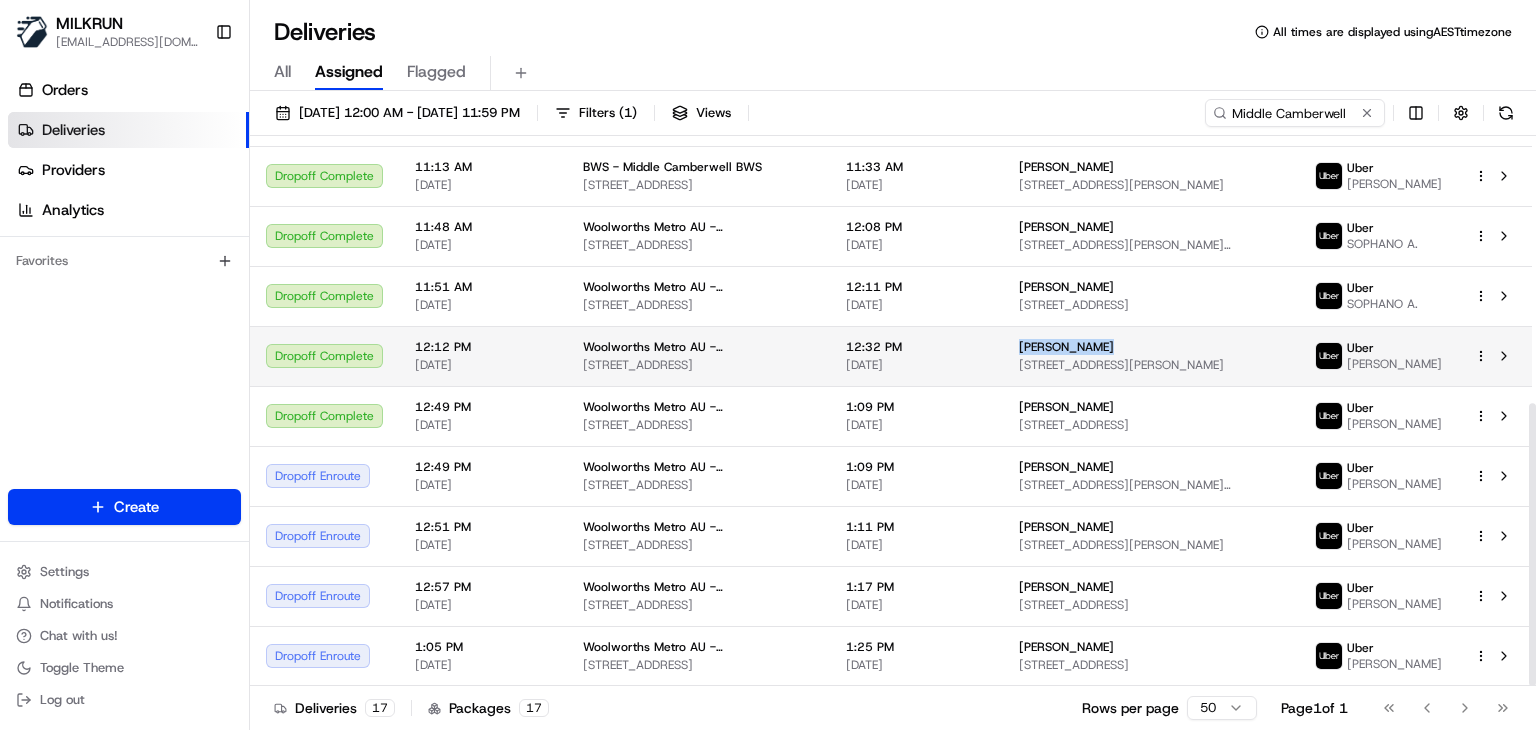 drag, startPoint x: 1113, startPoint y: 349, endPoint x: 1019, endPoint y: 351, distance: 94.02127 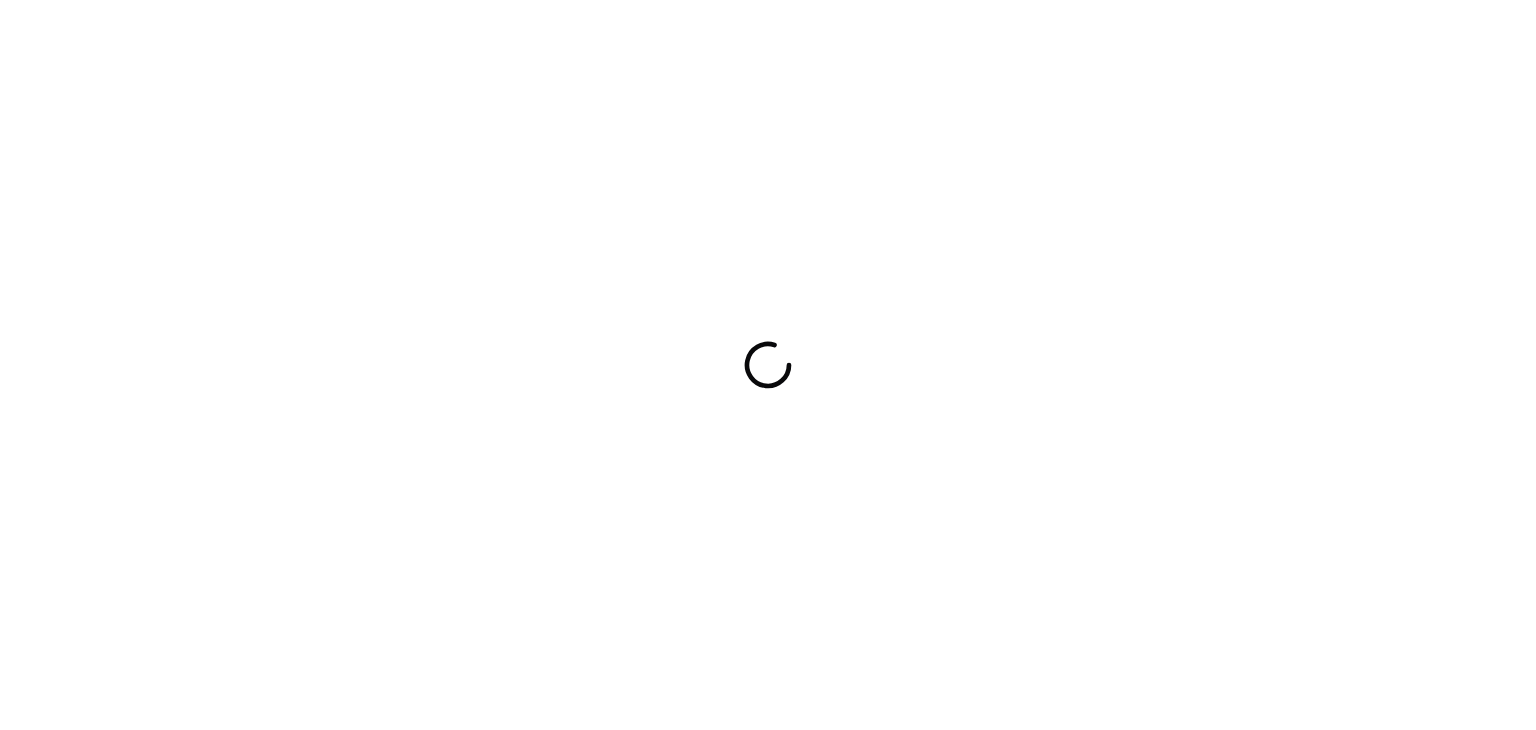 scroll, scrollTop: 0, scrollLeft: 0, axis: both 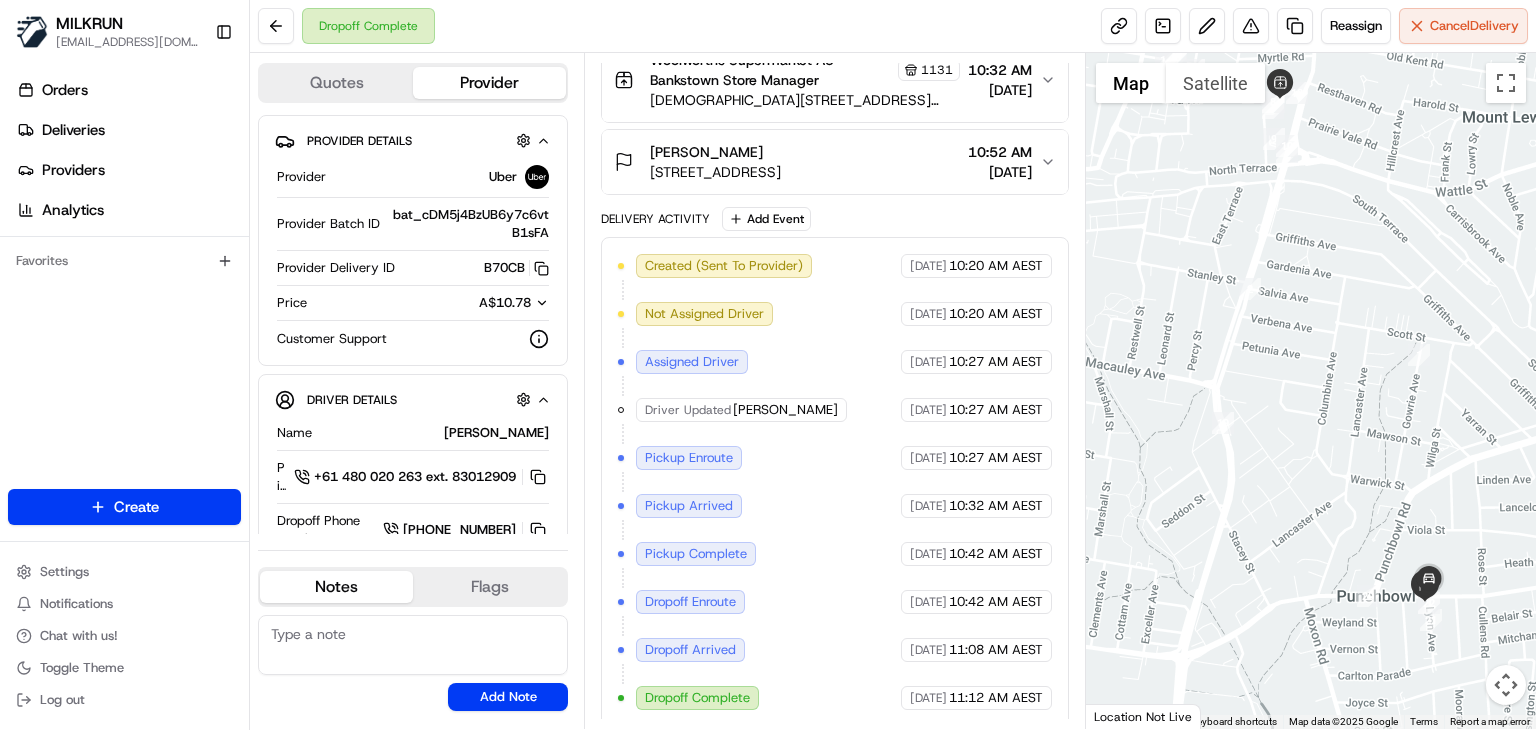 drag, startPoint x: 1277, startPoint y: 581, endPoint x: 1264, endPoint y: 513, distance: 69.2315 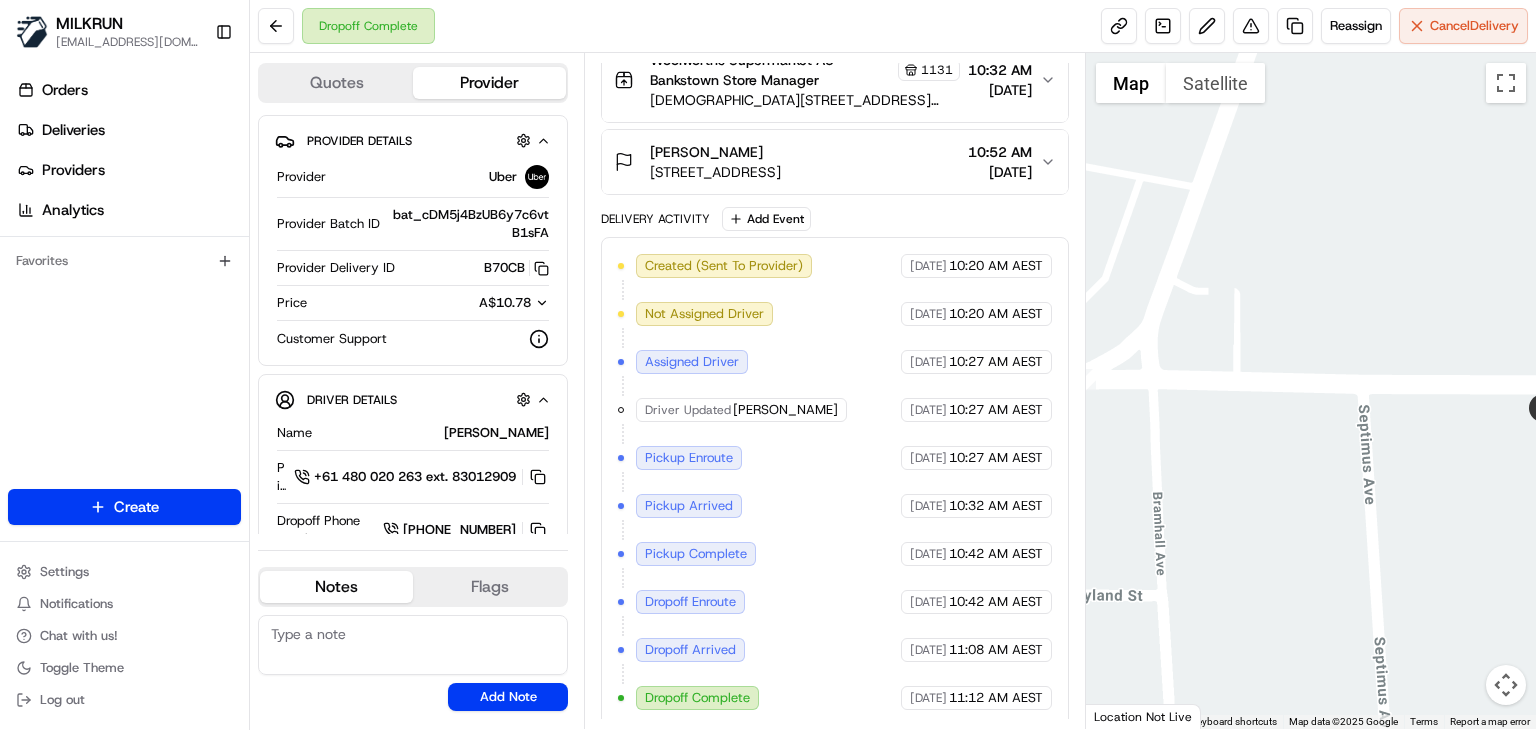drag, startPoint x: 1479, startPoint y: 566, endPoint x: 1226, endPoint y: 543, distance: 254.0433 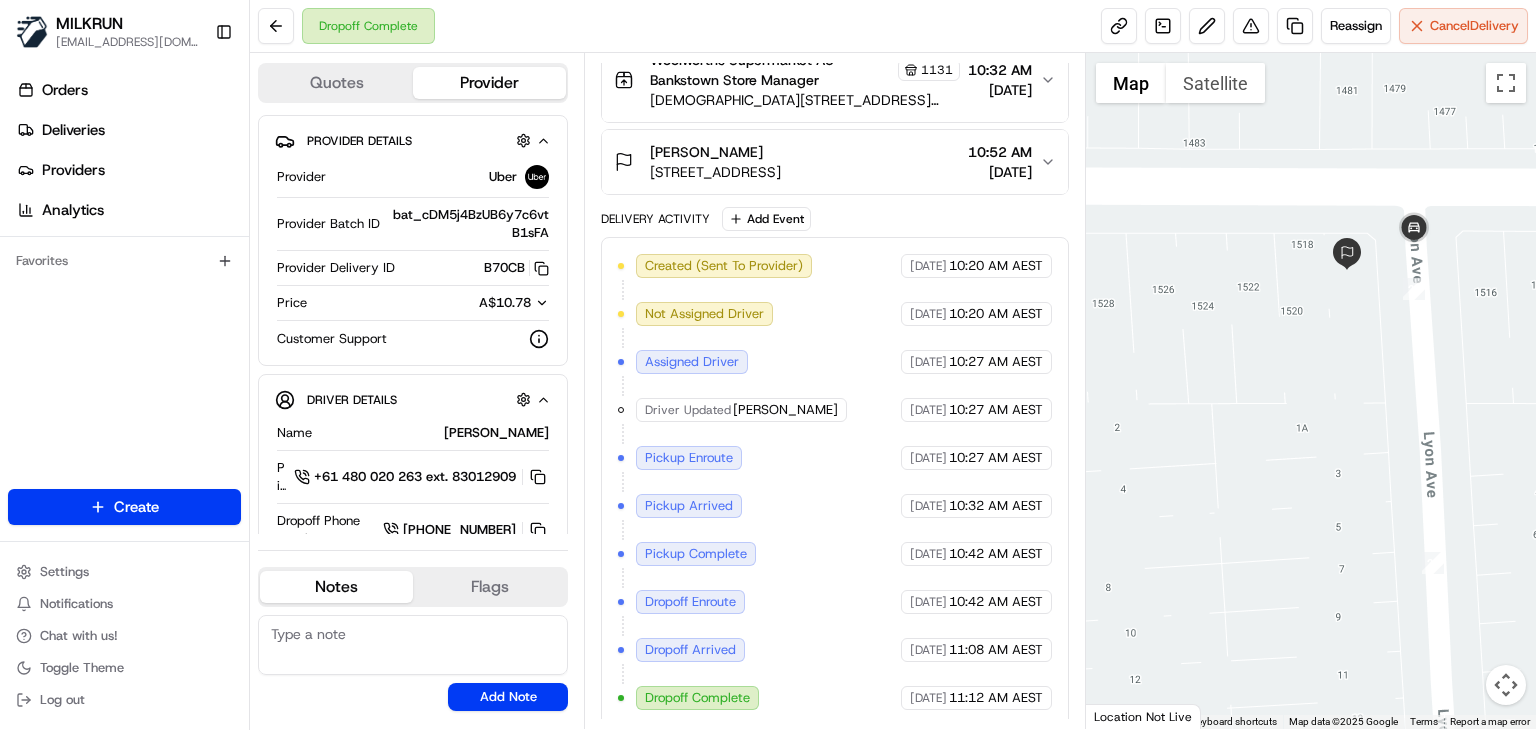 drag, startPoint x: 1275, startPoint y: 466, endPoint x: 1248, endPoint y: 510, distance: 51.62364 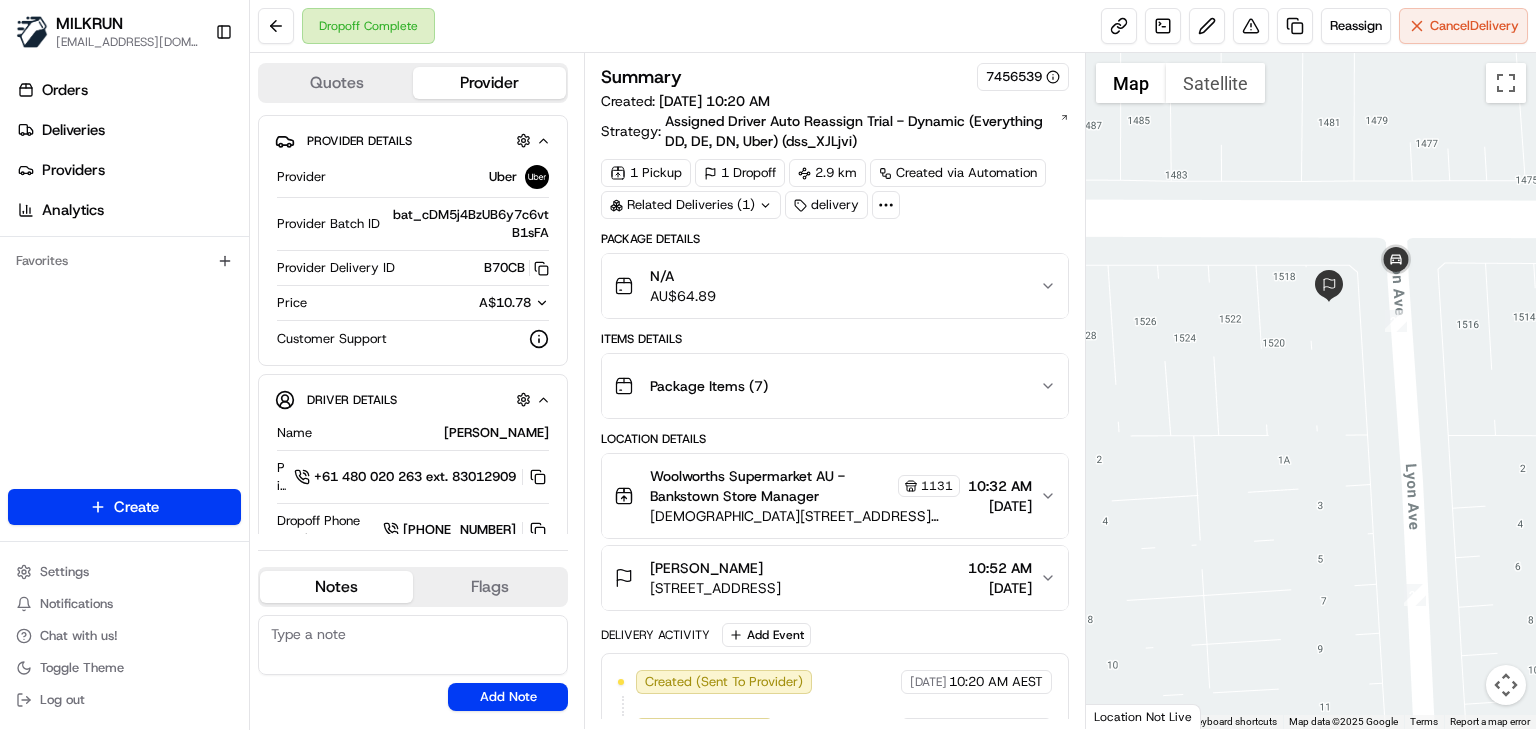 scroll, scrollTop: 416, scrollLeft: 0, axis: vertical 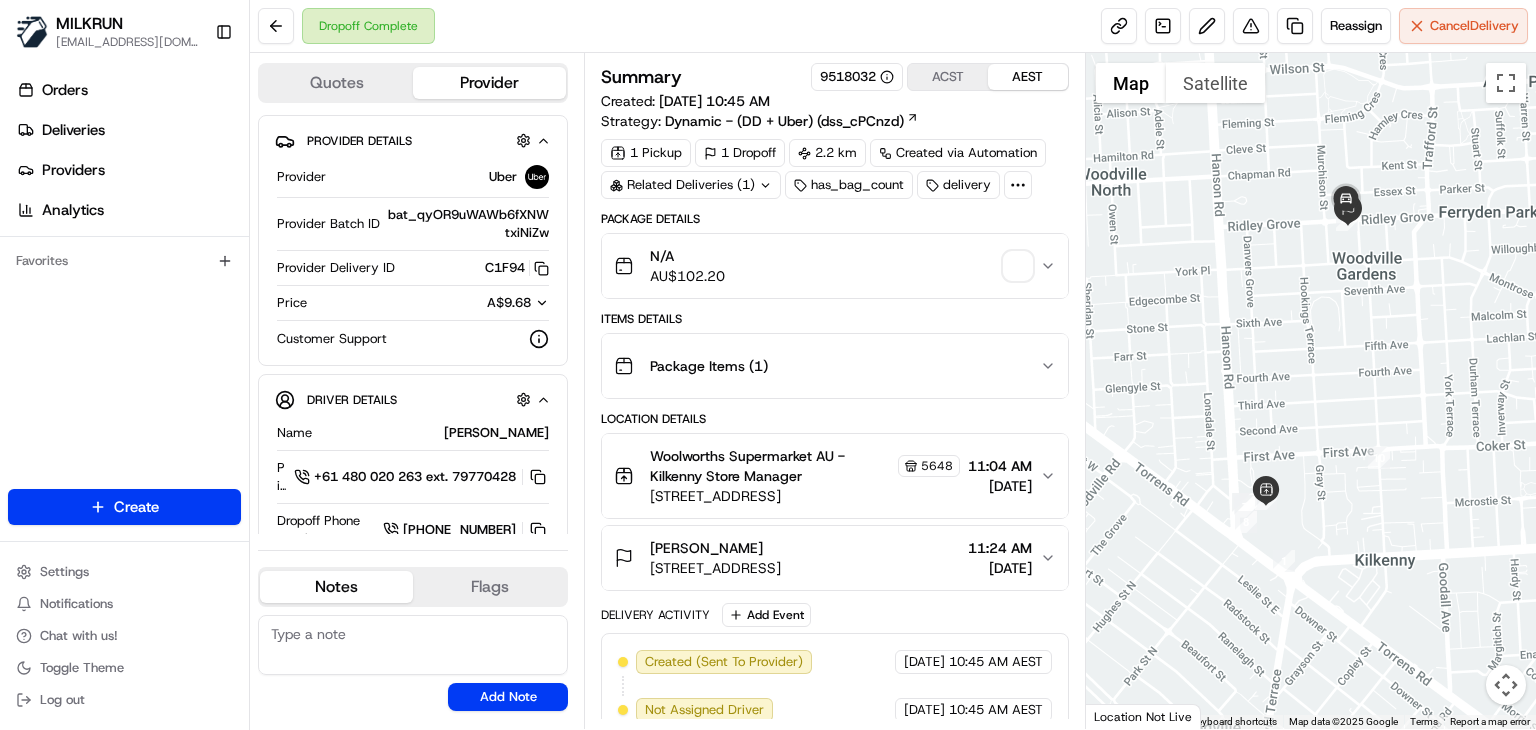 click at bounding box center [1018, 266] 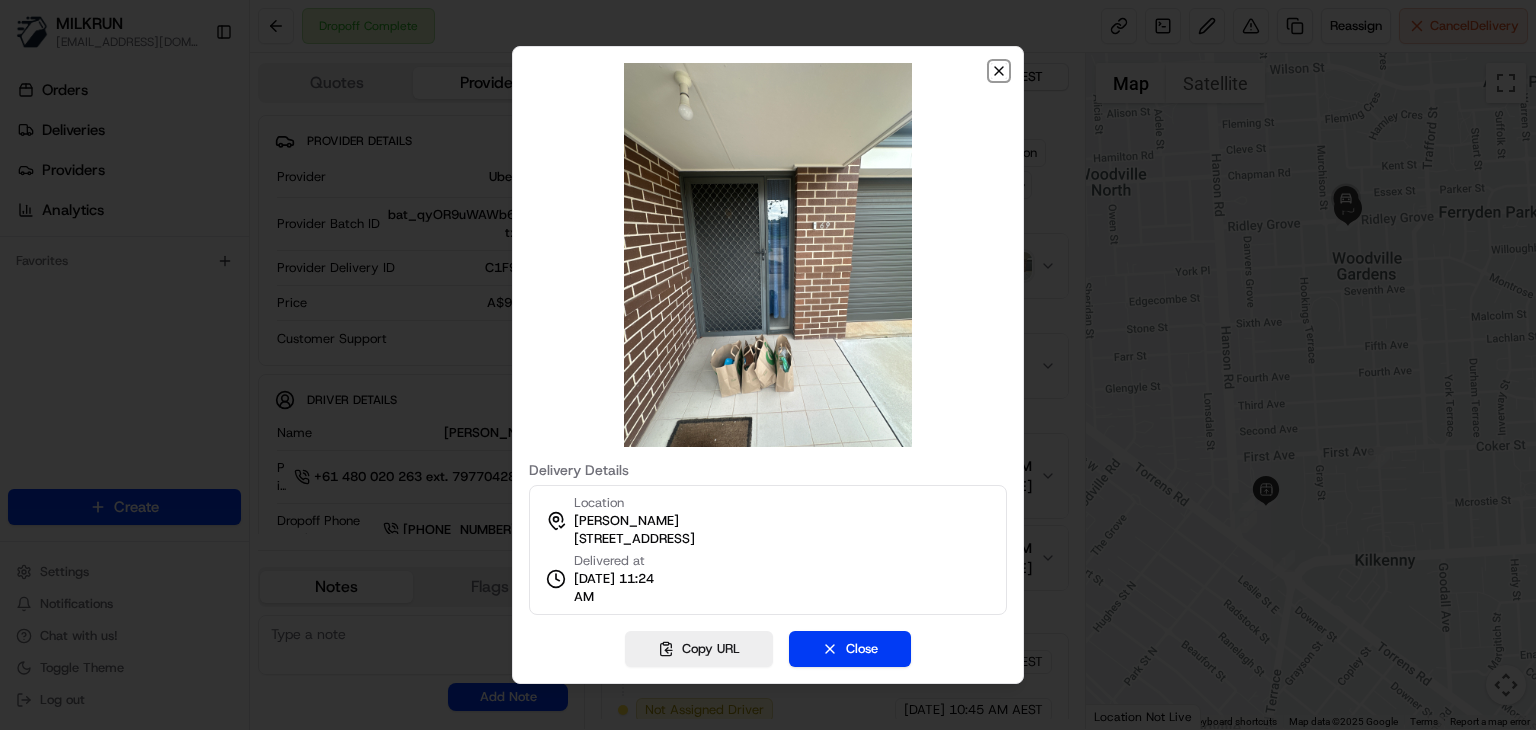 click 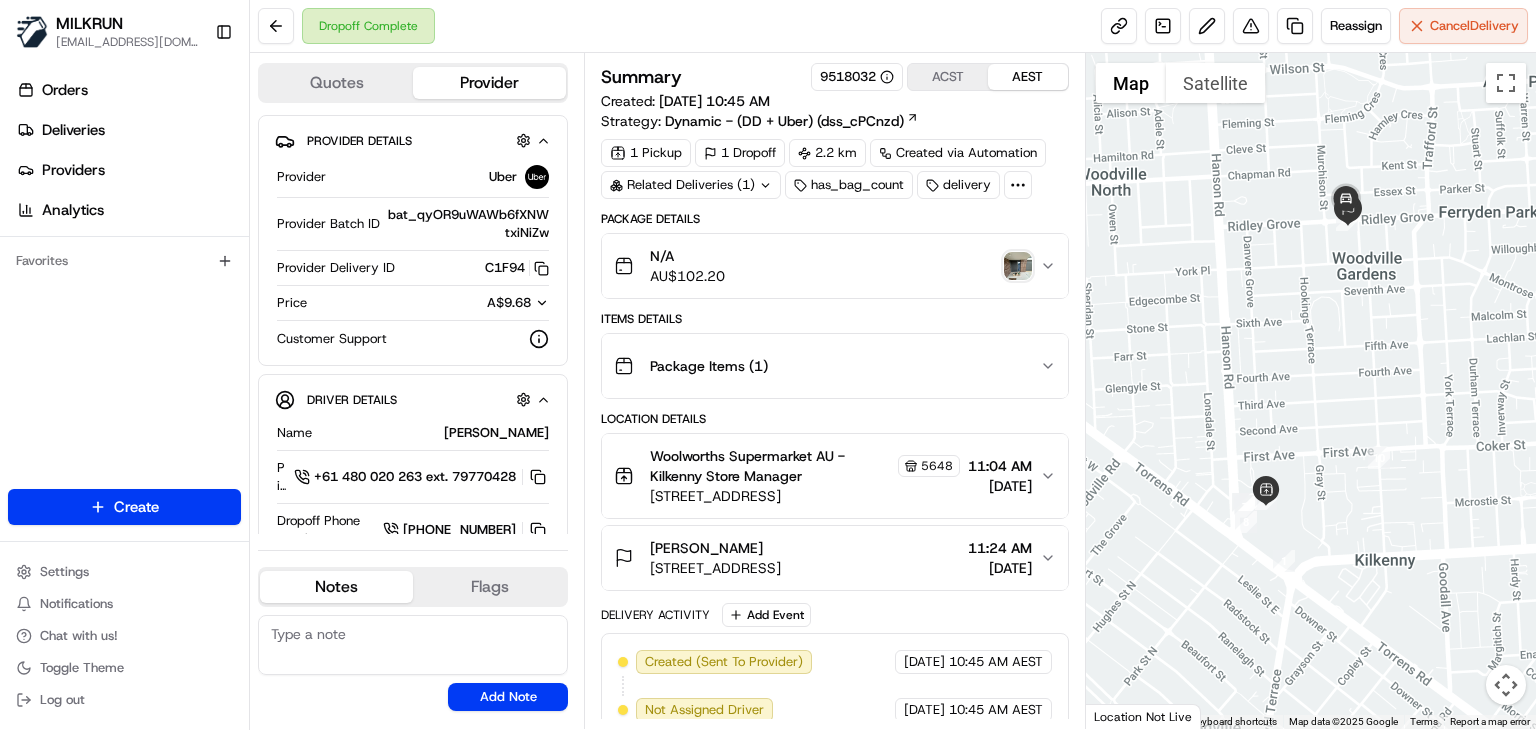 drag, startPoint x: 1320, startPoint y: 225, endPoint x: 1285, endPoint y: 321, distance: 102.18121 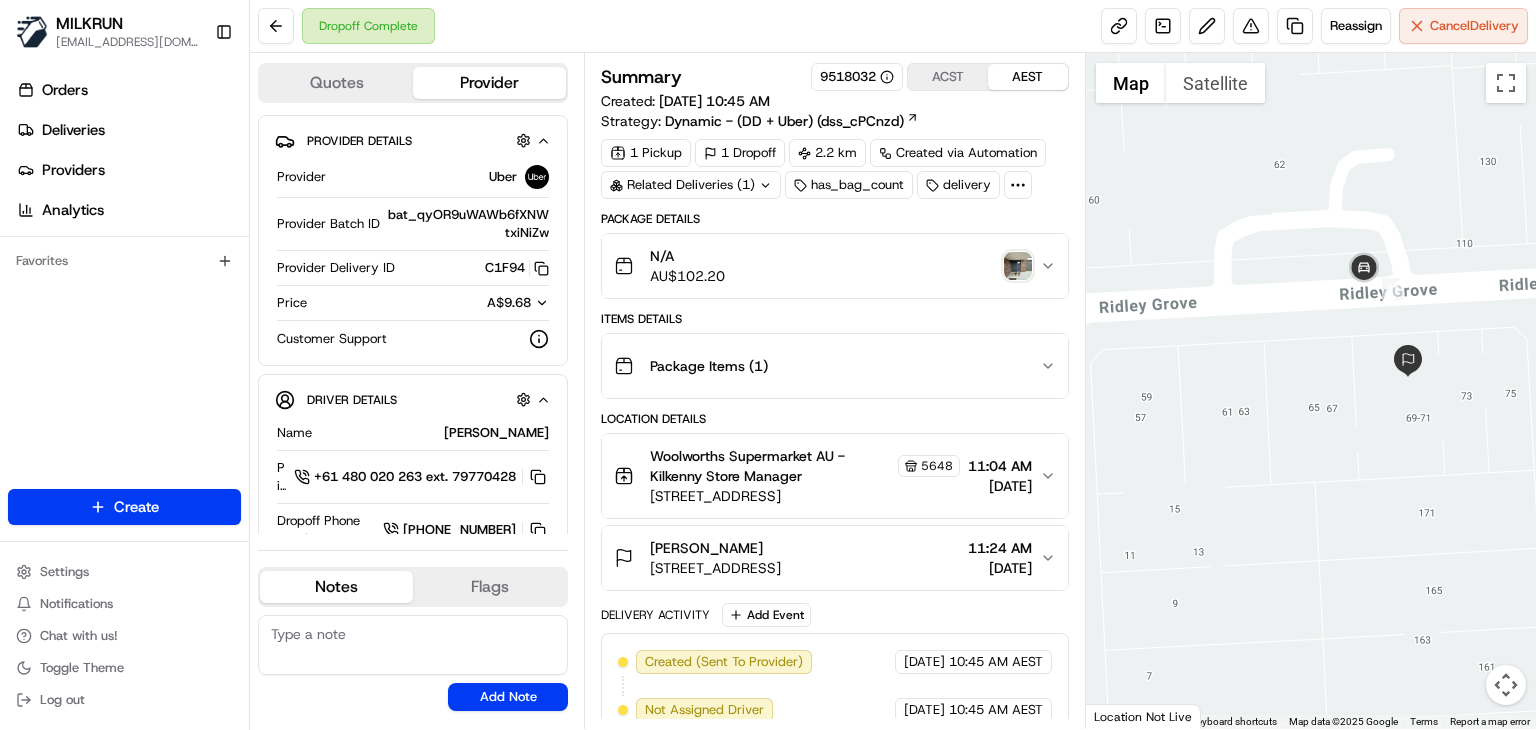 drag, startPoint x: 1402, startPoint y: 276, endPoint x: 1367, endPoint y: 358, distance: 89.157166 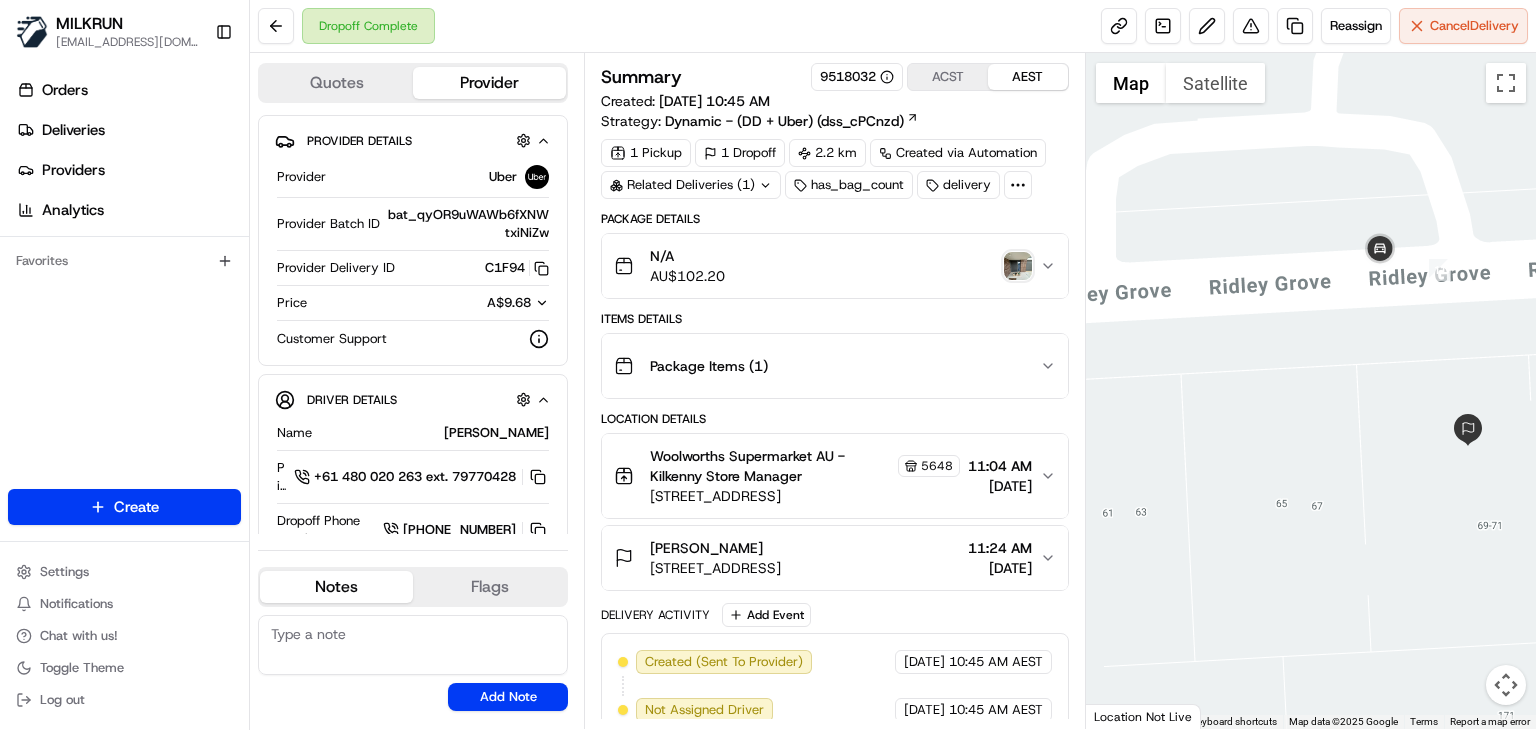 drag, startPoint x: 1334, startPoint y: 336, endPoint x: 1333, endPoint y: 376, distance: 40.012497 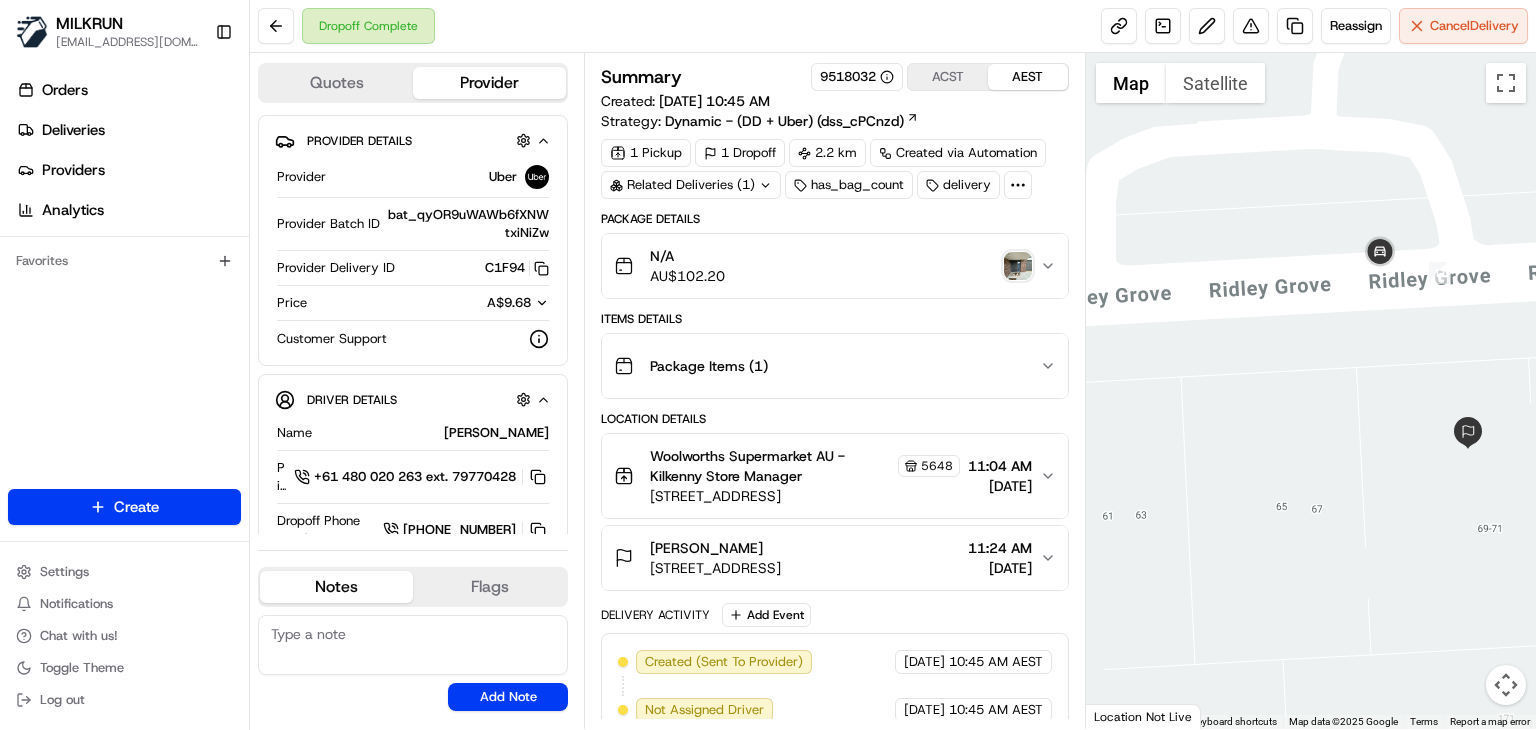 drag, startPoint x: 1243, startPoint y: 395, endPoint x: 1248, endPoint y: 447, distance: 52.23983 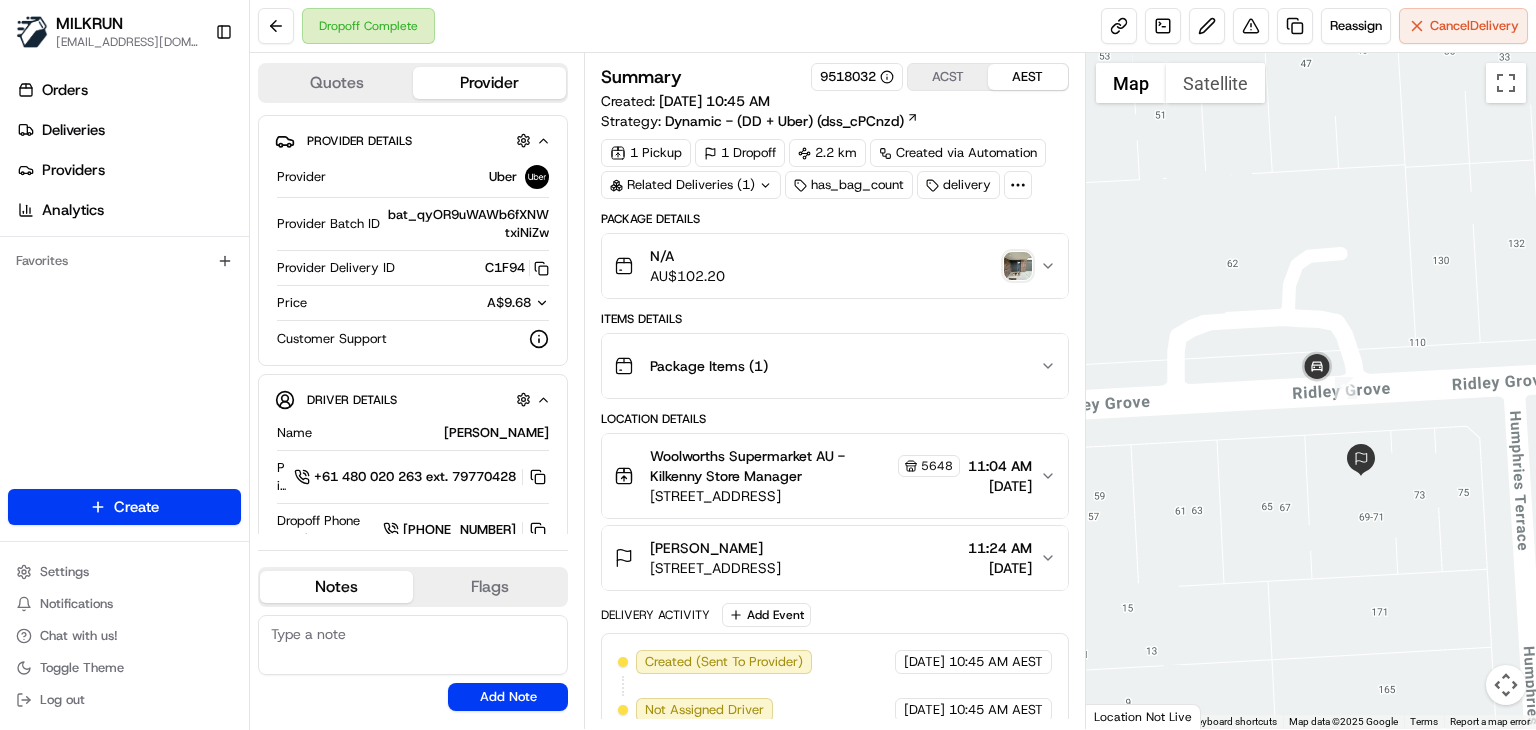 click at bounding box center [1311, 391] 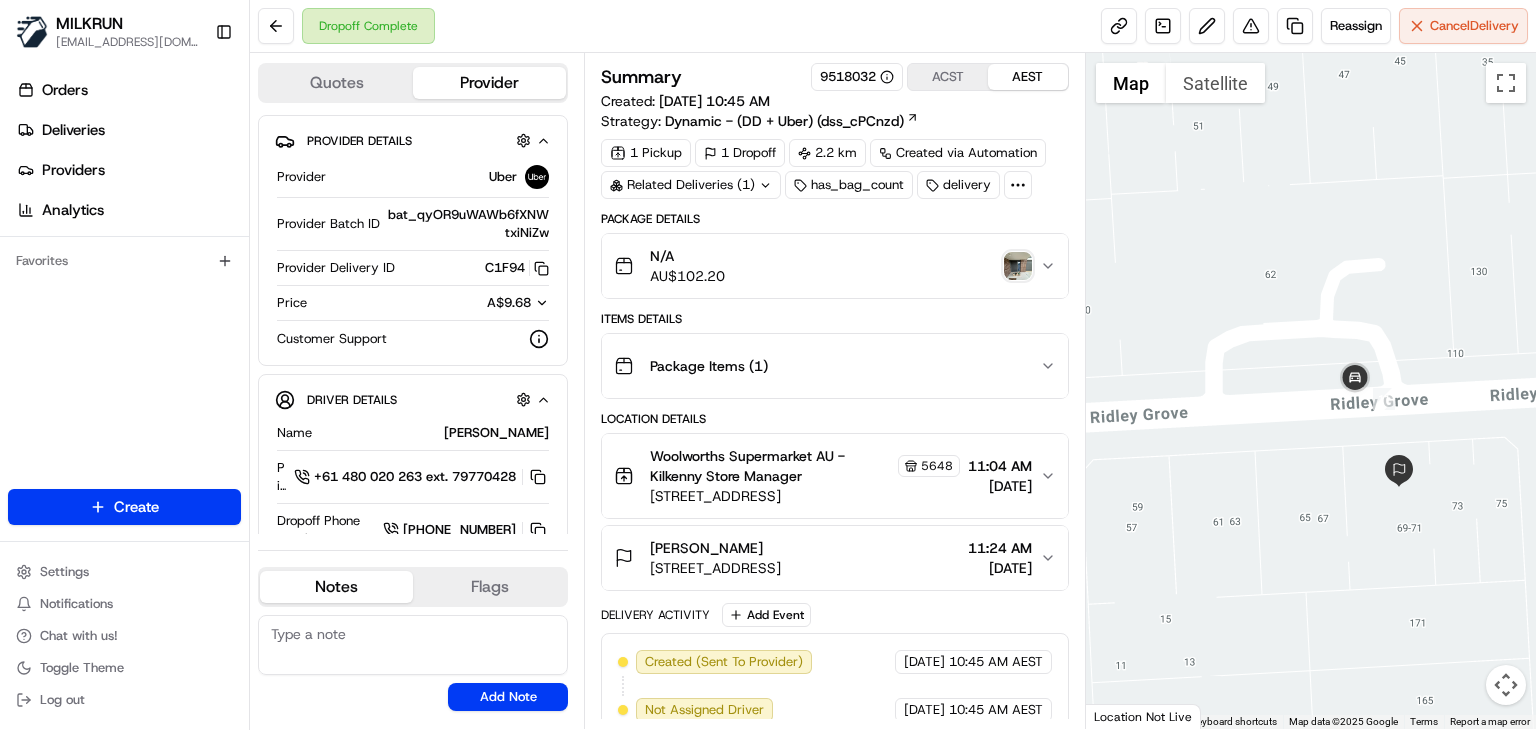 drag, startPoint x: 1248, startPoint y: 447, endPoint x: 1289, endPoint y: 458, distance: 42.44997 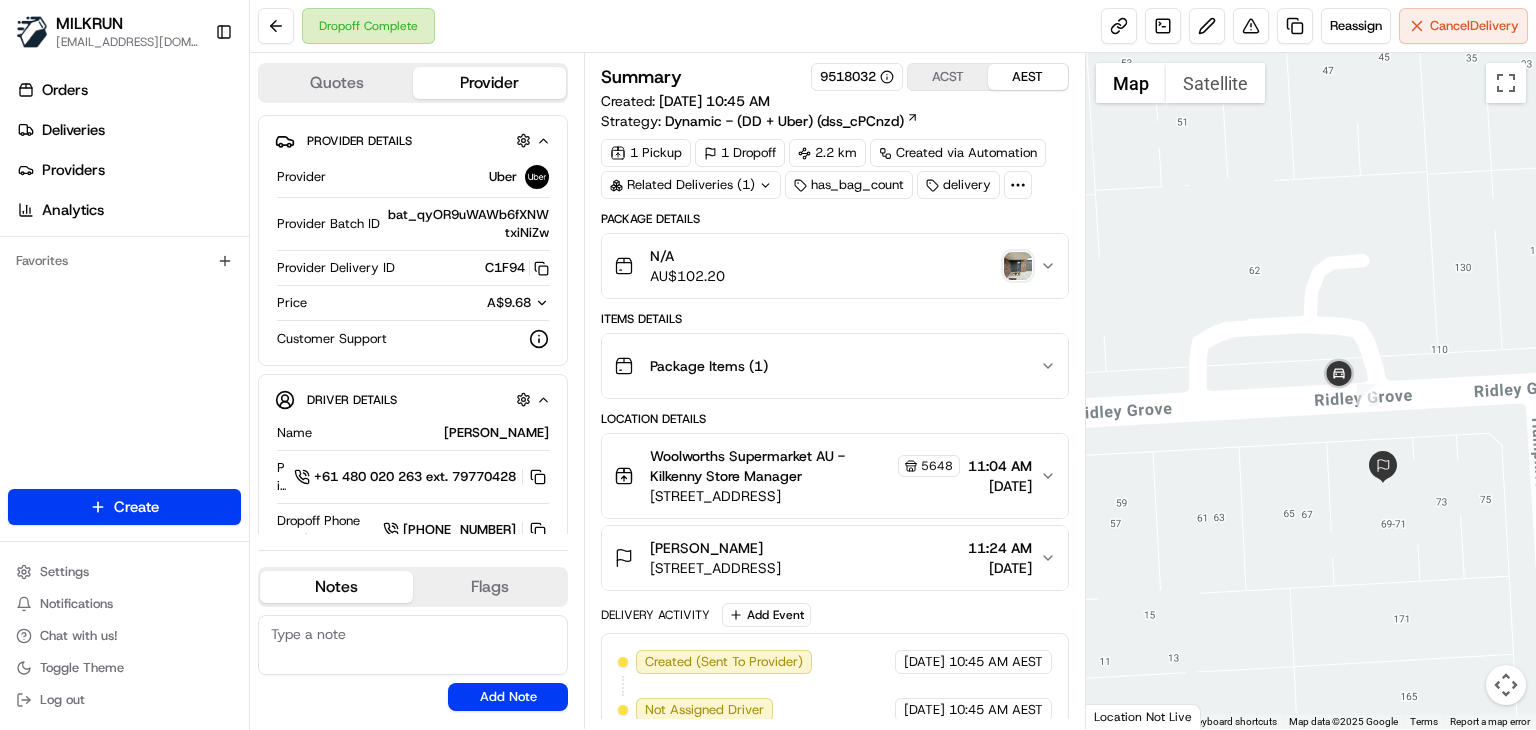 drag, startPoint x: 1332, startPoint y: 469, endPoint x: 1313, endPoint y: 465, distance: 19.416489 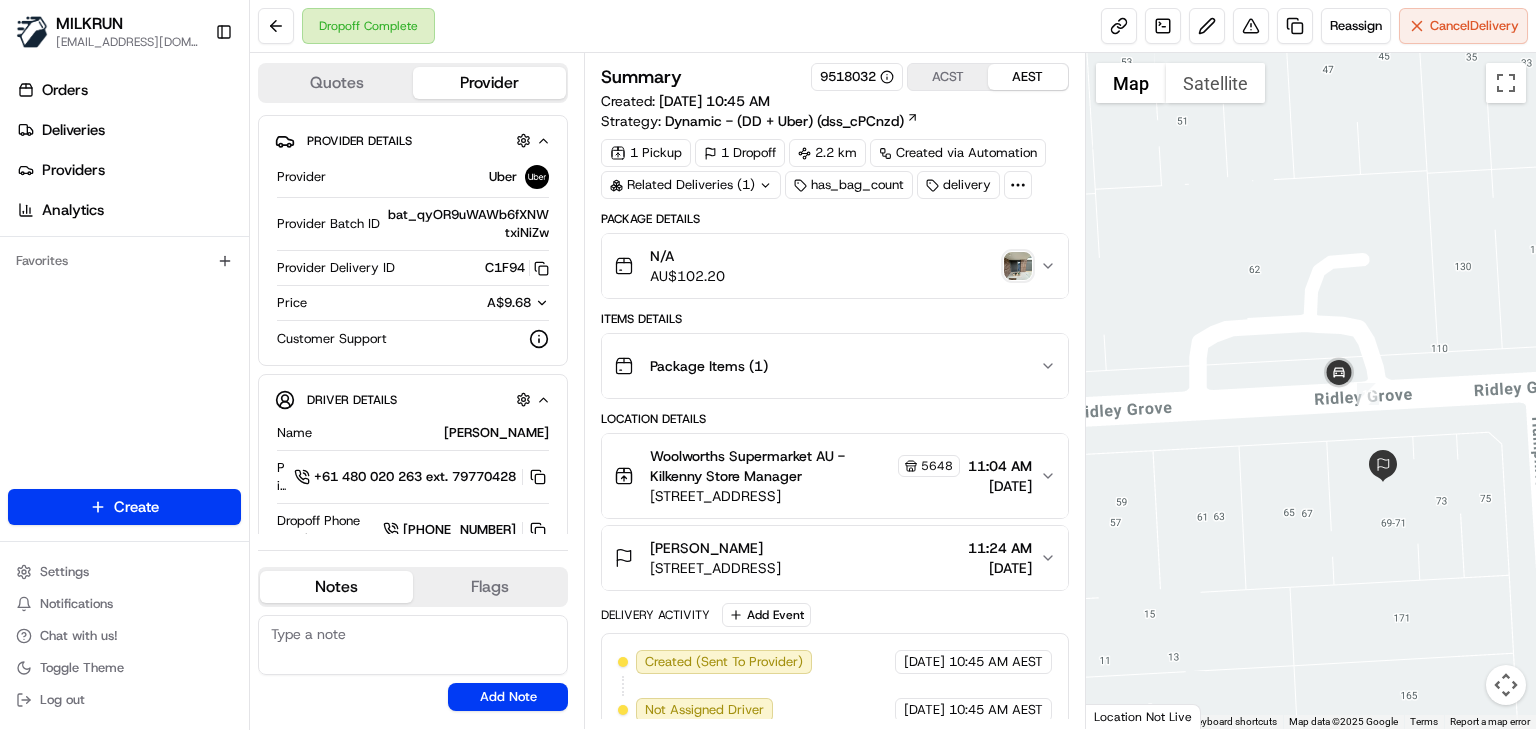 drag, startPoint x: 1202, startPoint y: 494, endPoint x: 1372, endPoint y: 390, distance: 199.28874 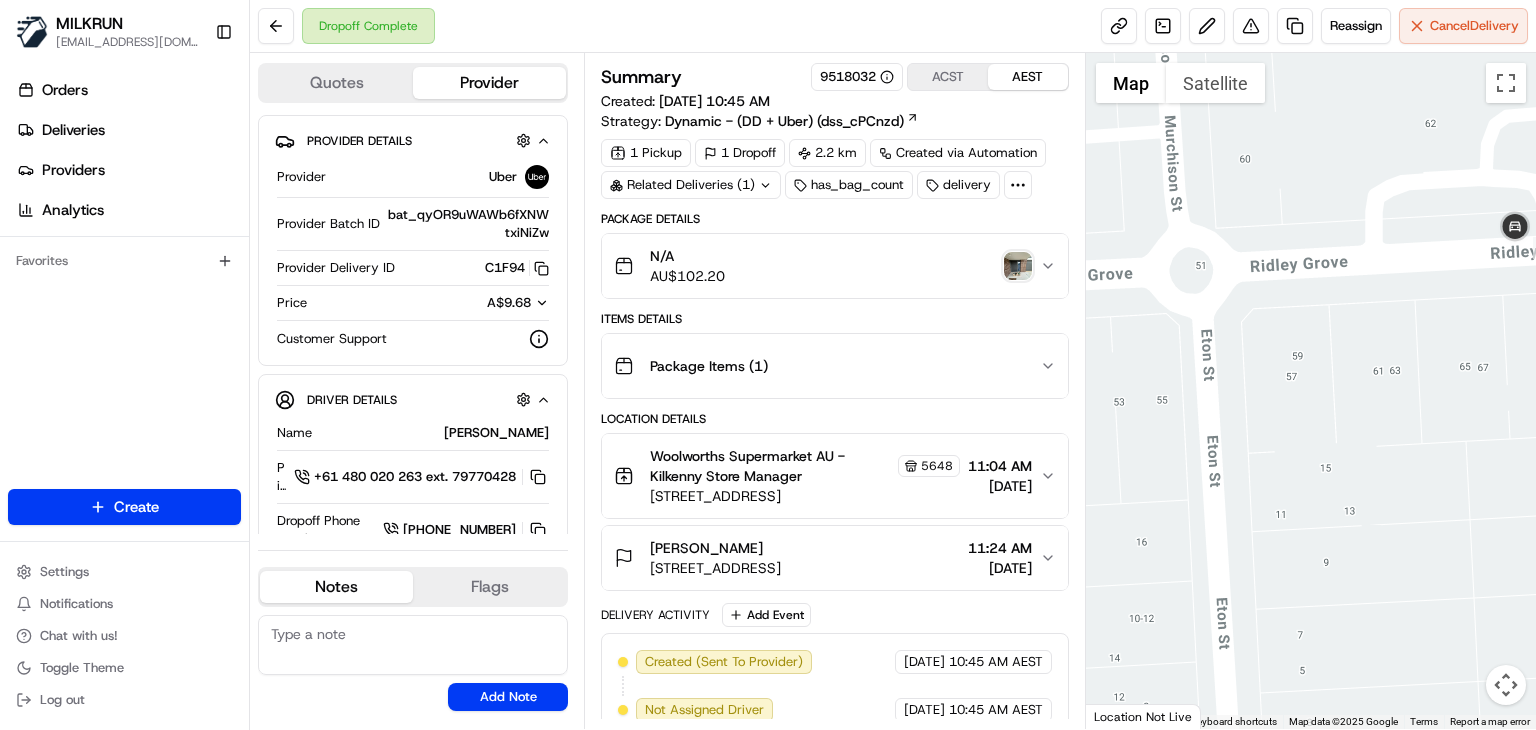 drag, startPoint x: 1338, startPoint y: 427, endPoint x: 1287, endPoint y: 413, distance: 52.886673 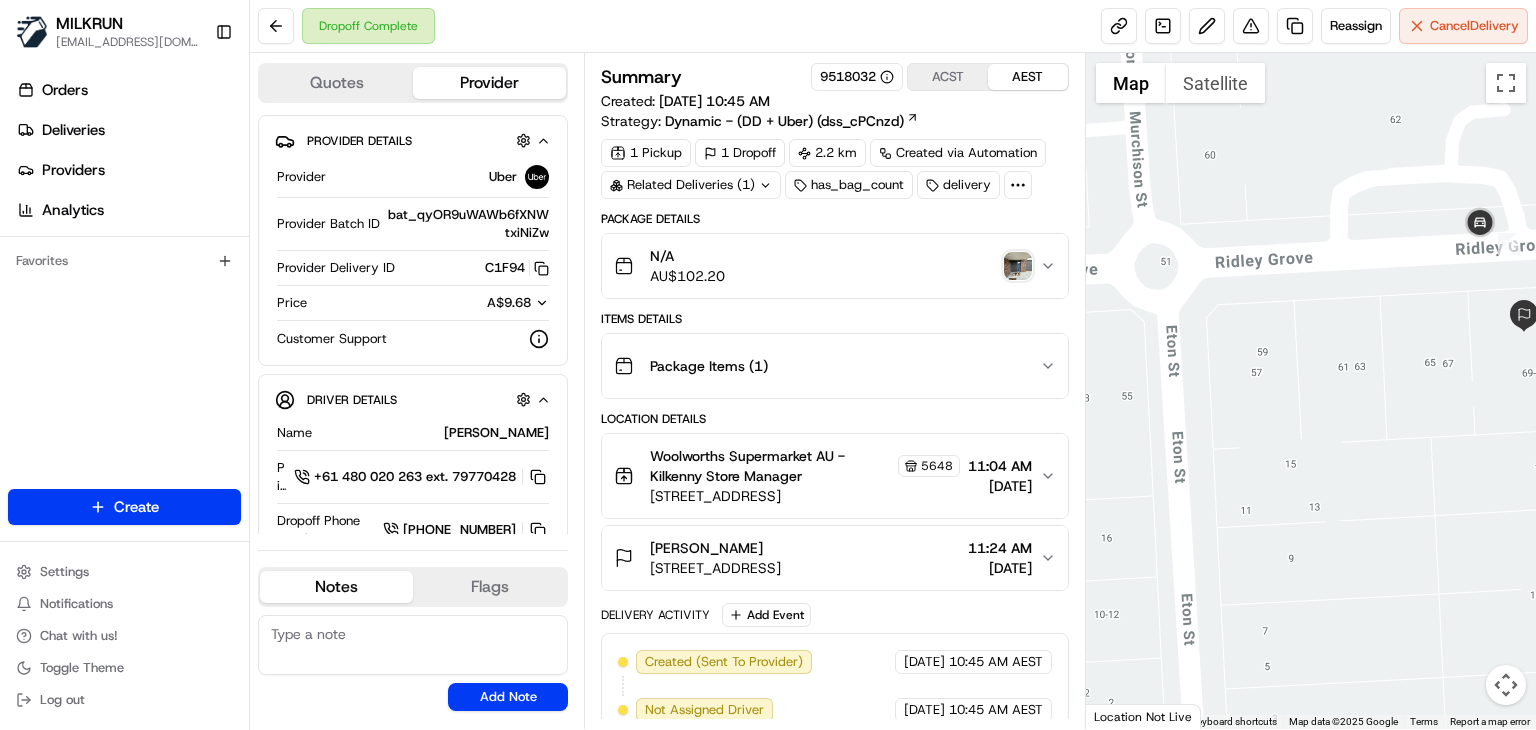 drag, startPoint x: 1287, startPoint y: 413, endPoint x: 1083, endPoint y: 465, distance: 210.52316 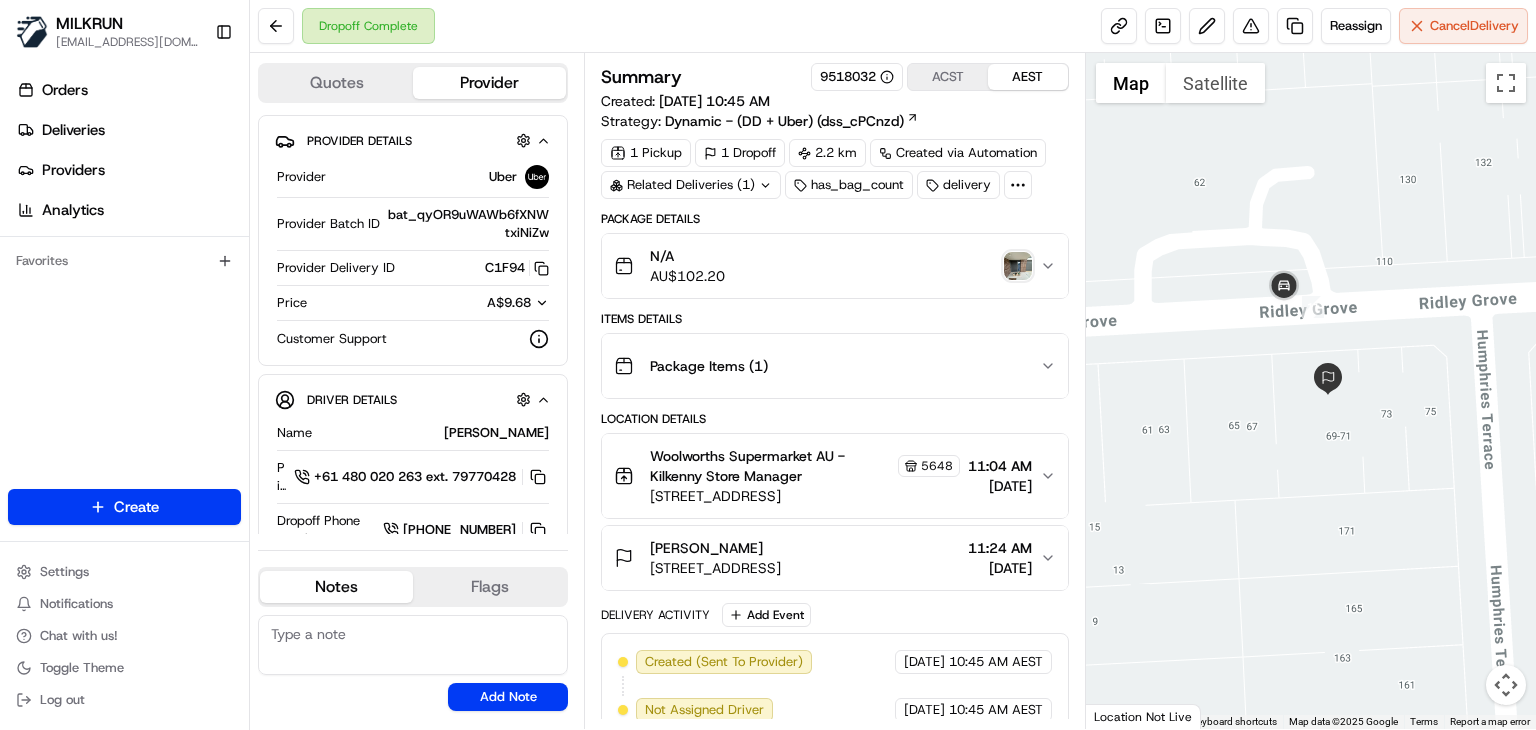 drag, startPoint x: 1202, startPoint y: 452, endPoint x: 1244, endPoint y: 445, distance: 42.579338 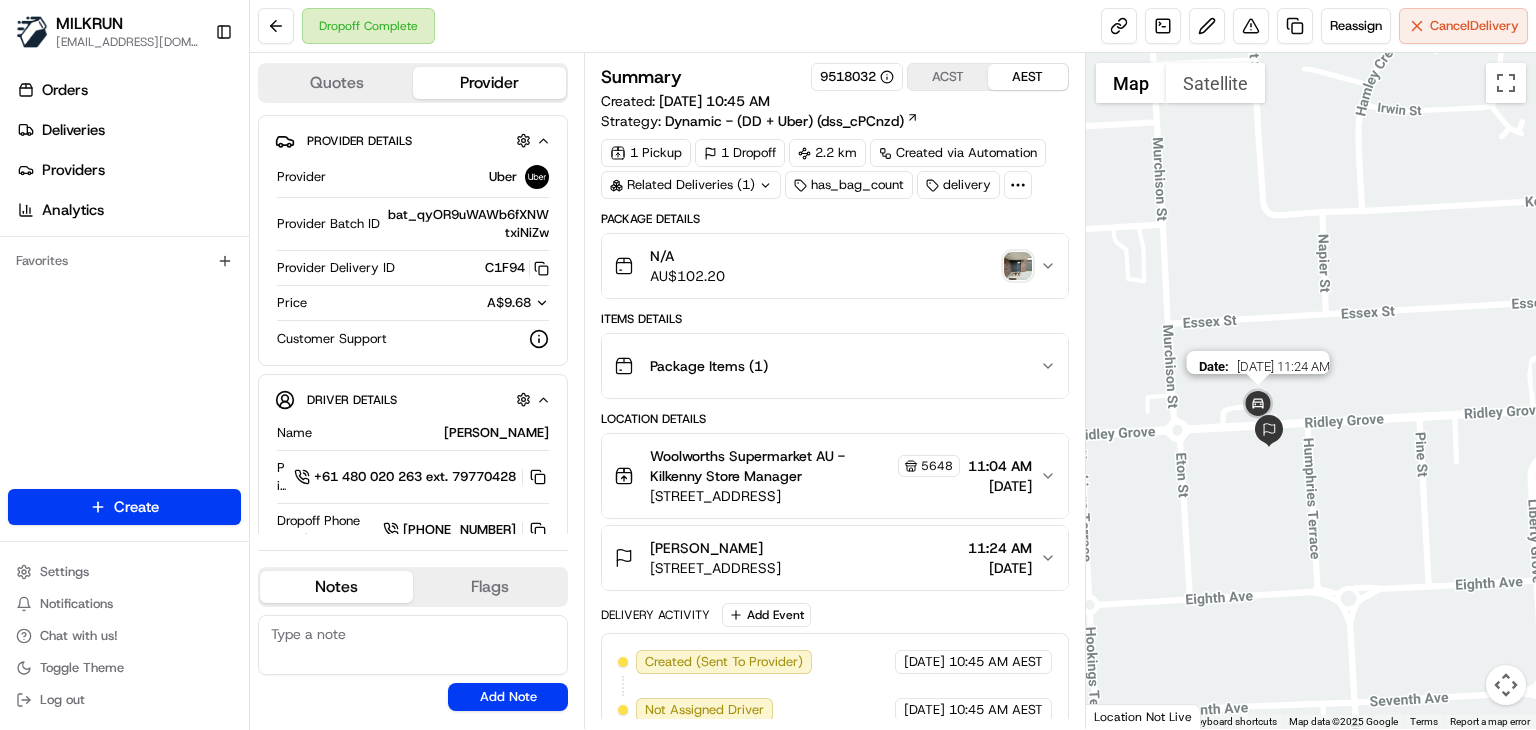 drag, startPoint x: 1244, startPoint y: 373, endPoint x: 1256, endPoint y: 427, distance: 55.31727 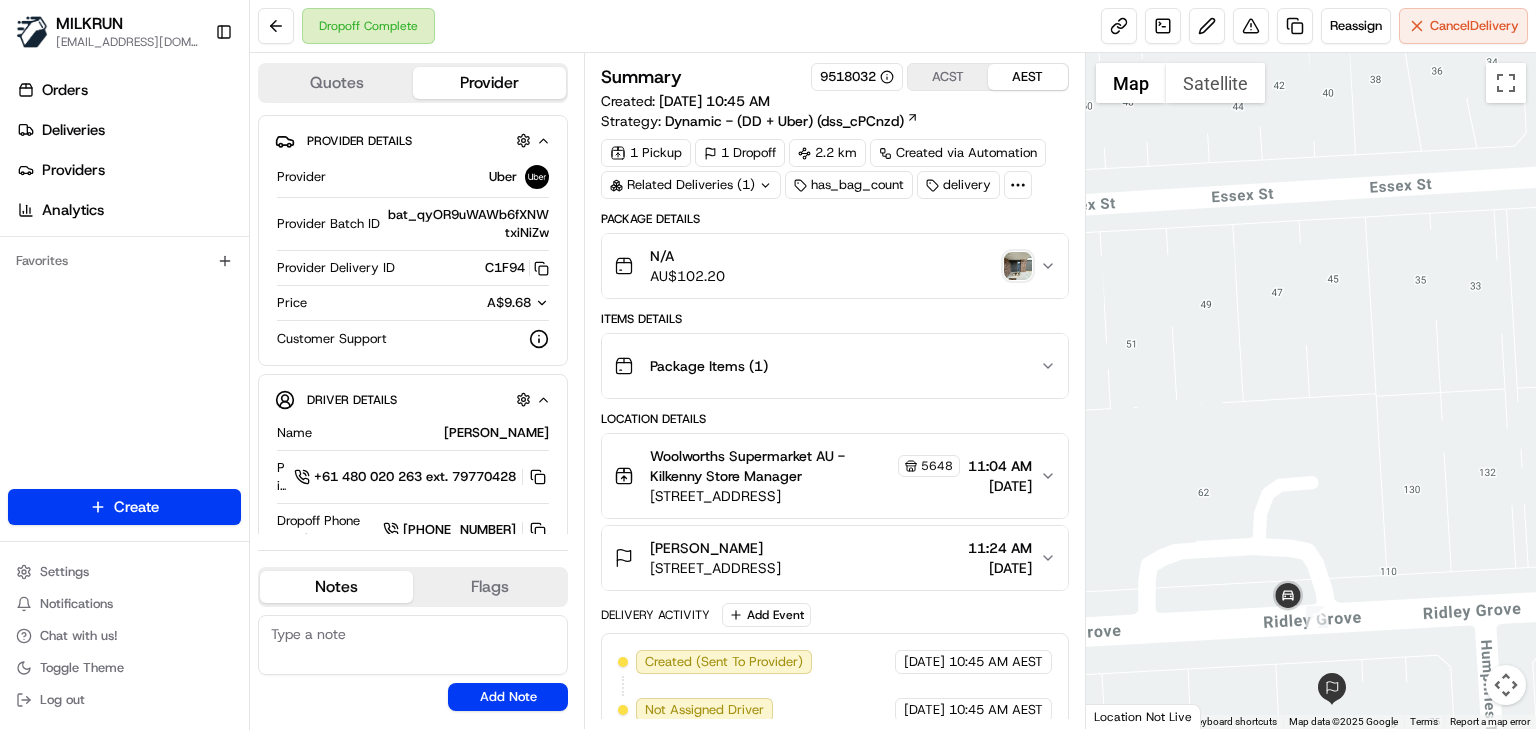 drag, startPoint x: 1245, startPoint y: 331, endPoint x: 1248, endPoint y: 356, distance: 25.179358 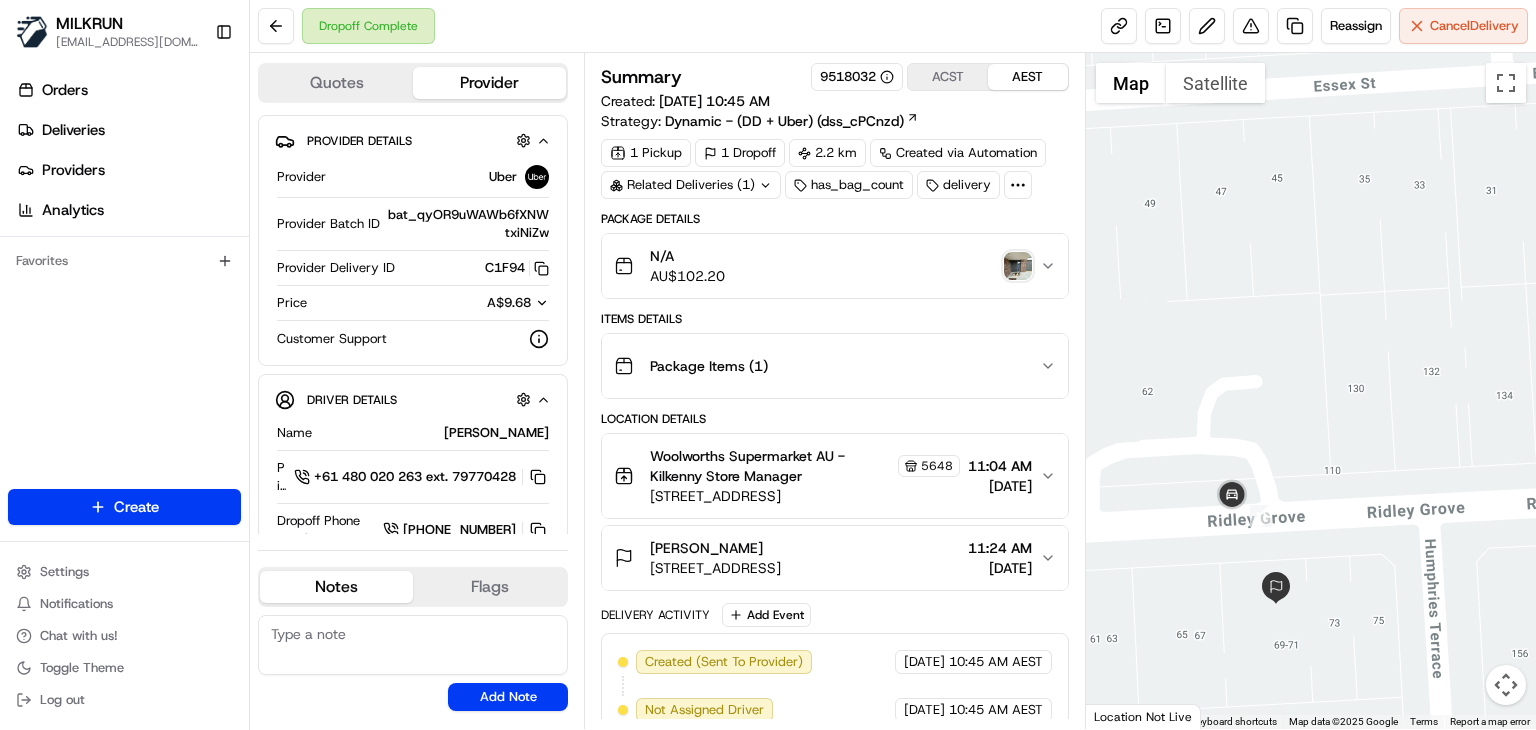 drag, startPoint x: 1291, startPoint y: 373, endPoint x: 1227, endPoint y: 280, distance: 112.89375 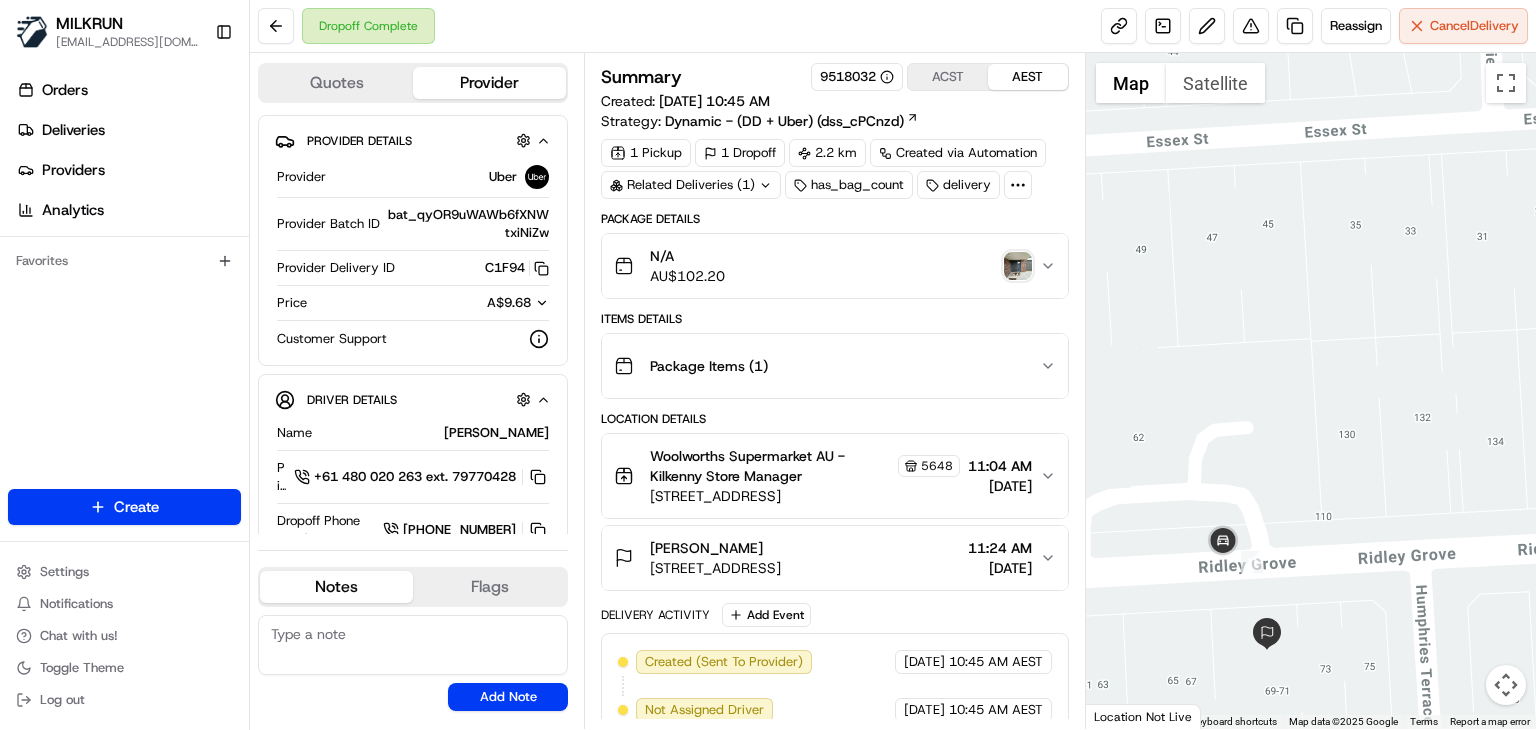 drag, startPoint x: 1227, startPoint y: 280, endPoint x: 1218, endPoint y: 314, distance: 35.17101 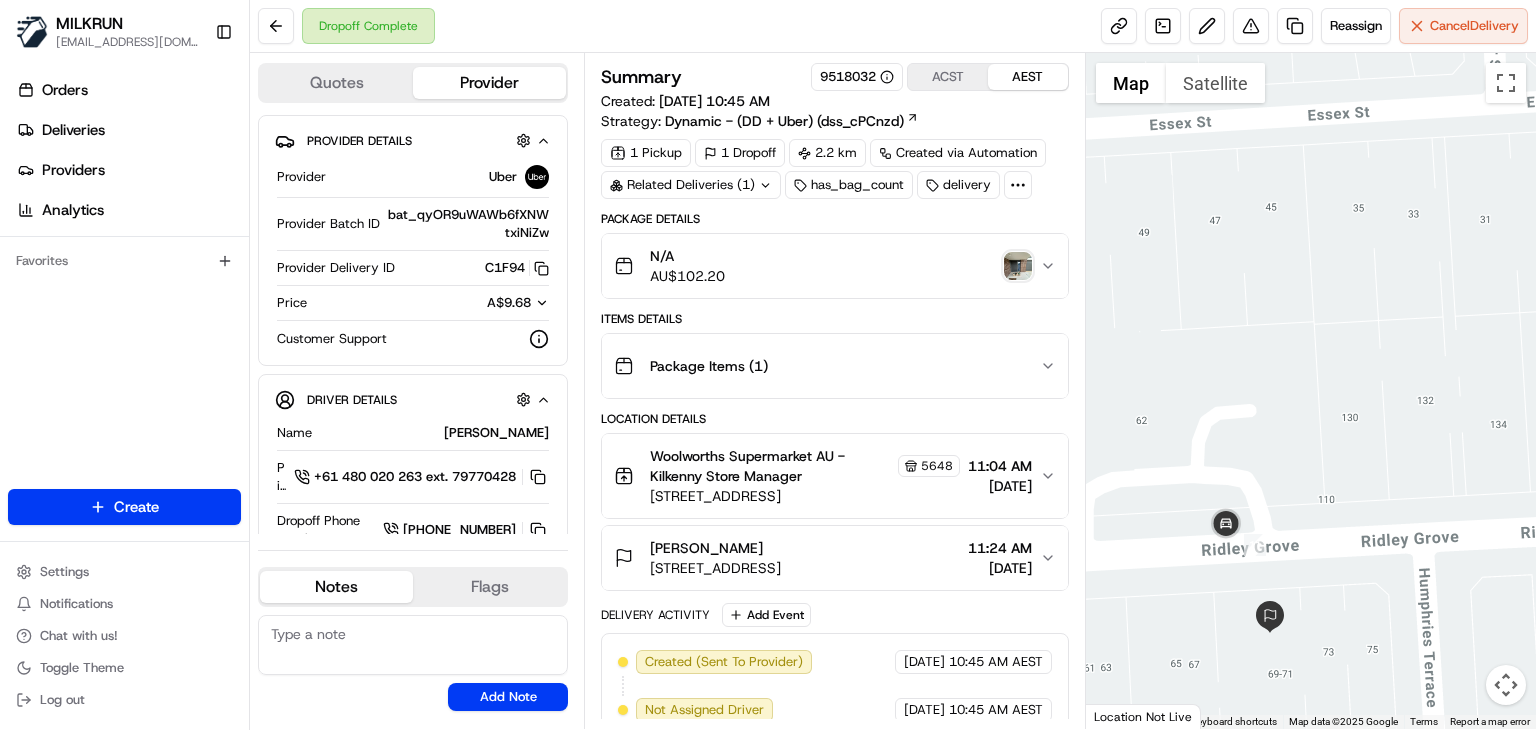 drag, startPoint x: 1222, startPoint y: 431, endPoint x: 1230, endPoint y: 393, distance: 38.832977 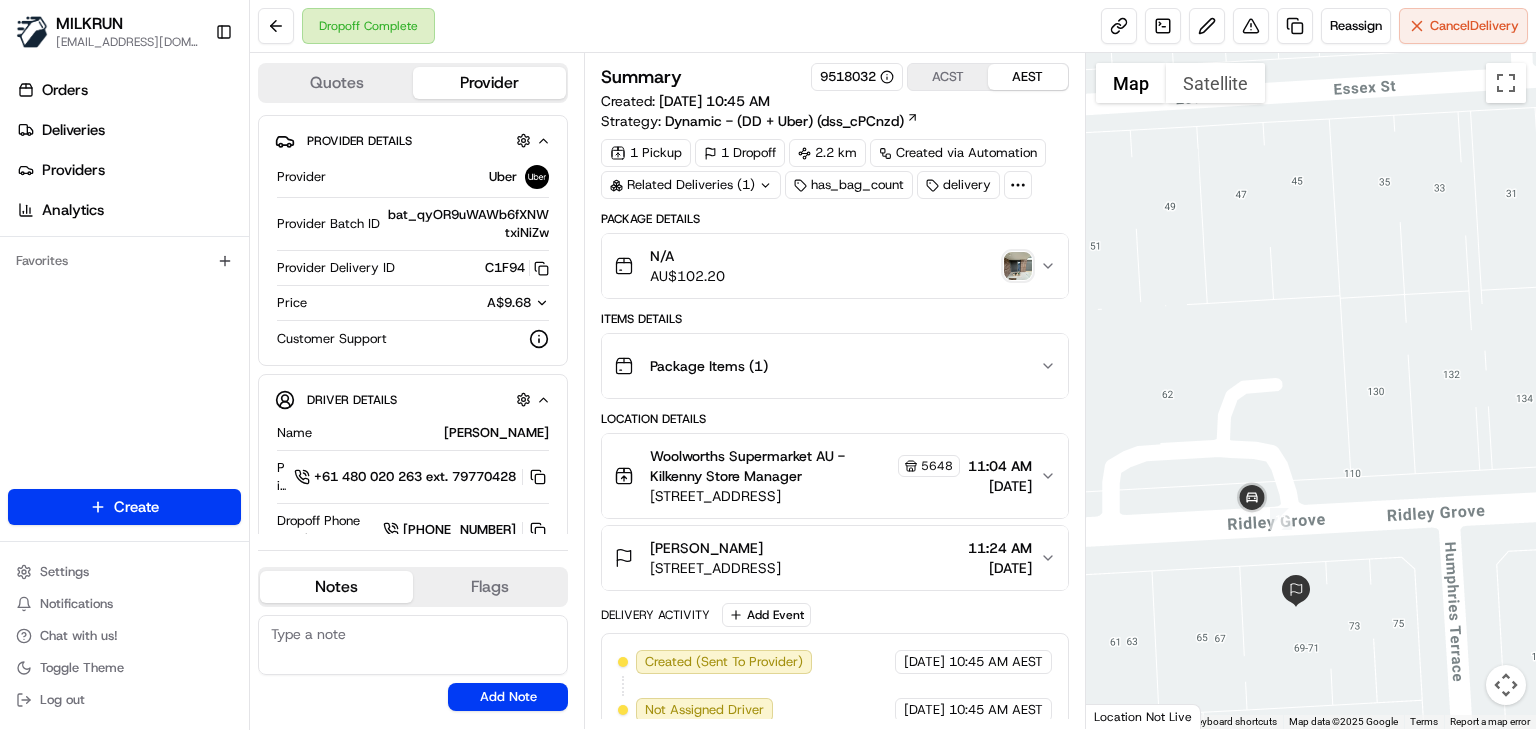 drag, startPoint x: 1260, startPoint y: 408, endPoint x: 1281, endPoint y: 409, distance: 21.023796 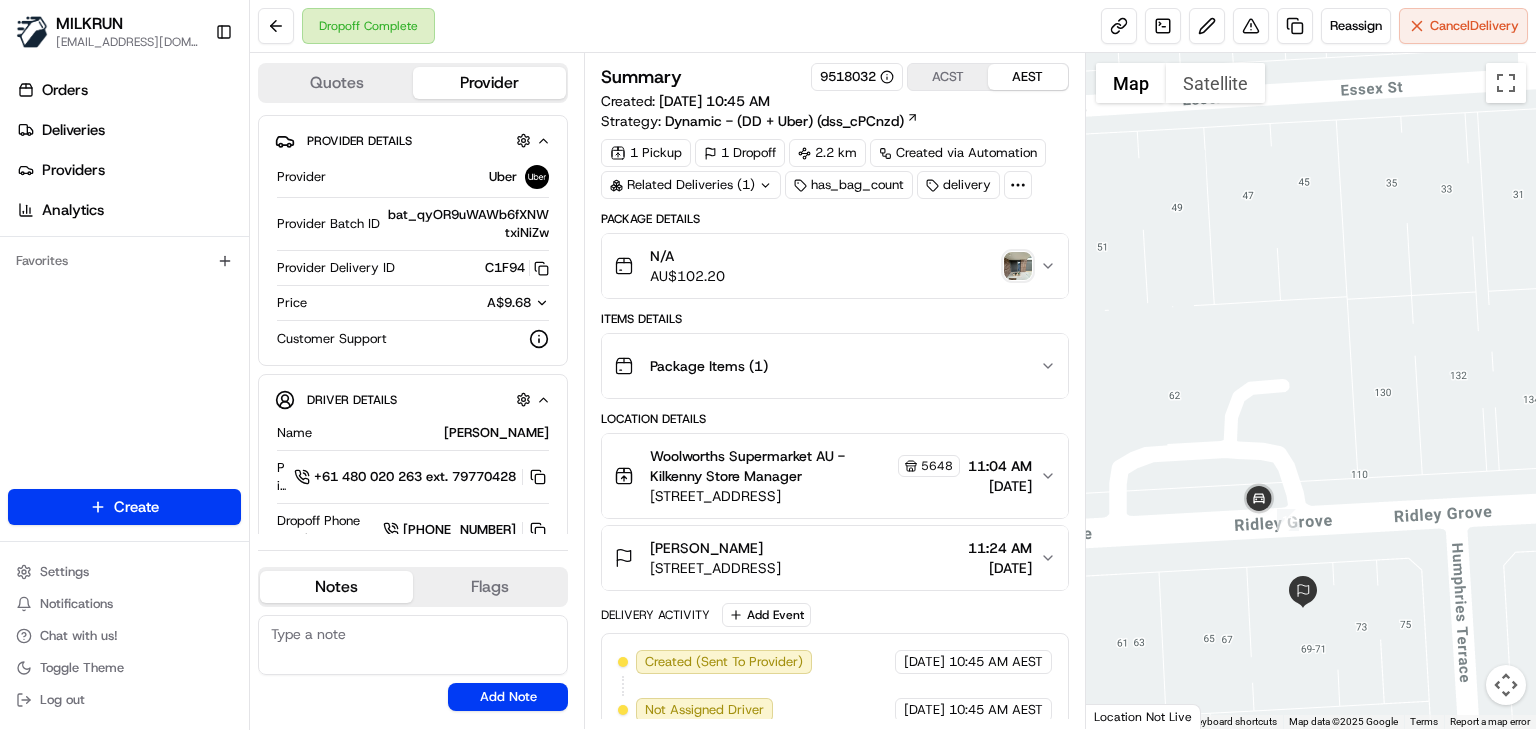 click 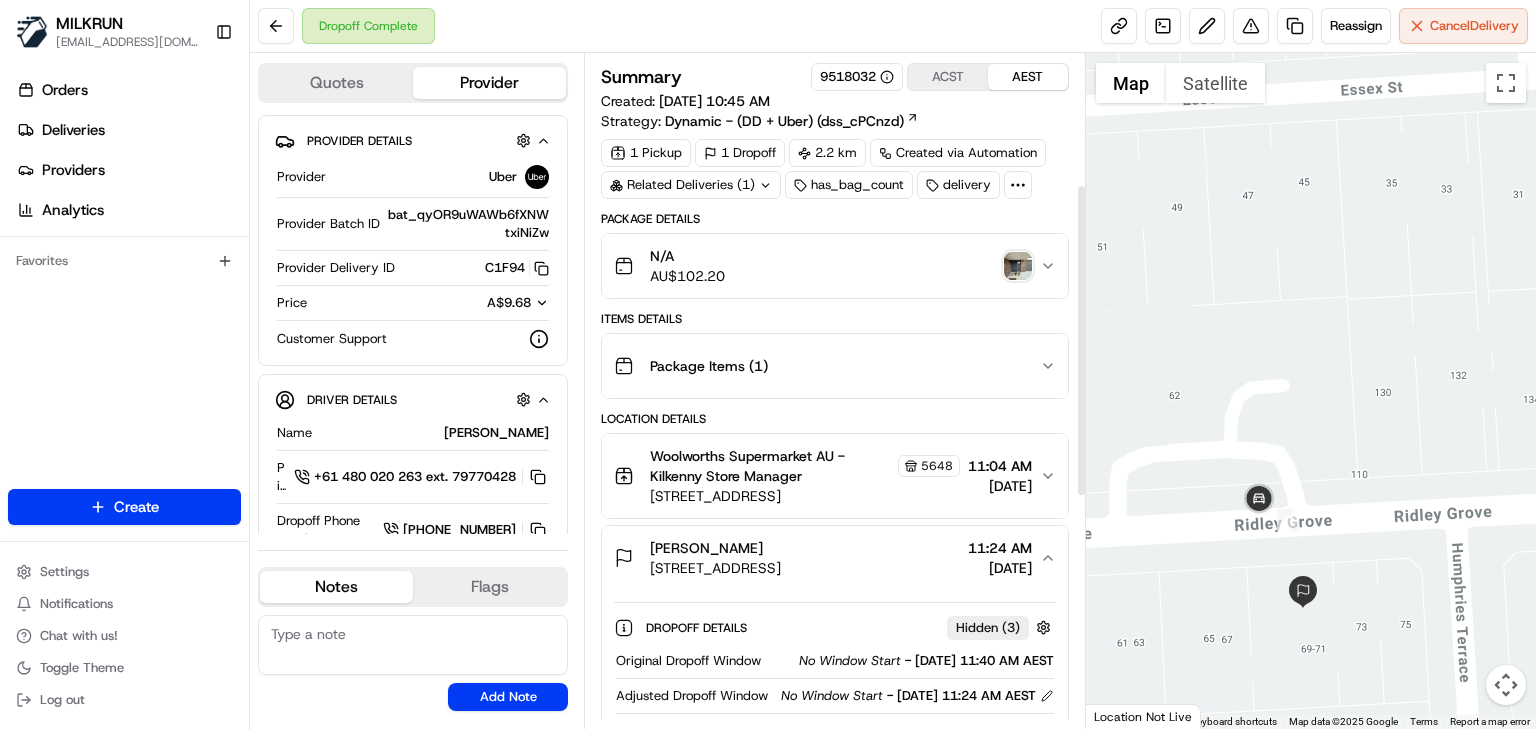 scroll, scrollTop: 336, scrollLeft: 0, axis: vertical 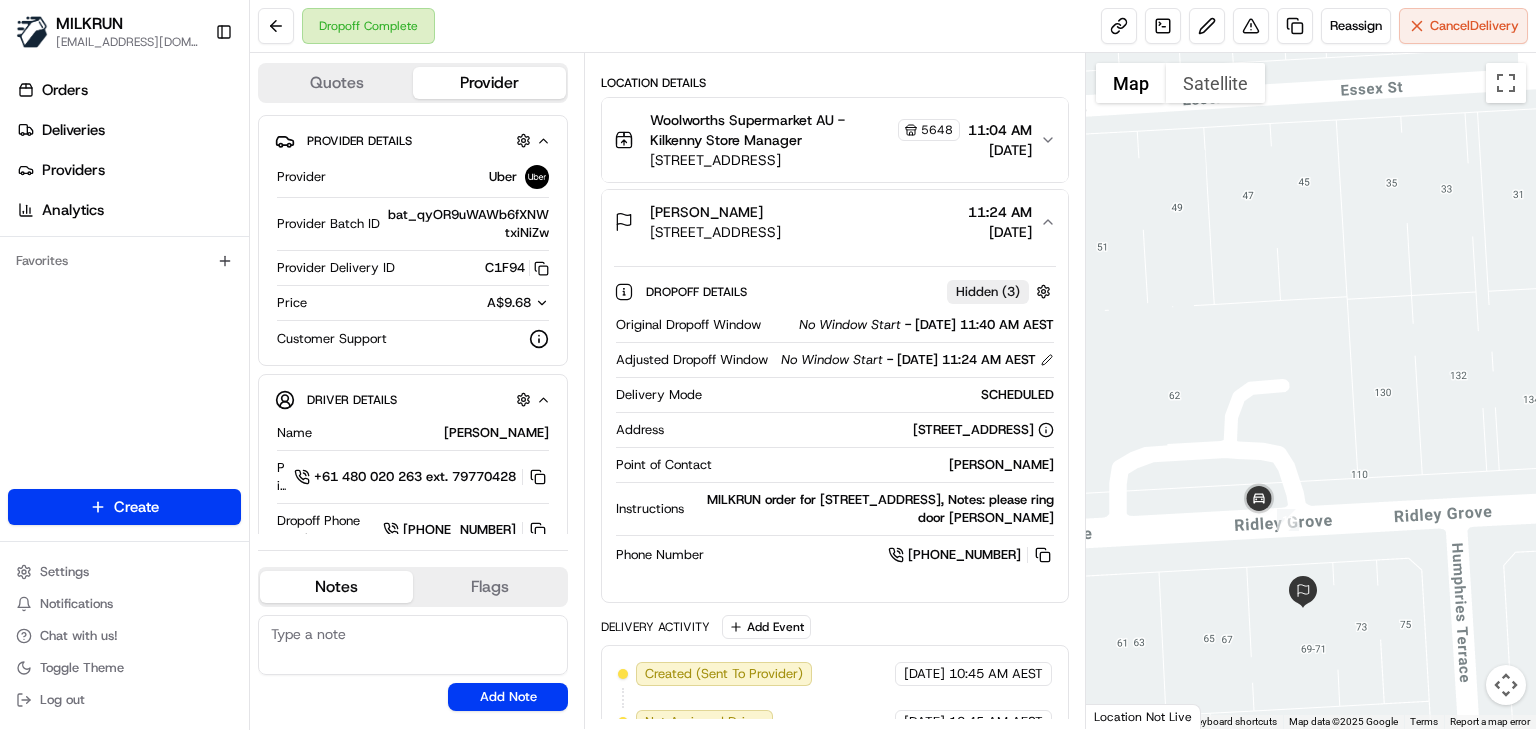 click 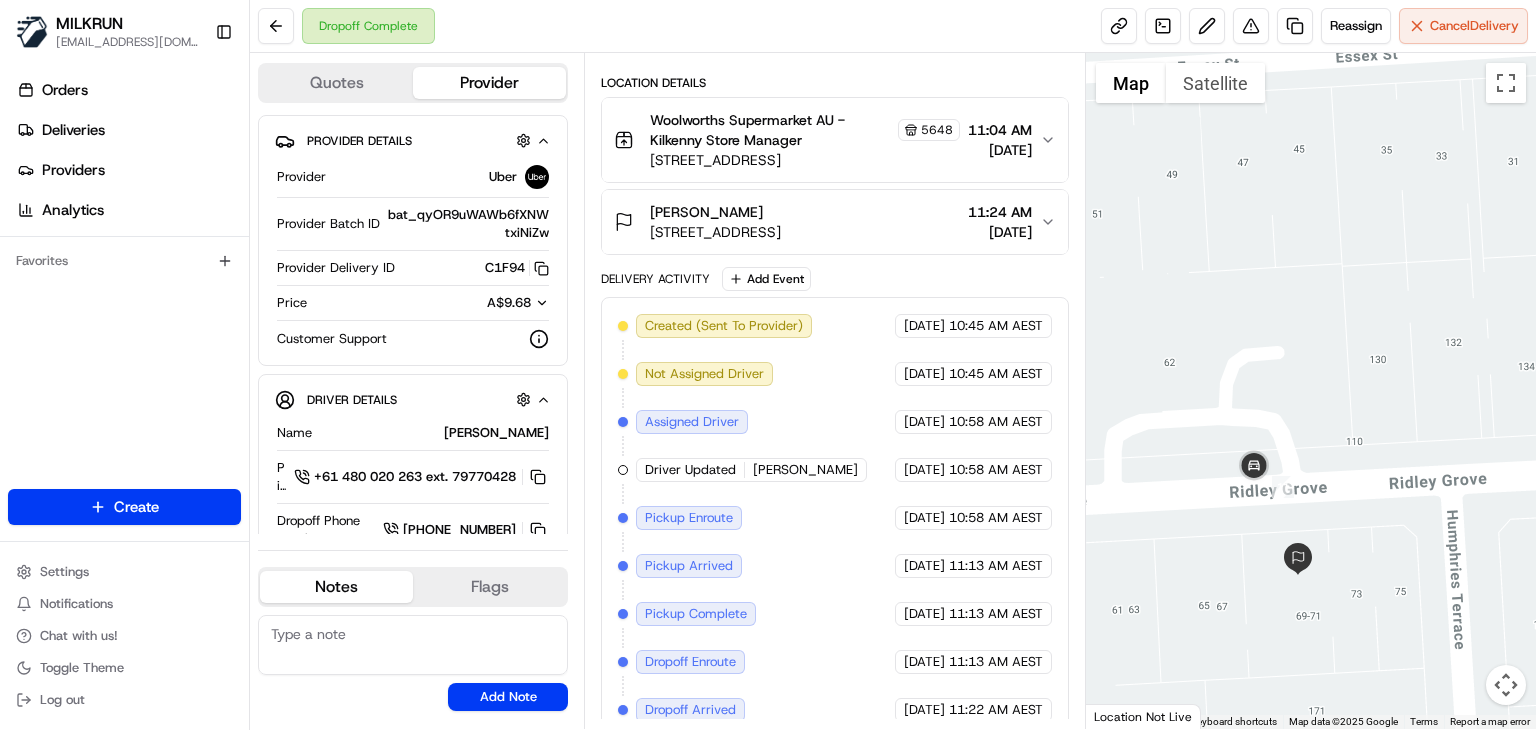 drag, startPoint x: 1293, startPoint y: 473, endPoint x: 1287, endPoint y: 429, distance: 44.407207 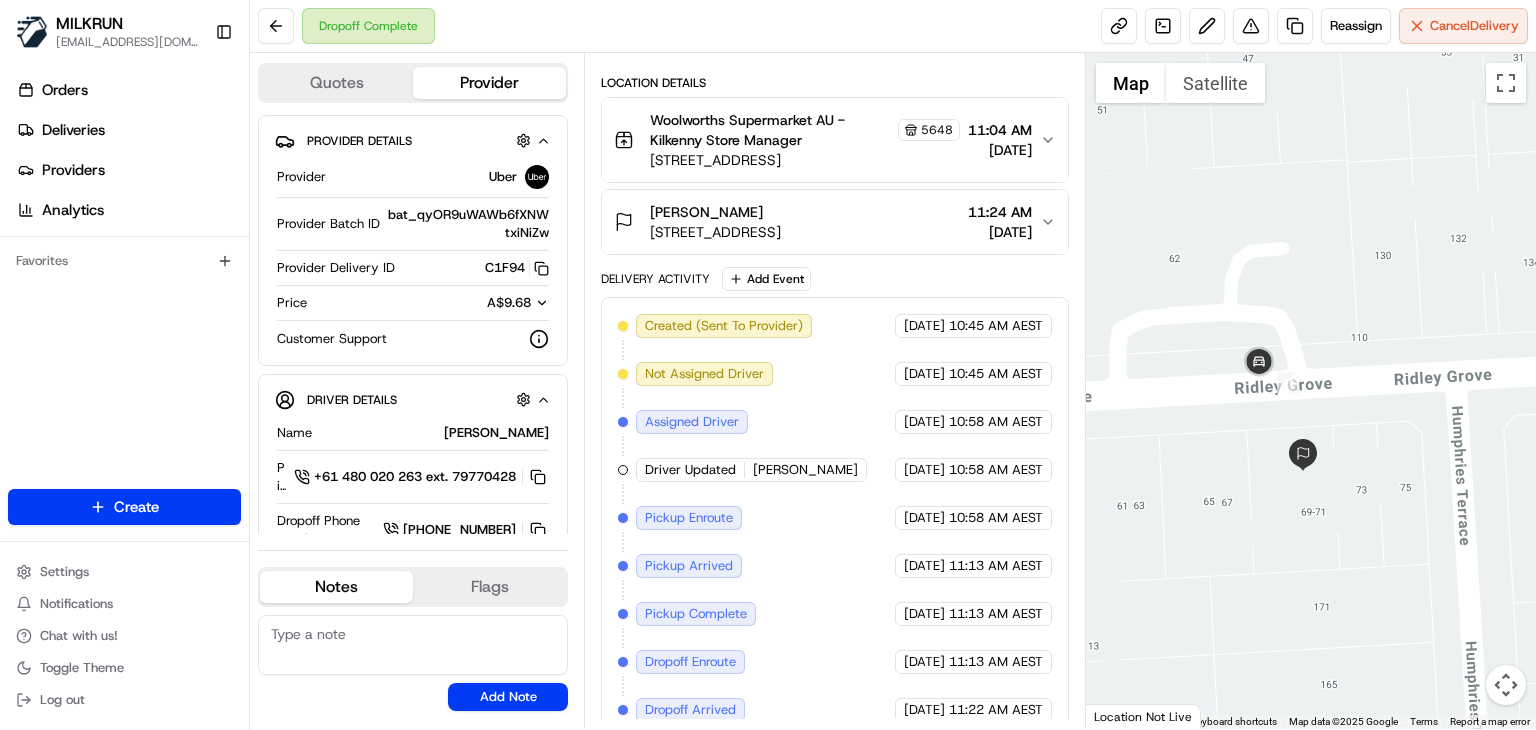 drag, startPoint x: 1217, startPoint y: 425, endPoint x: 1217, endPoint y: 442, distance: 17 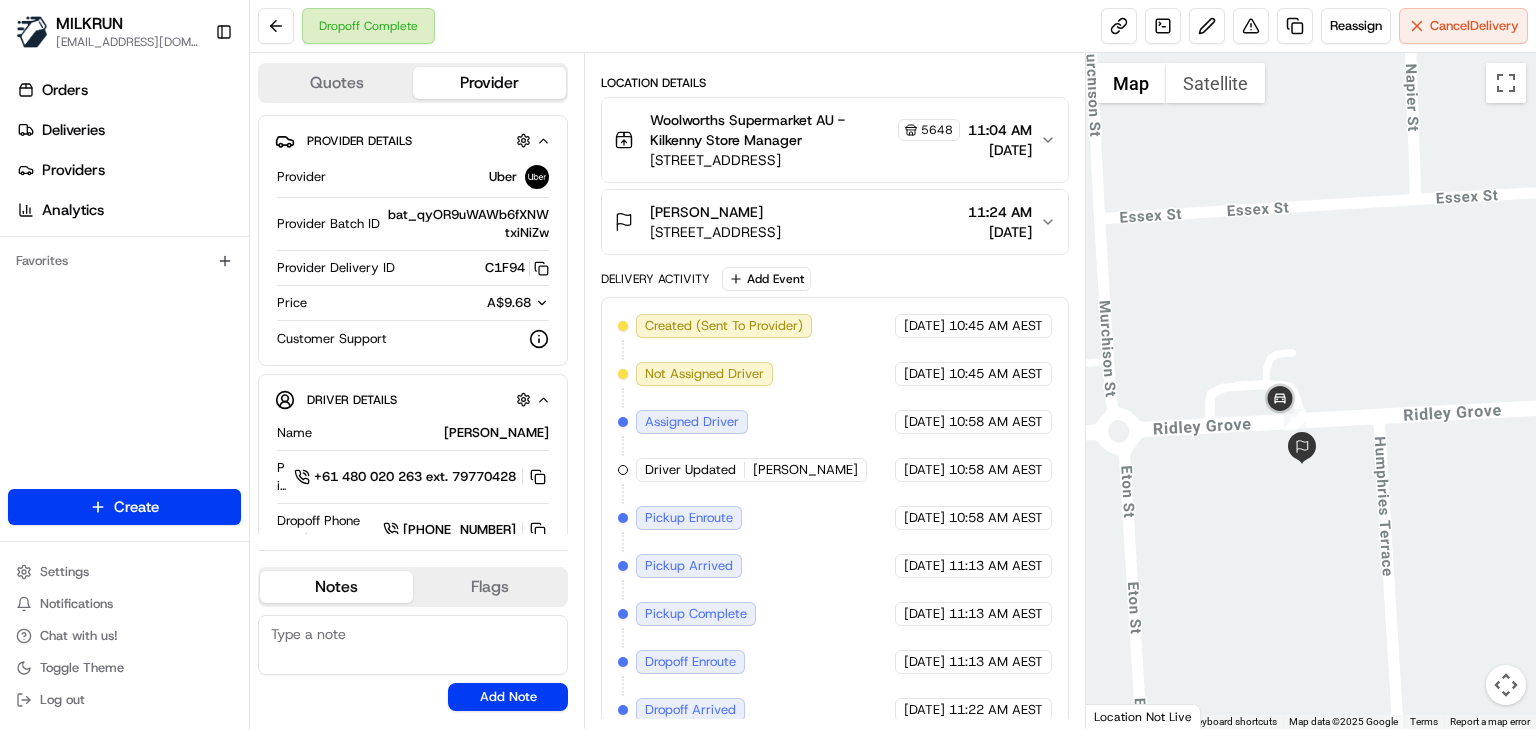 drag, startPoint x: 1295, startPoint y: 426, endPoint x: 1320, endPoint y: 441, distance: 29.15476 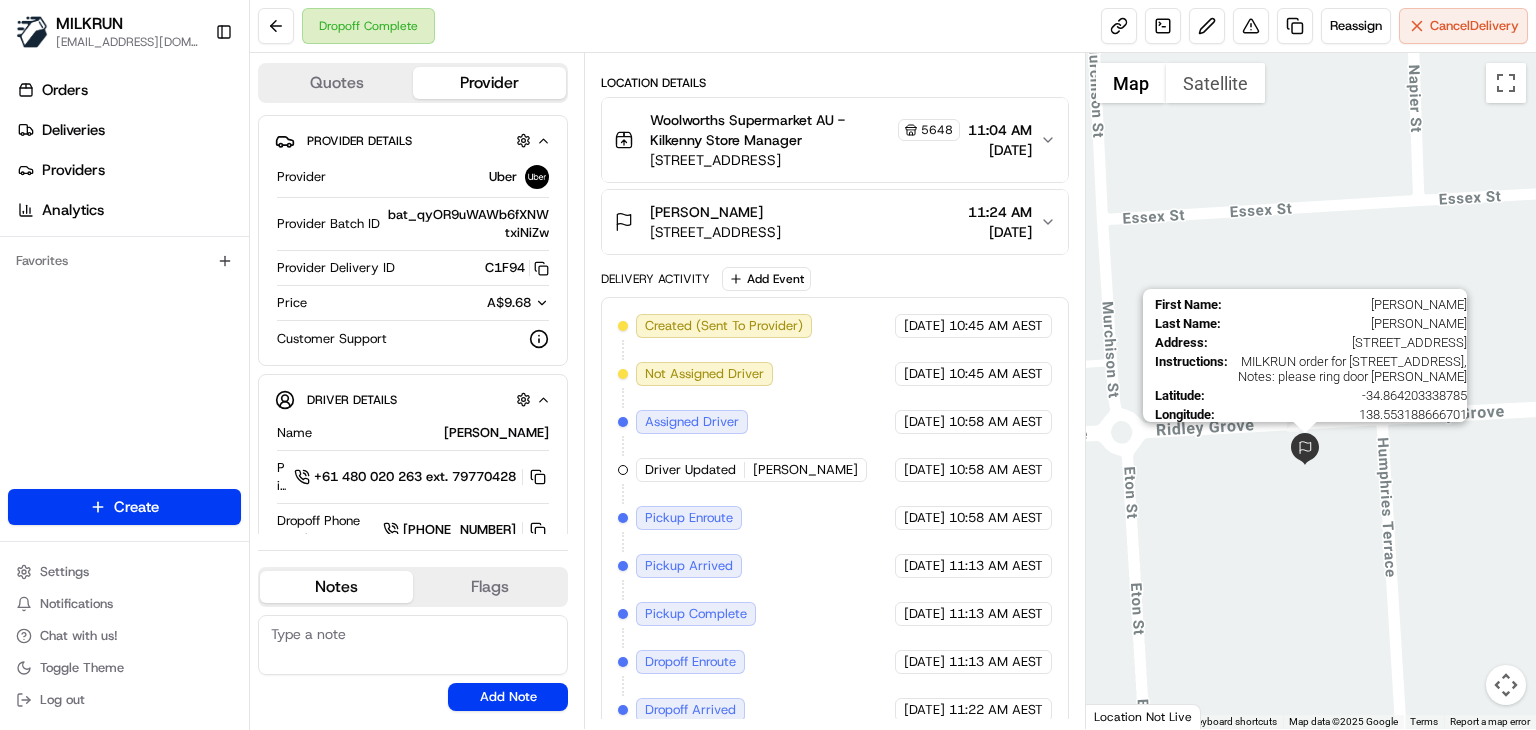 drag, startPoint x: 1320, startPoint y: 441, endPoint x: 1320, endPoint y: 465, distance: 24 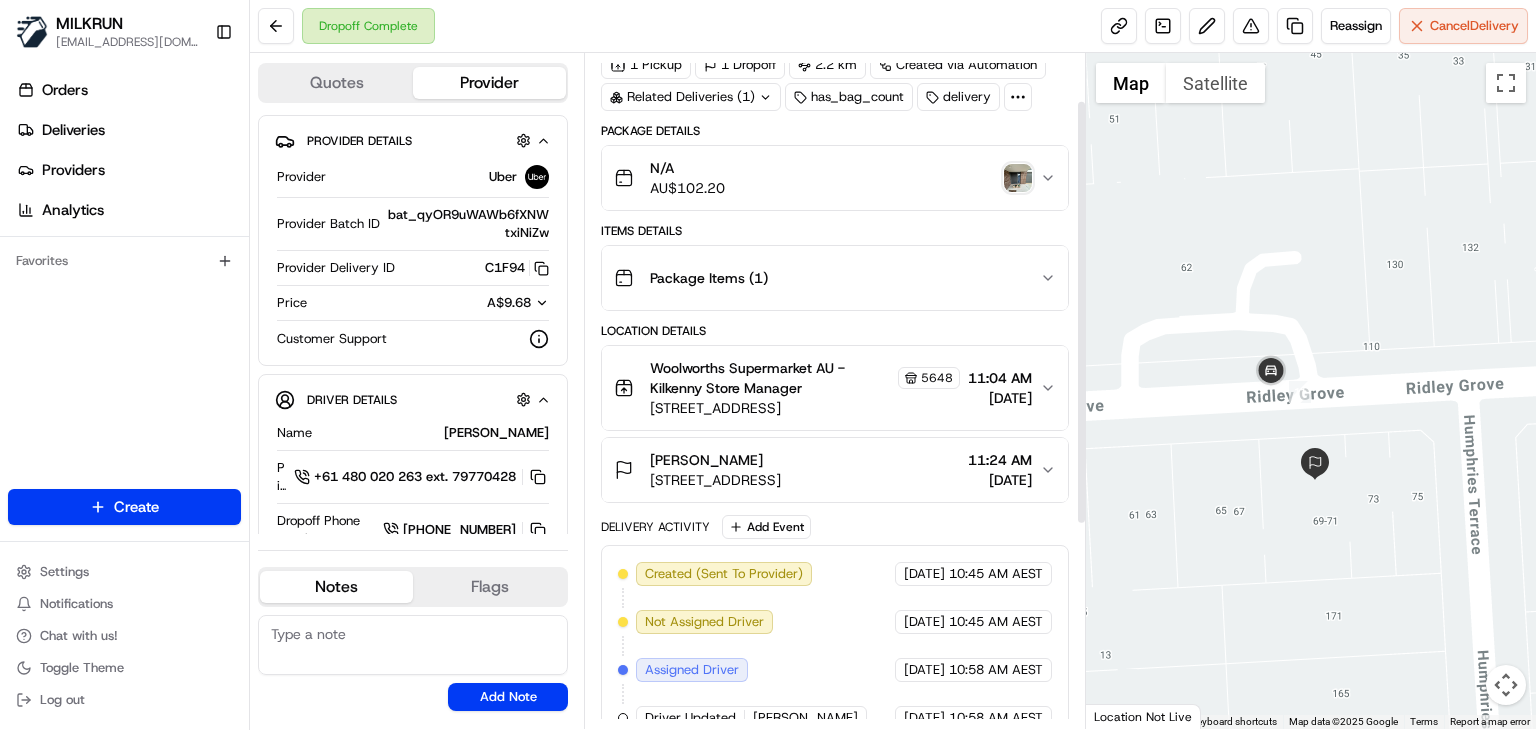 scroll, scrollTop: 74, scrollLeft: 0, axis: vertical 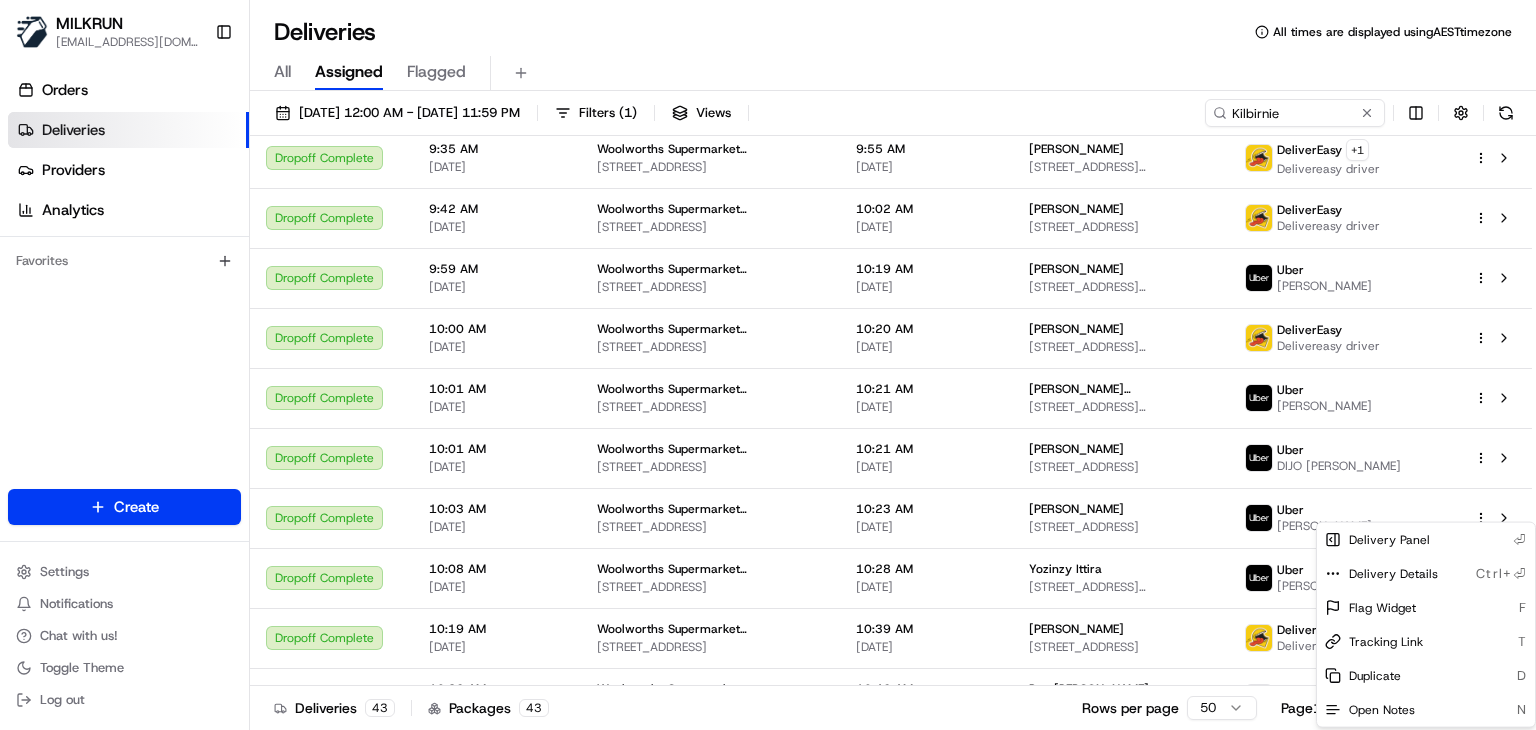 click on "MILKRUN ssubedi2@woolworths.com.au Toggle Sidebar Orders Deliveries Providers Analytics Favorites Main Menu Members & Organization Organization Users Roles Preferences Customization Tracking Orchestration Automations Locations Pickup Locations Dropoff Locations AI Support Call Agent Billing Billing Refund Requests Integrations Notification Triggers Webhooks API Keys Request Logs Create Settings Notifications Chat with us! Toggle Theme Log out Deliveries All times are displayed using  AEST  timezone All Assigned Flagged 13/07/2025 12:00 AM - 13/07/2025 11:59 PM Filters ( 1 ) Views Kilbirnie Status Original Pickup Time Pickup Location Original Dropoff Time Dropoff Location Provider Action Dropoff Complete 6:40 AM 13/07/2025 Woolworths Supermarket NZ - Kilbirnie 47 Bay Rd, Wellington, Wellington 6022, NZ 7:00 AM 13/07/2025 Bex Letoa 57 Kauri Street, Miramar, Wellington 6022, NZ DeliverEasy Delivereasy driver Dropoff Complete 6:54 AM 13/07/2025 Woolworths Supermarket NZ - Kilbirnie 7:14 AM 7:54 AM" at bounding box center [768, 365] 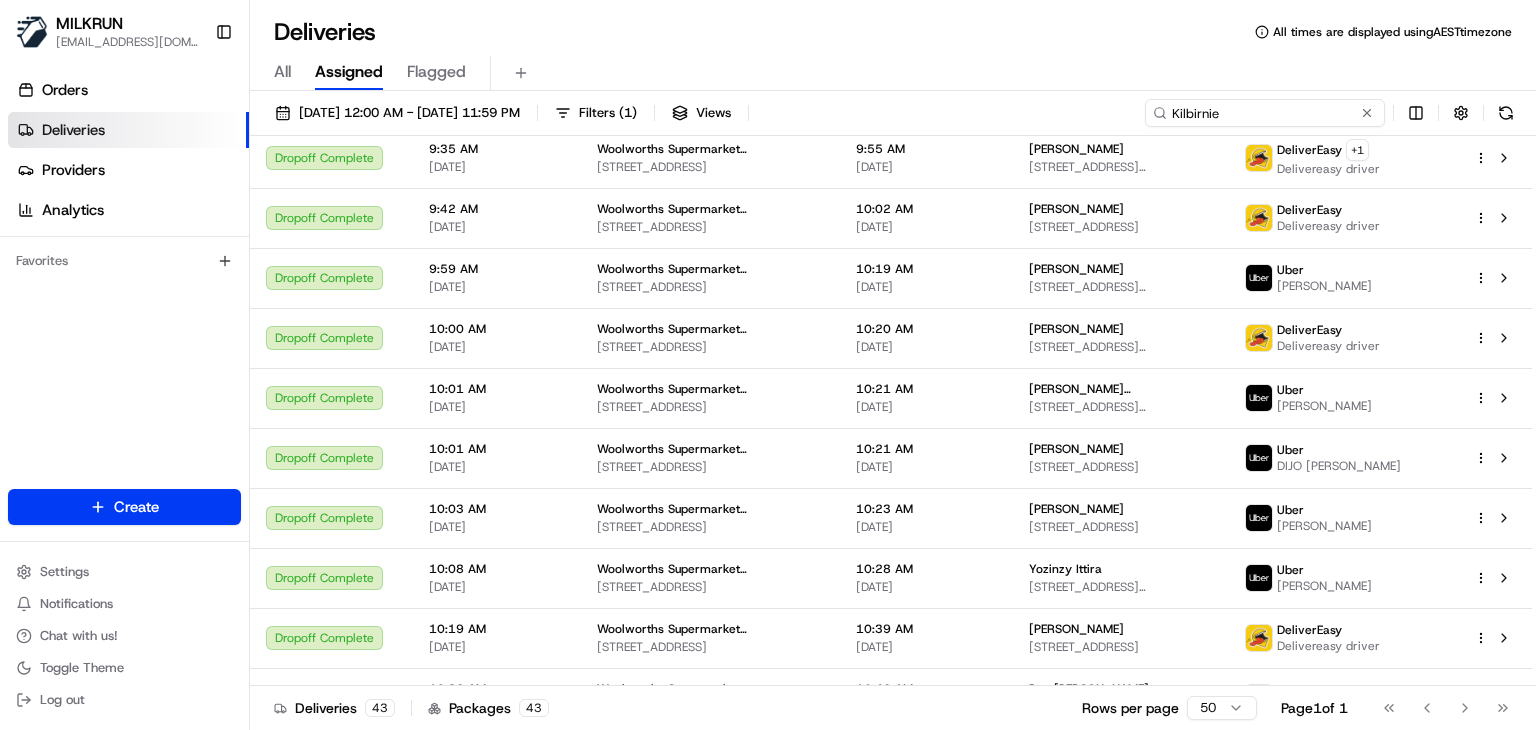 click on "Kilbirnie" at bounding box center [1265, 113] 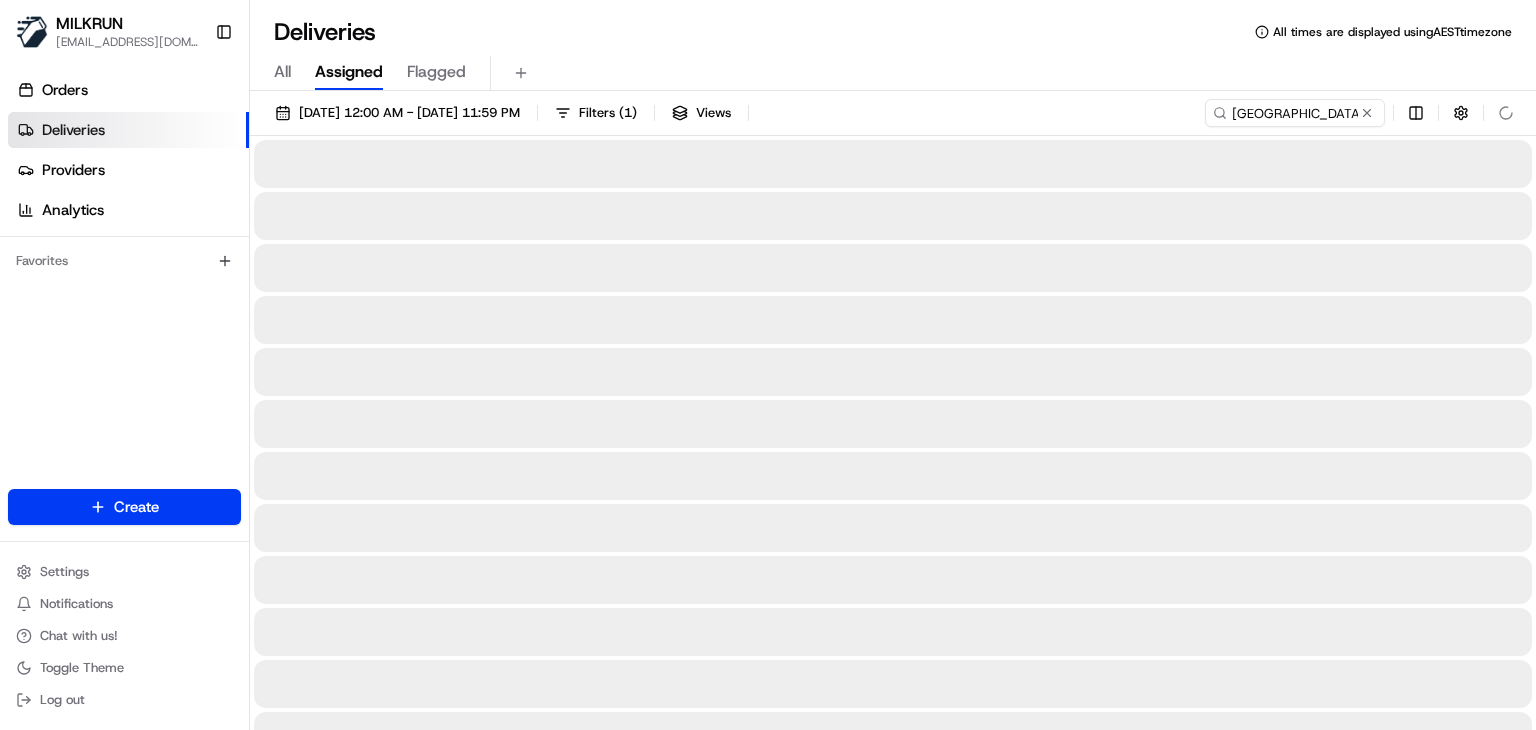 click on "All Assigned Flagged" at bounding box center (893, 73) 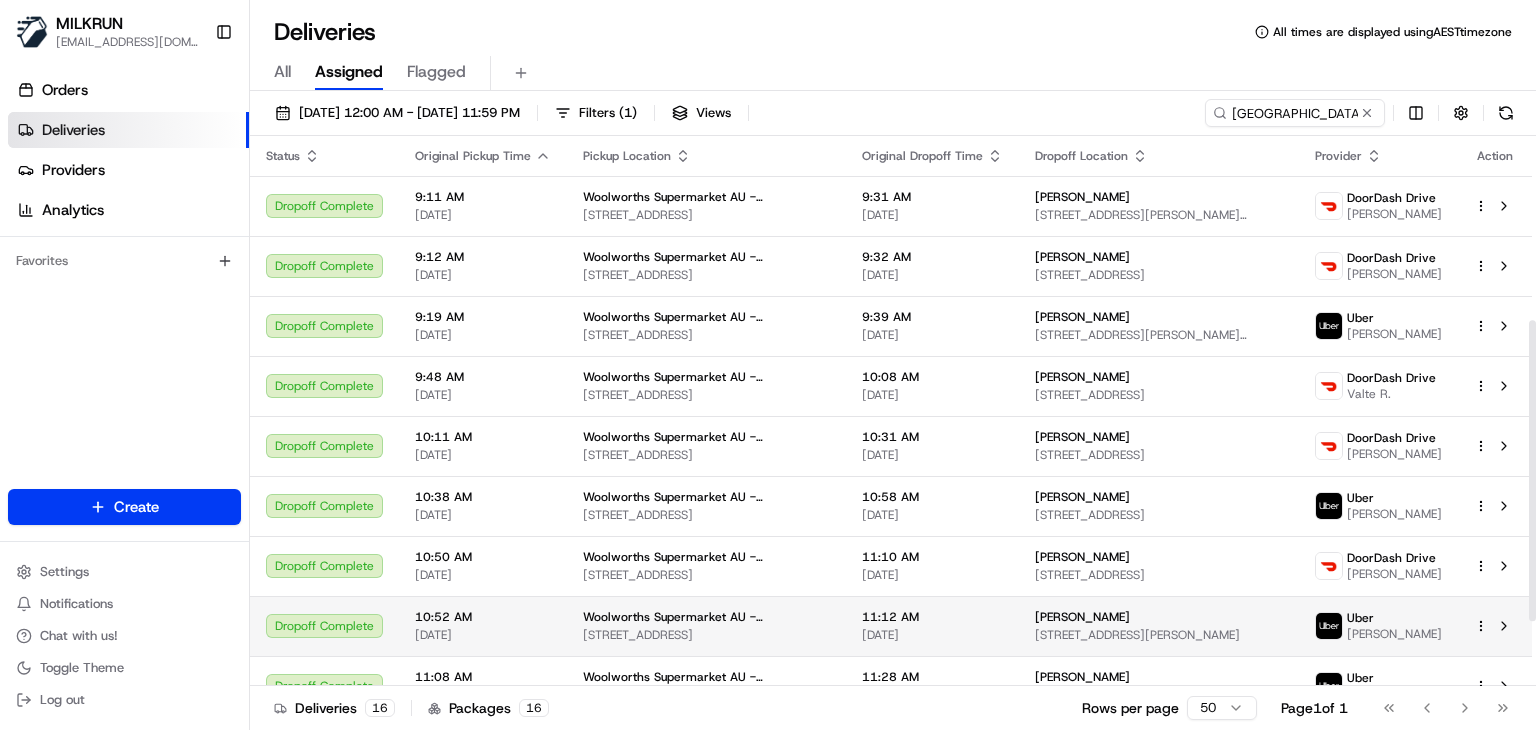 scroll, scrollTop: 455, scrollLeft: 0, axis: vertical 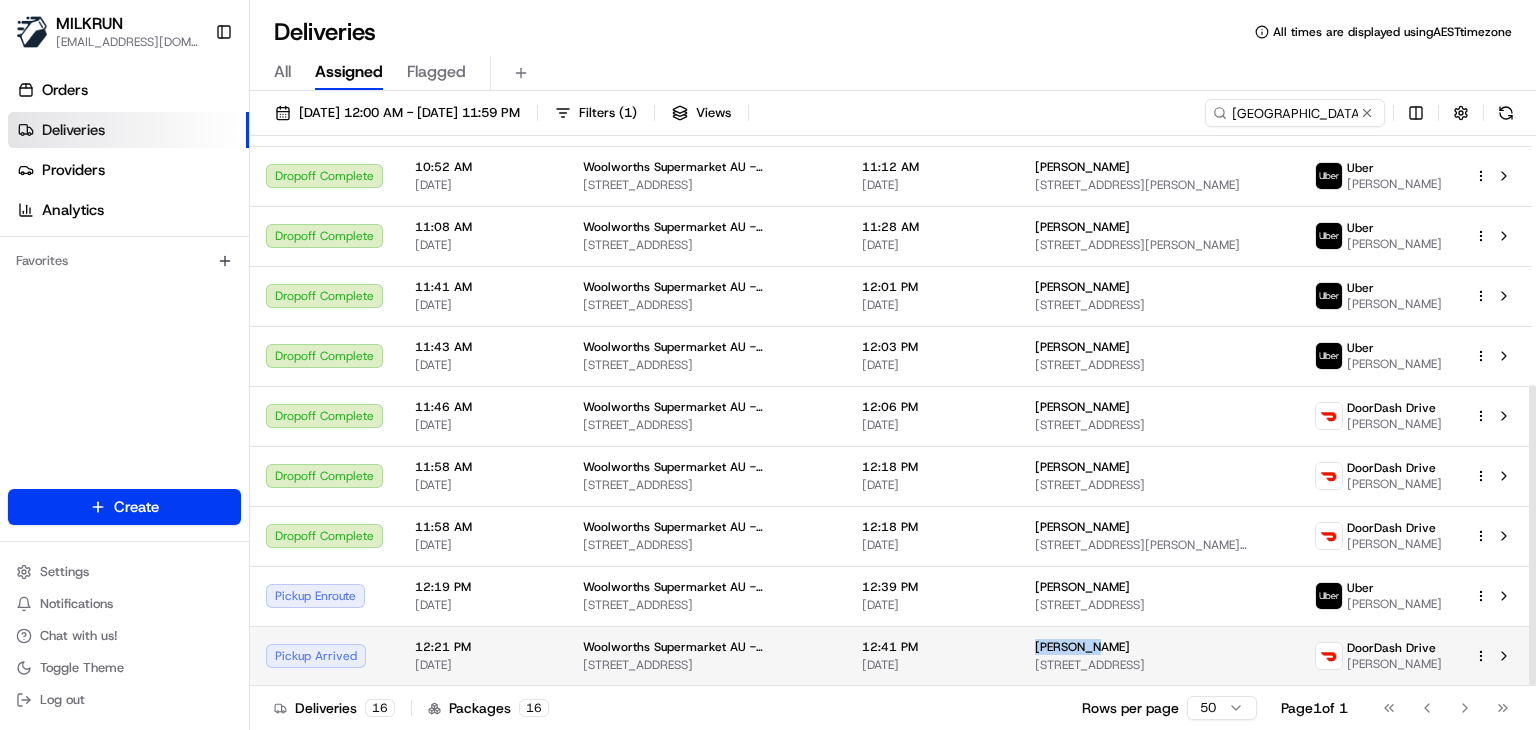drag, startPoint x: 1124, startPoint y: 648, endPoint x: 1055, endPoint y: 647, distance: 69.00725 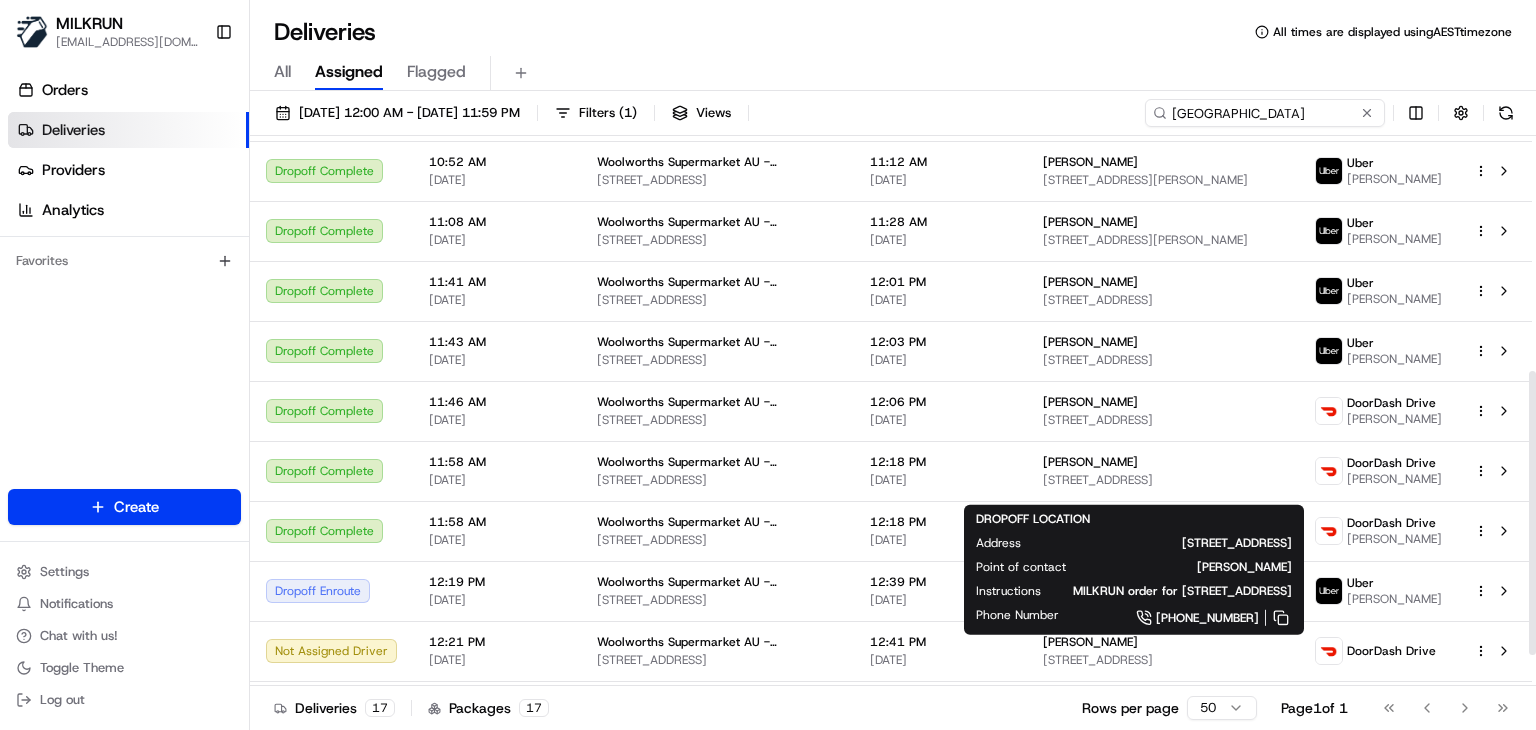 click on "Marsden Fifth Avenue" at bounding box center [1265, 113] 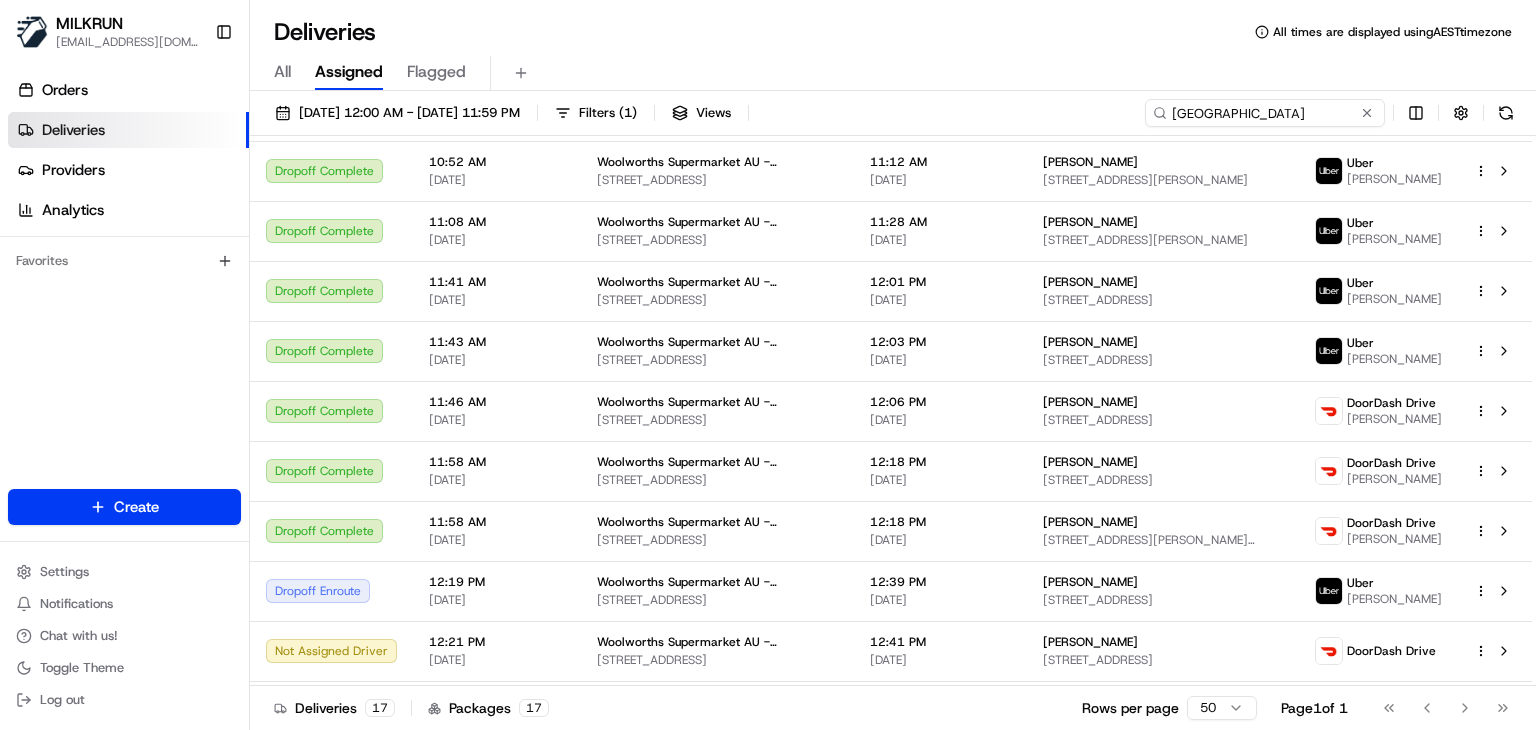 click on "Marsden Fifth Avenue" at bounding box center [1265, 113] 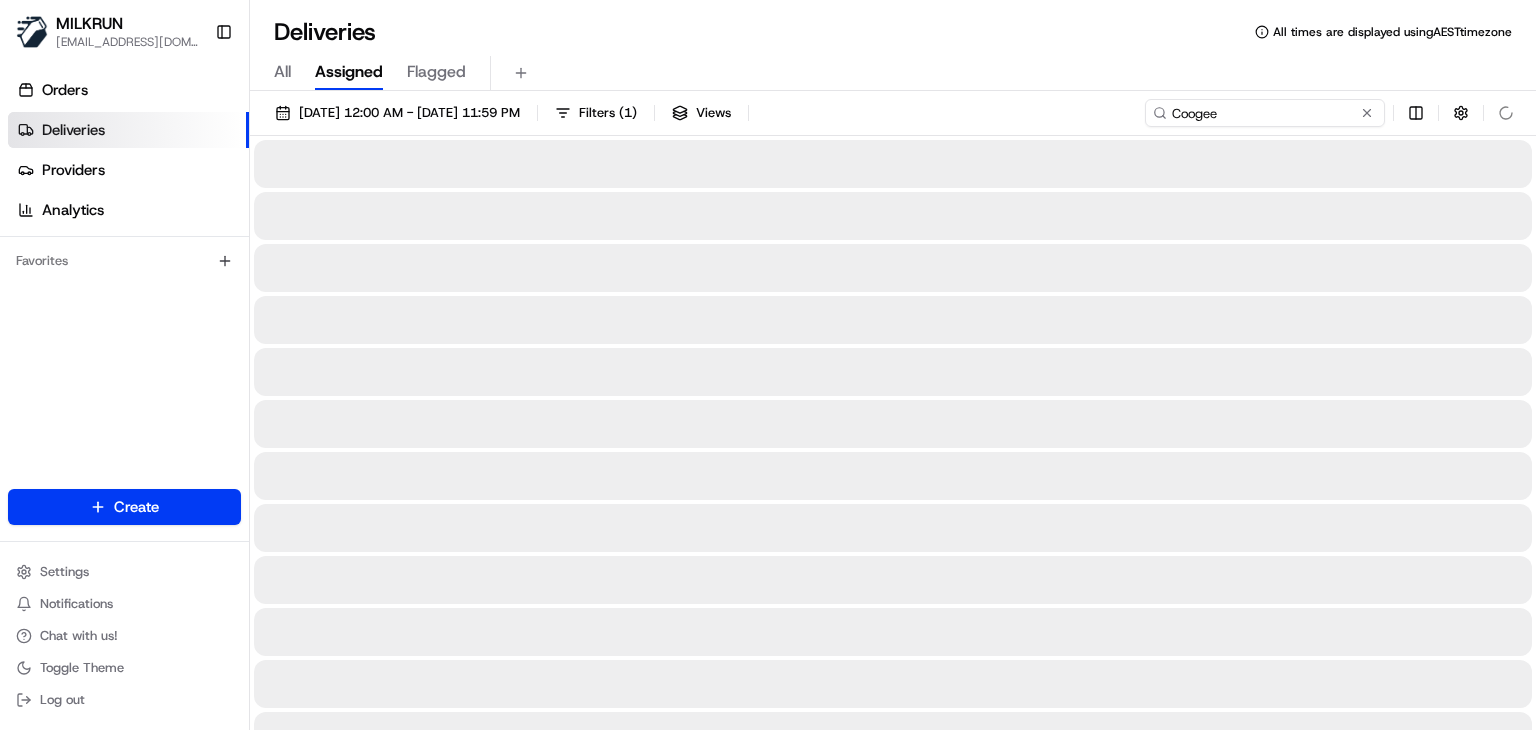 type on "Coogee" 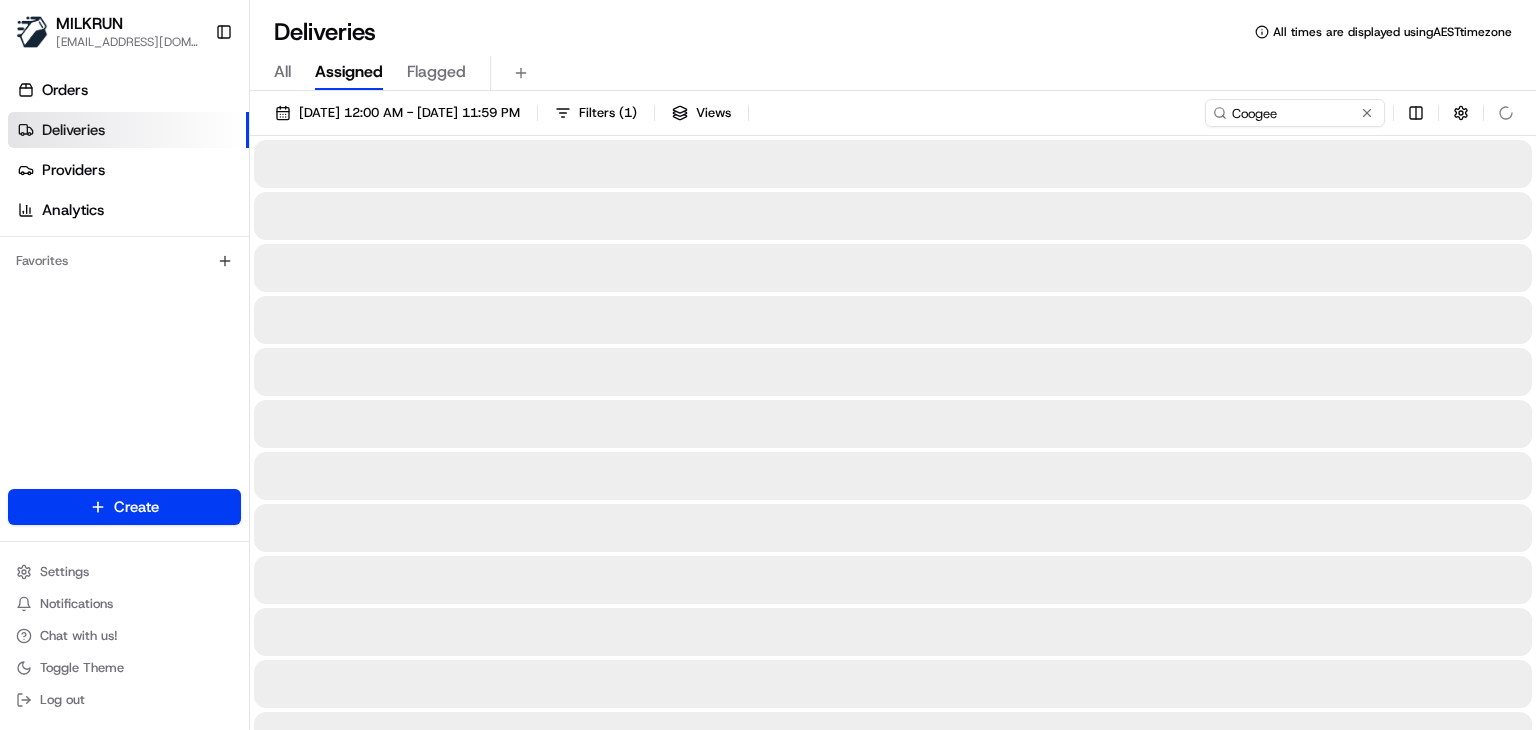 click on "All Assigned Flagged" at bounding box center (893, 73) 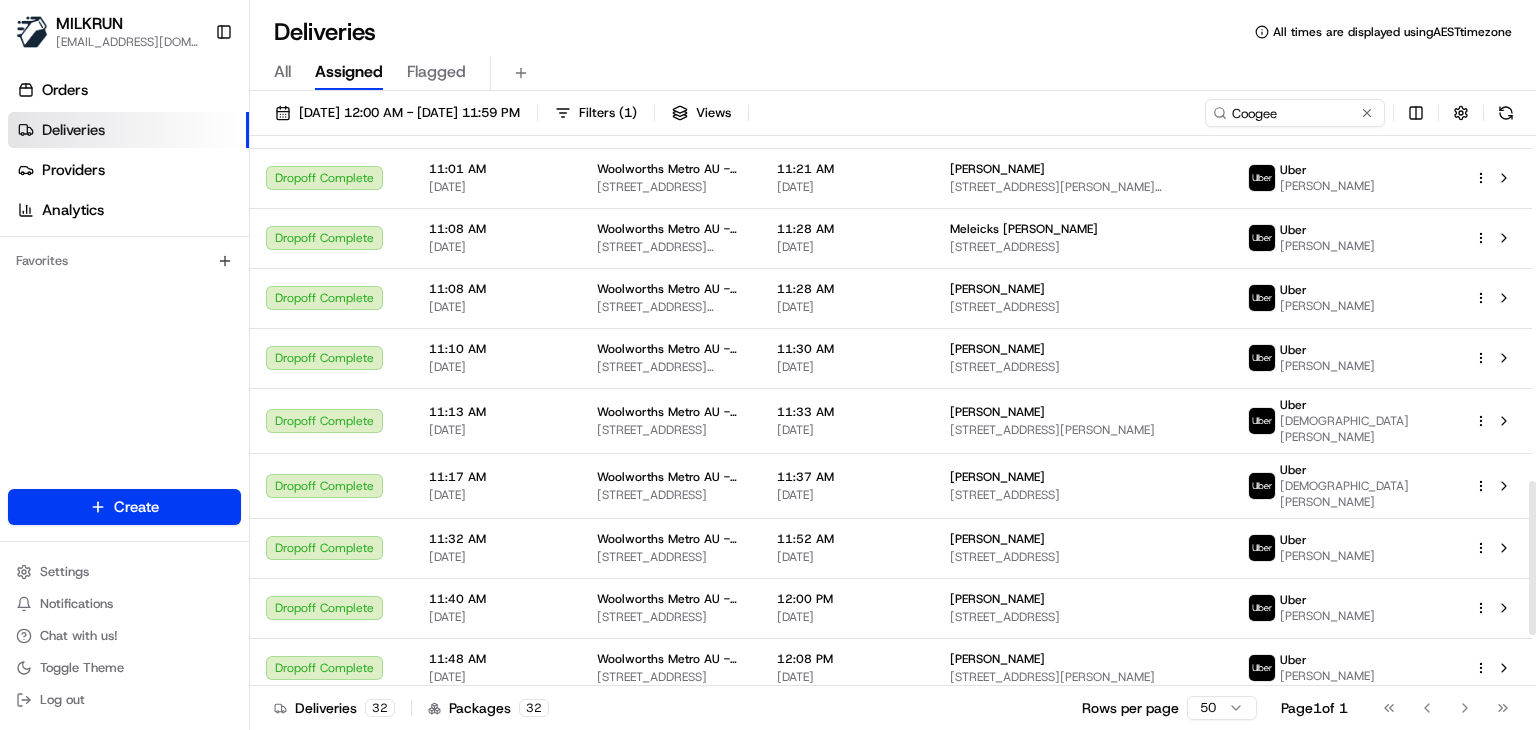 scroll, scrollTop: 1415, scrollLeft: 0, axis: vertical 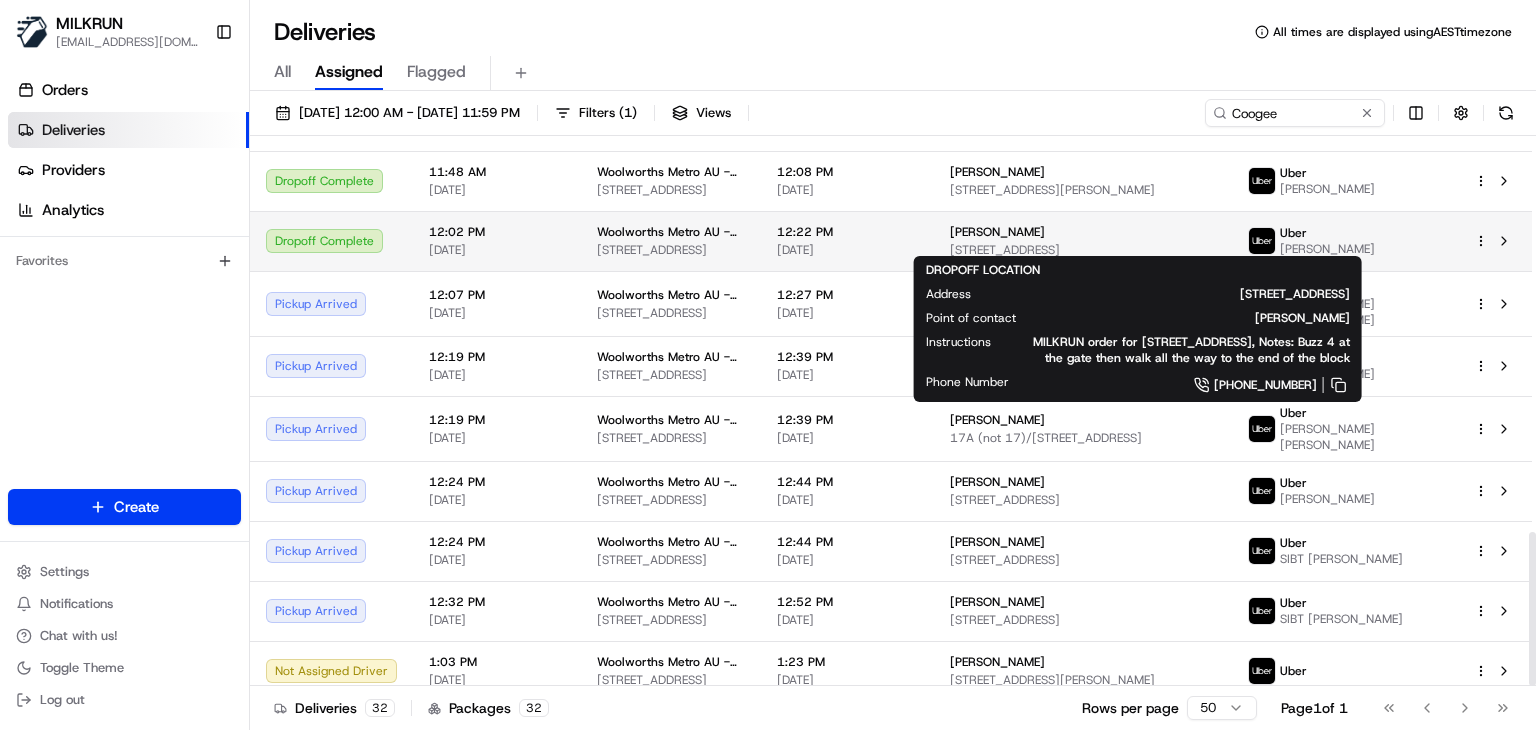 drag, startPoint x: 1120, startPoint y: 221, endPoint x: 1004, endPoint y: 219, distance: 116.01724 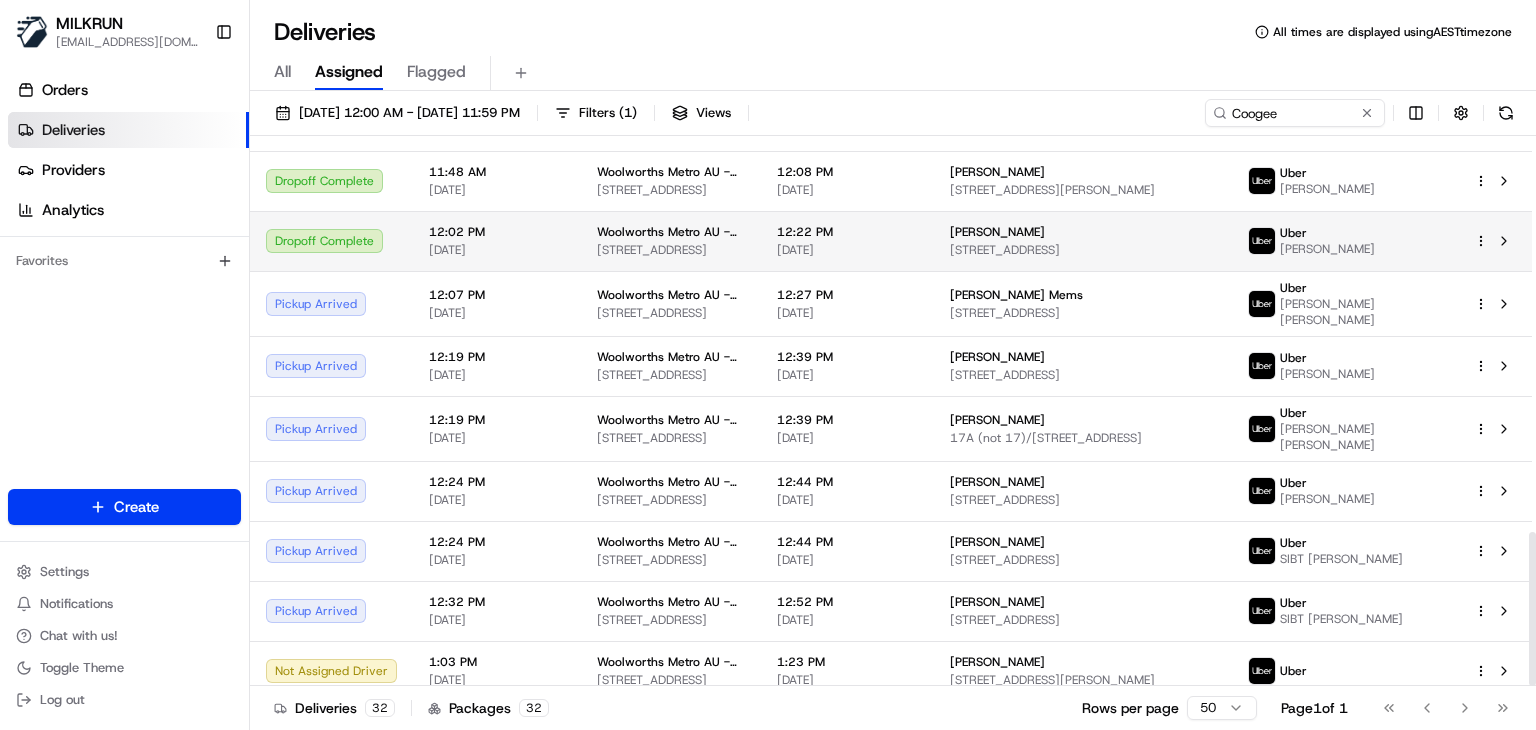 copy on "Shelley Mercado" 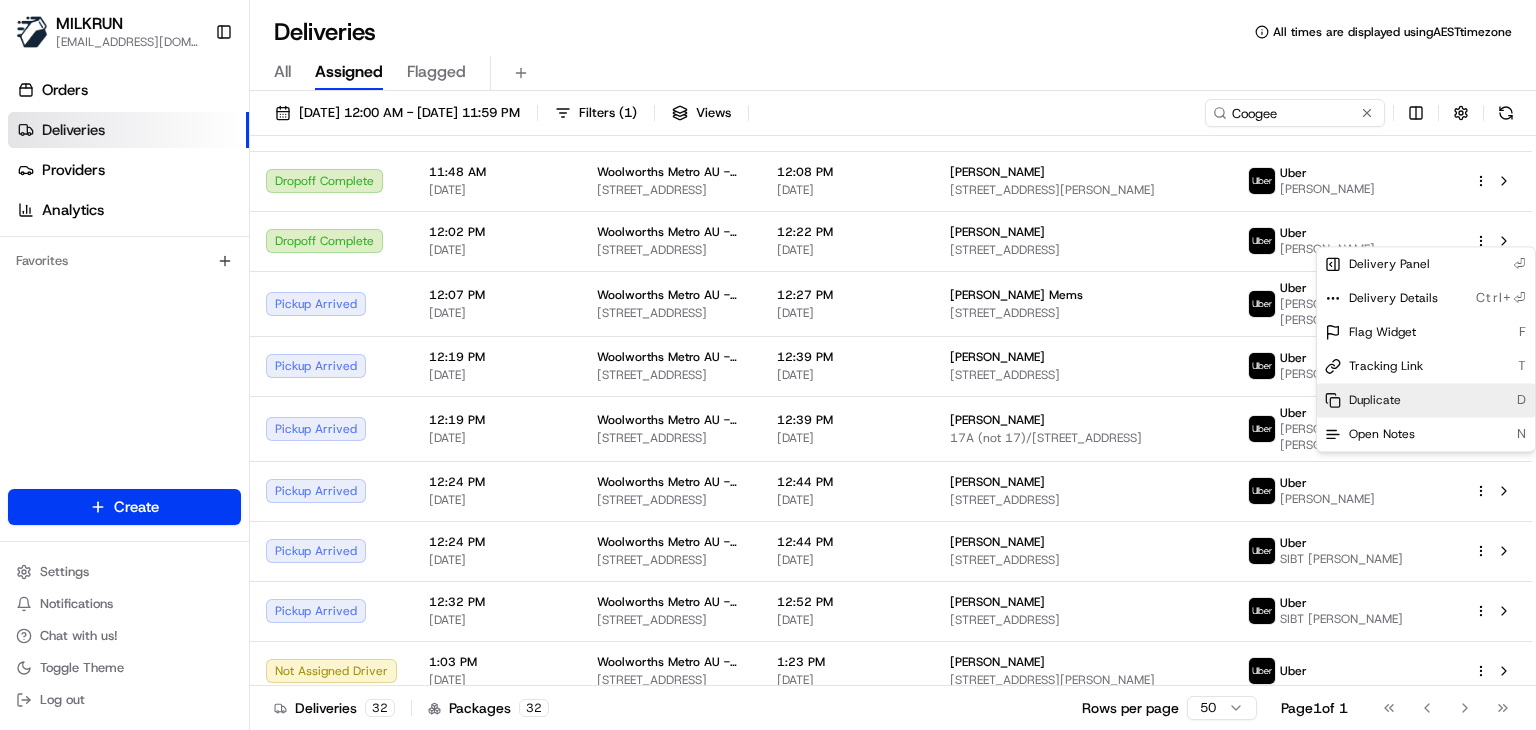 click on "Duplicate" at bounding box center (1375, 400) 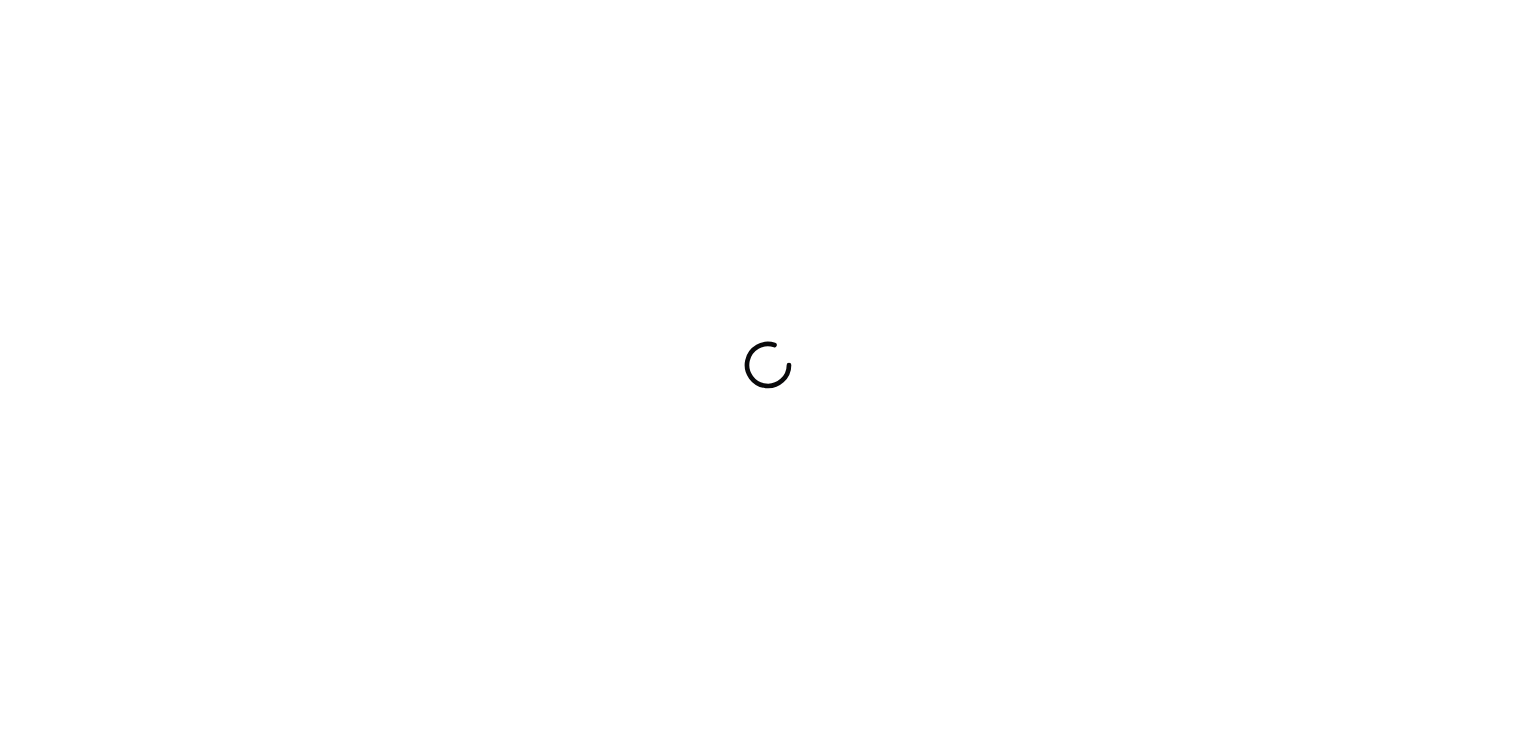scroll, scrollTop: 0, scrollLeft: 0, axis: both 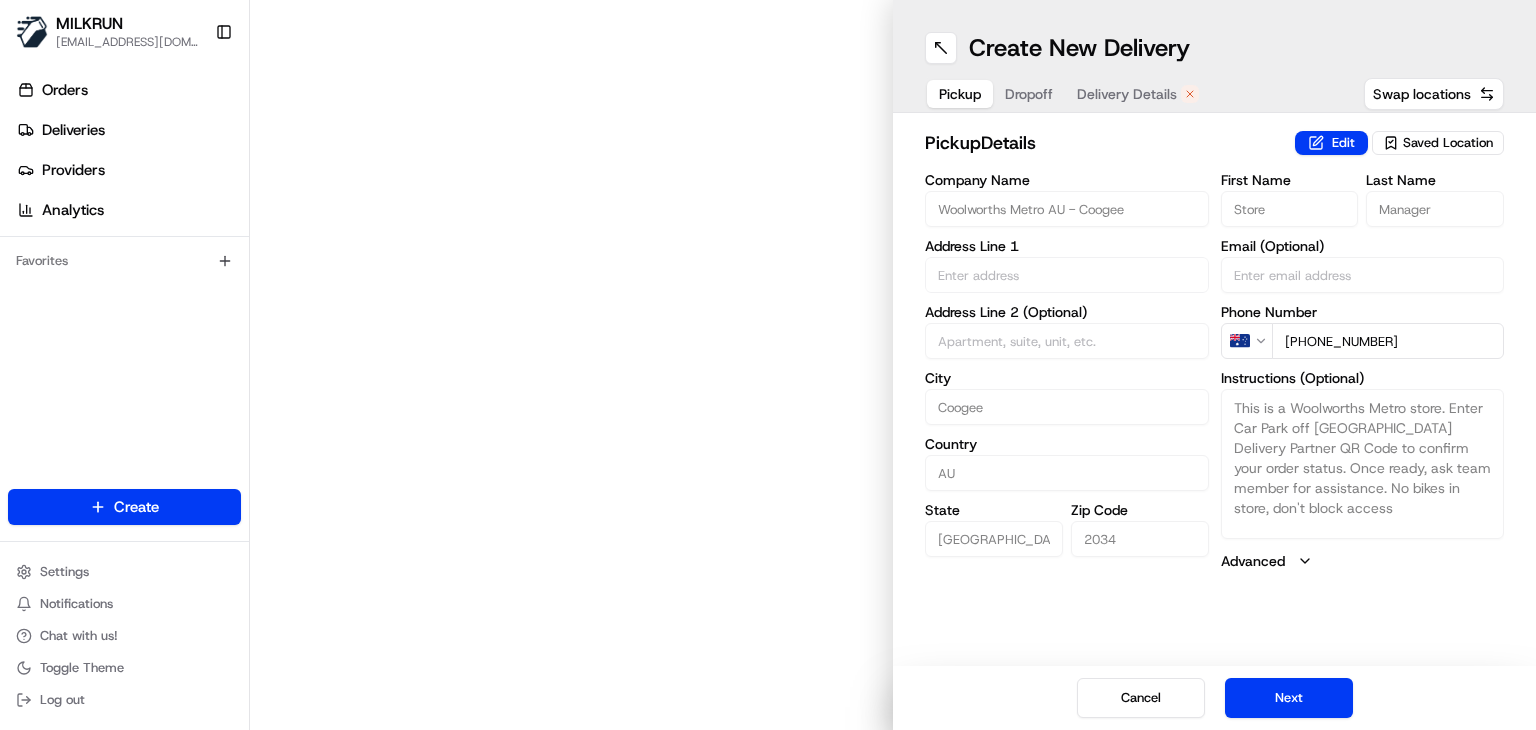 type on "[STREET_ADDRESS]" 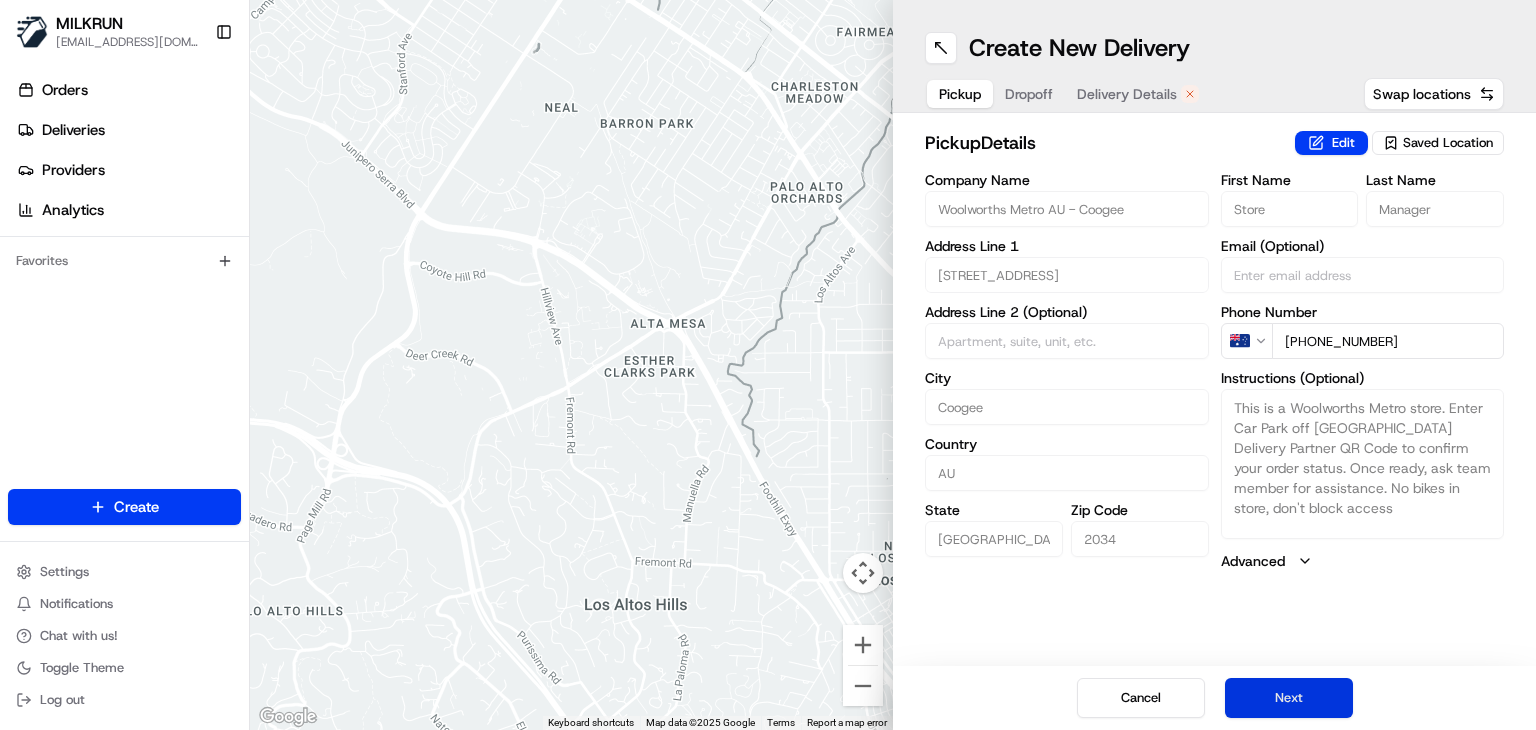 click on "Next" at bounding box center (1289, 698) 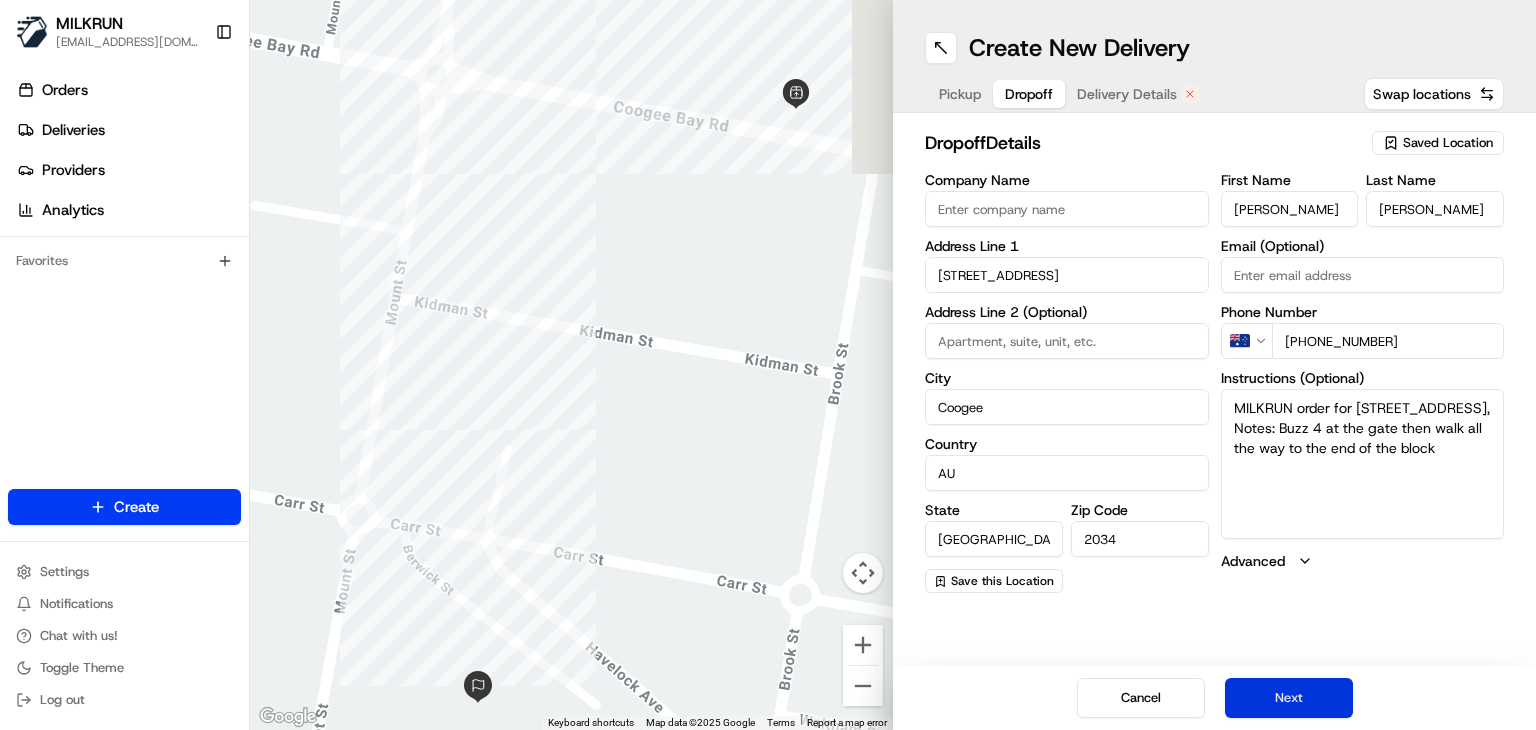 click on "Next" at bounding box center (1289, 698) 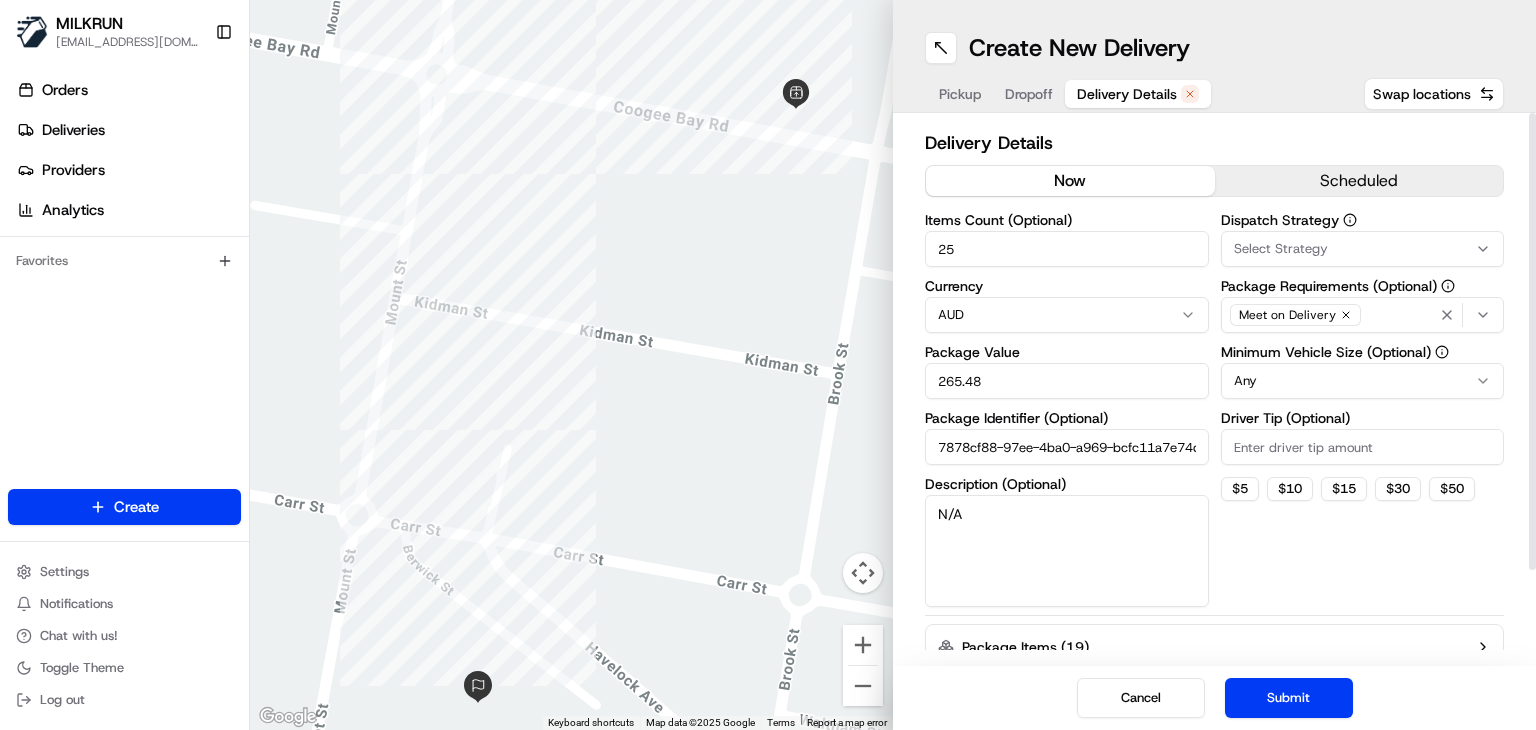 click on "now" at bounding box center (1070, 181) 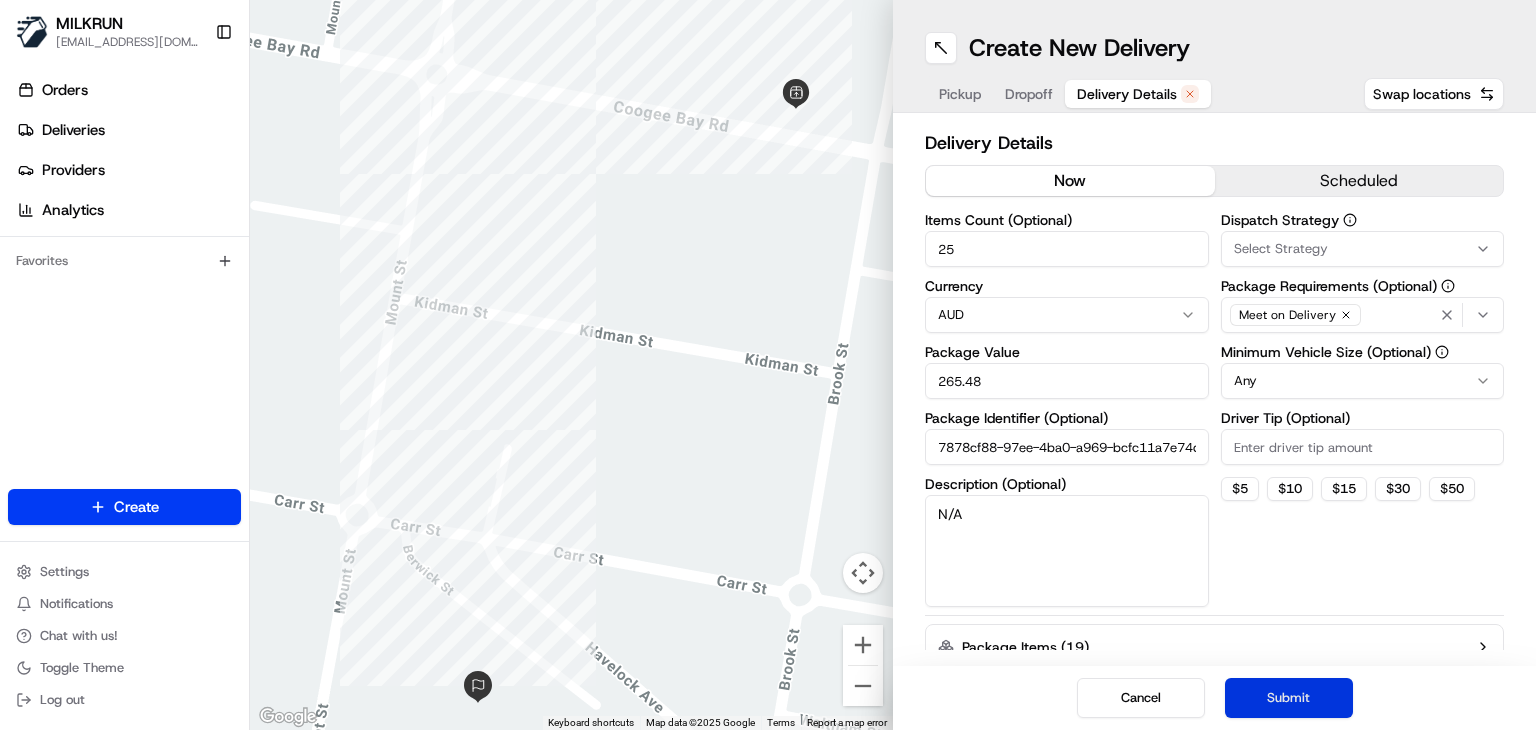 click on "Submit" at bounding box center [1289, 698] 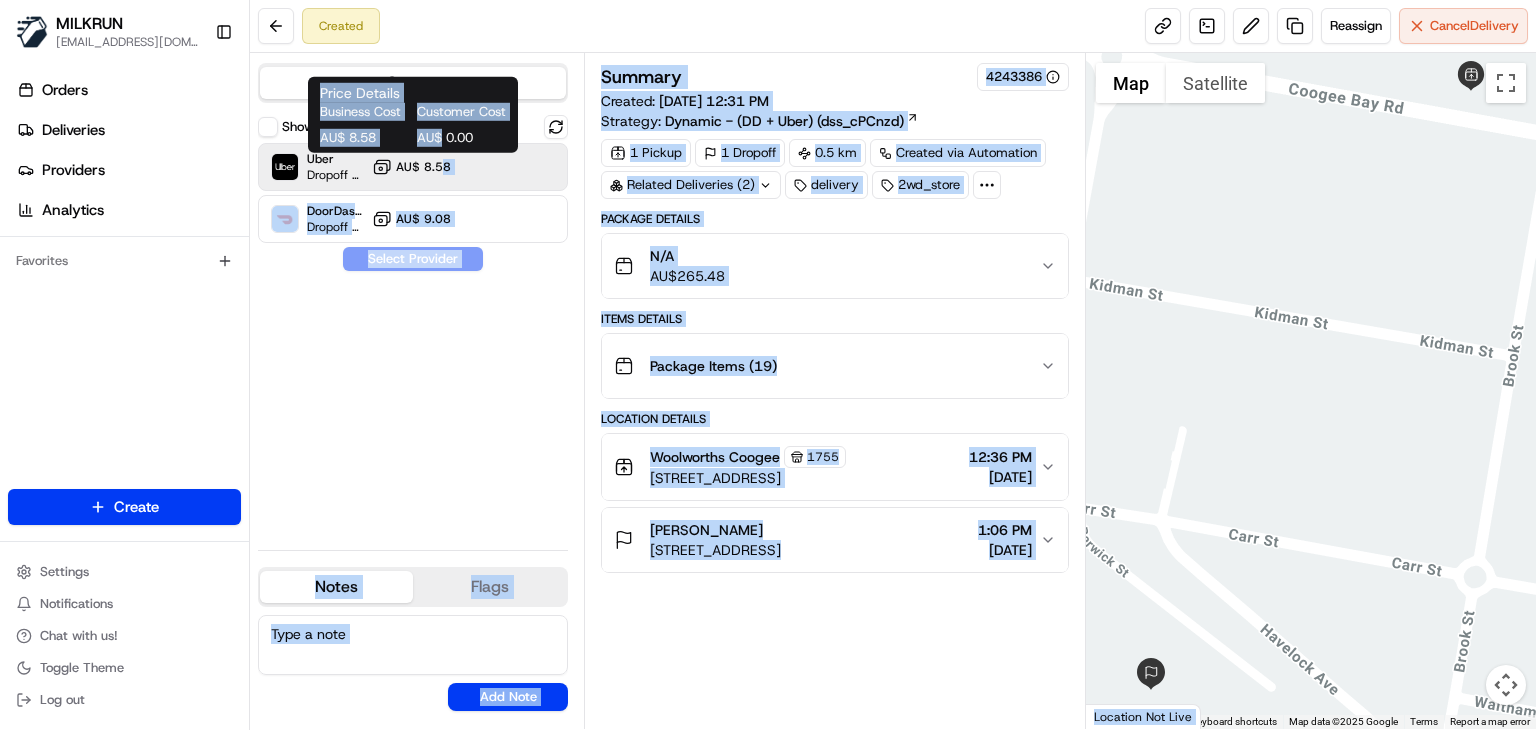 click on "MILKRUN ssubedi2@woolworths.com.au Toggle Sidebar Orders Deliveries Providers Analytics Favorites Main Menu Members & Organization Organization Users Roles Preferences Customization Tracking Orchestration Automations Locations Pickup Locations Dropoff Locations AI Support Call Agent Billing Billing Refund Requests Integrations Notification Triggers Webhooks API Keys Request Logs Create Settings Notifications Chat with us! Toggle Theme Log out Created Reassign Cancel  Delivery Quotes Show unavailable Uber Dropoff ETA   22 minutes AU$   8.58 DoorDash Drive Dropoff ETA   46 minutes AU$   9.08 Select Provider Notes Flags No results found Add Note No results found Add Flag Summary 4243386 Created:   13/07/2025 12:31 PM Strategy:   Dynamic - (DD + Uber) (dss_cPCnzd) 1   Pickup 1   Dropoff 0.5 km Created via Automation Related Deliveries   (2) delivery 2wd_store Package Details N/A AU$ 265.48 Items Details Package Items ( 19 ) Location Details Woolworths Coogee 1755 12:36 PM 13/07/2025  Shelley Mercado +" at bounding box center (768, 365) 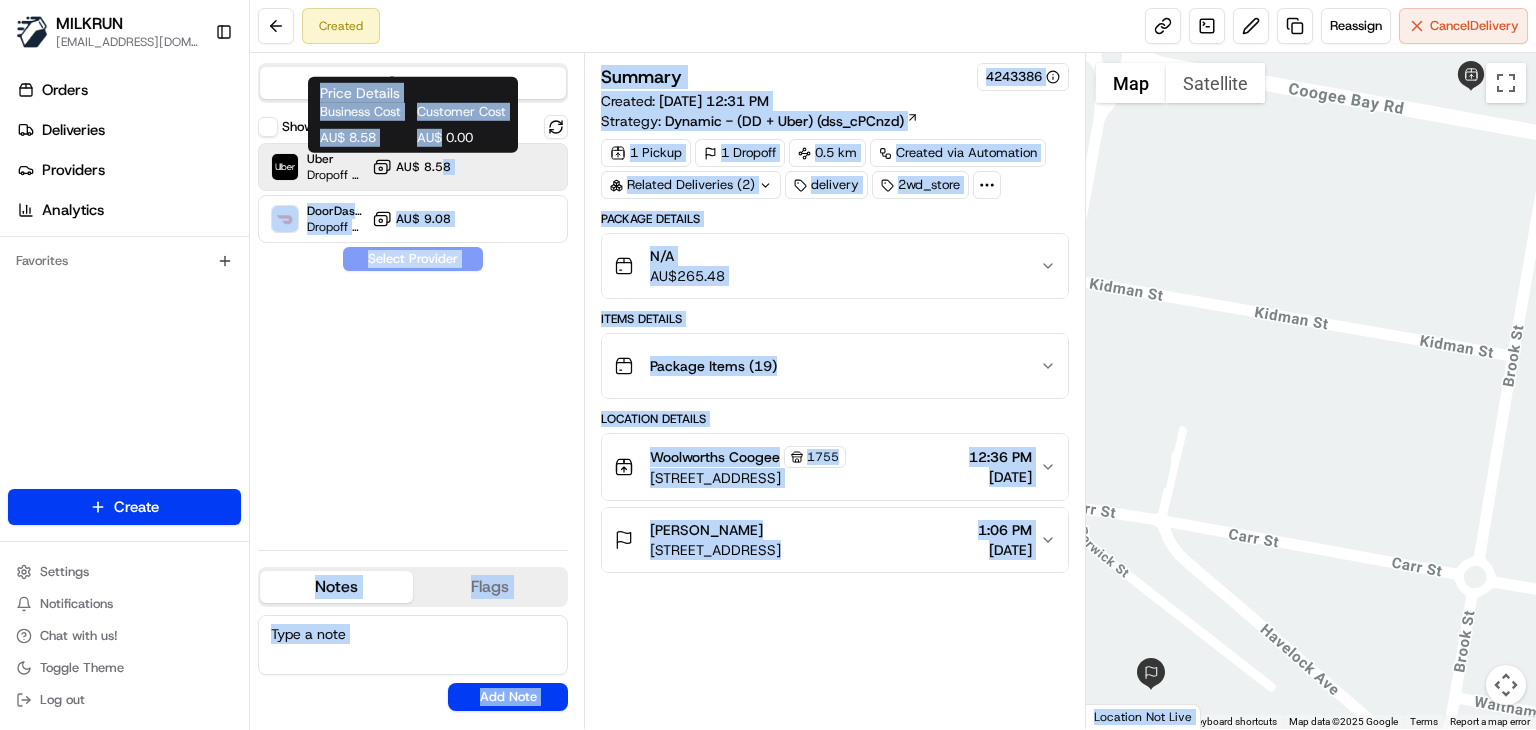 click on "AU$   8.58" at bounding box center [423, 167] 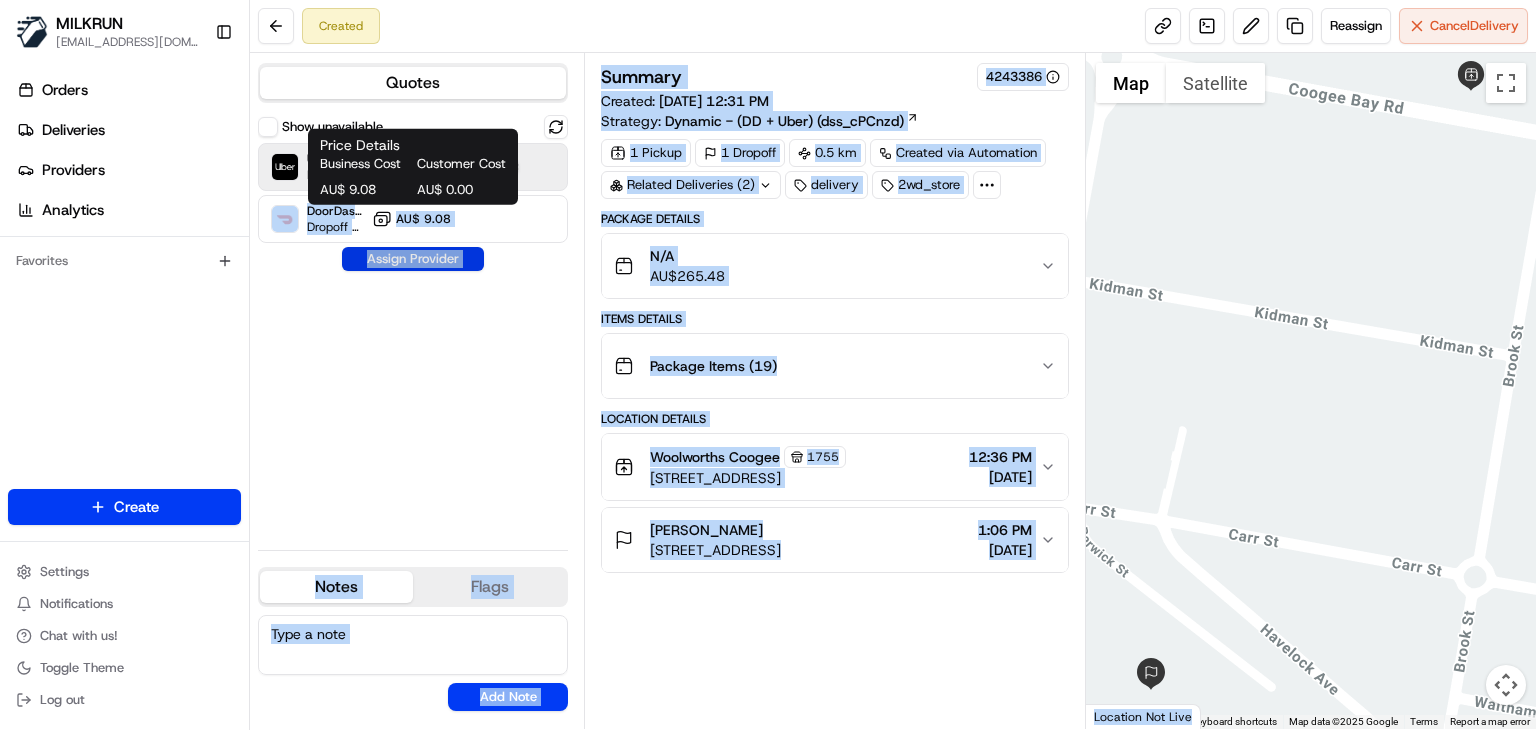 click on "Assign Provider" at bounding box center (413, 259) 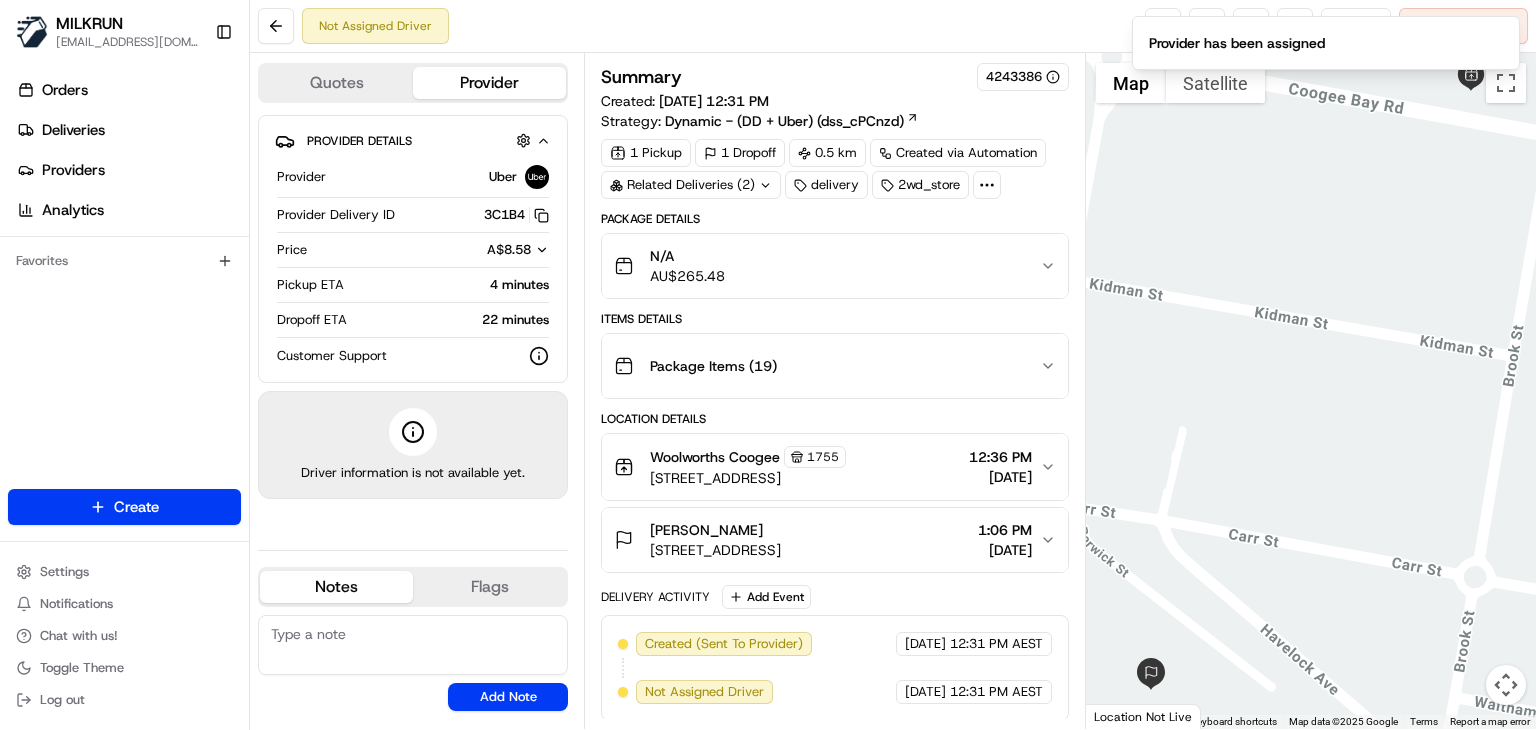 click on "Not Assigned Driver Reassign Cancel  Delivery" at bounding box center [893, 26] 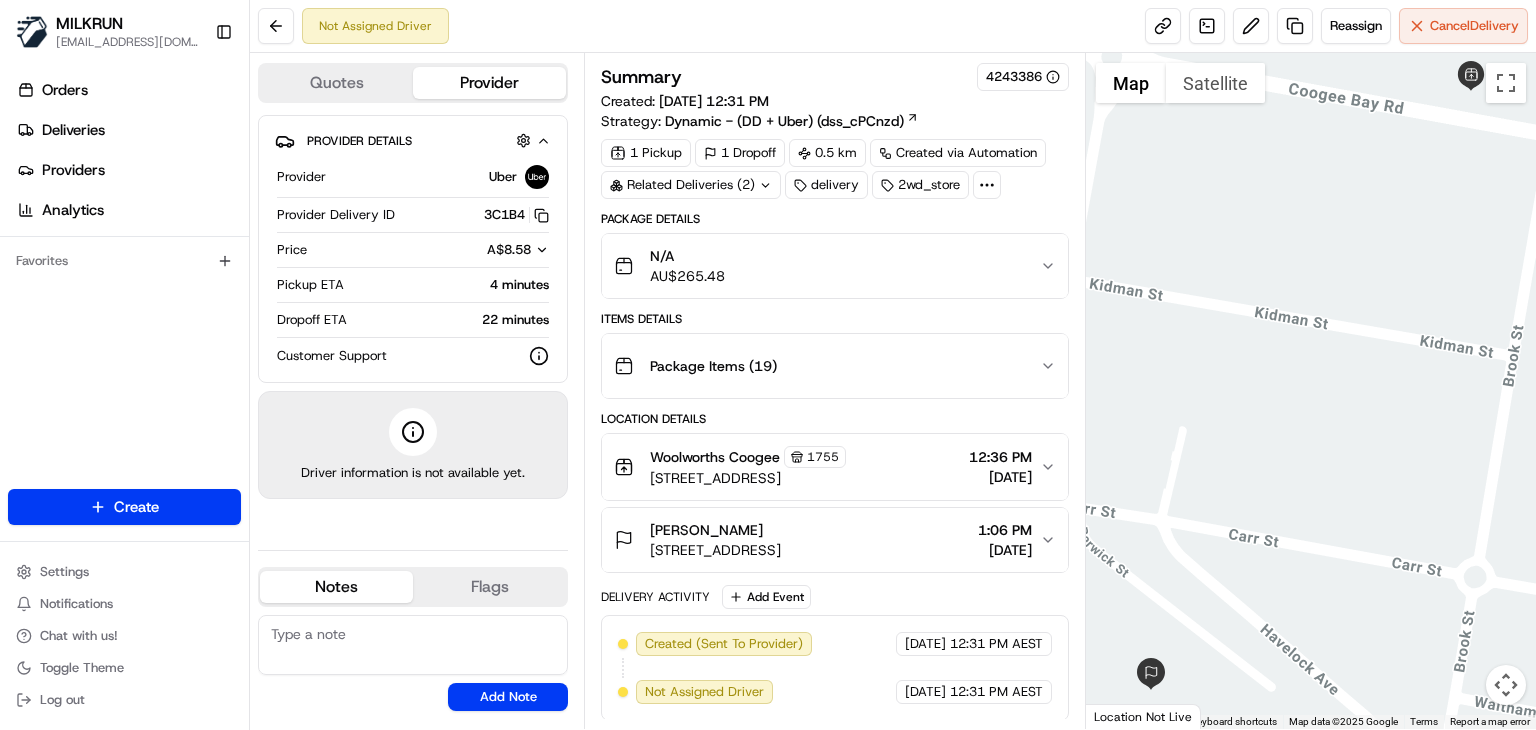 click on "Package Items ( 19 )" at bounding box center (835, 366) 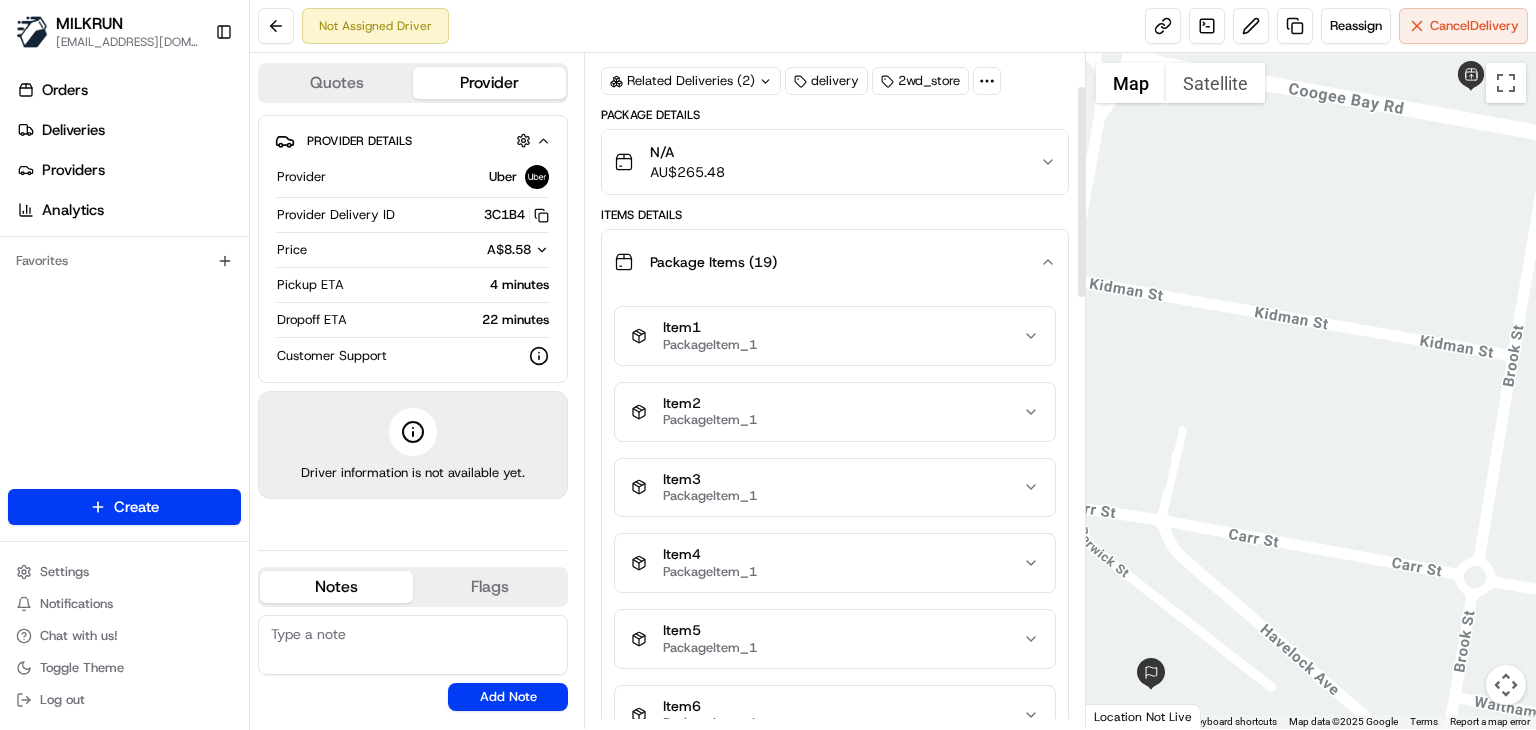 scroll, scrollTop: 106, scrollLeft: 0, axis: vertical 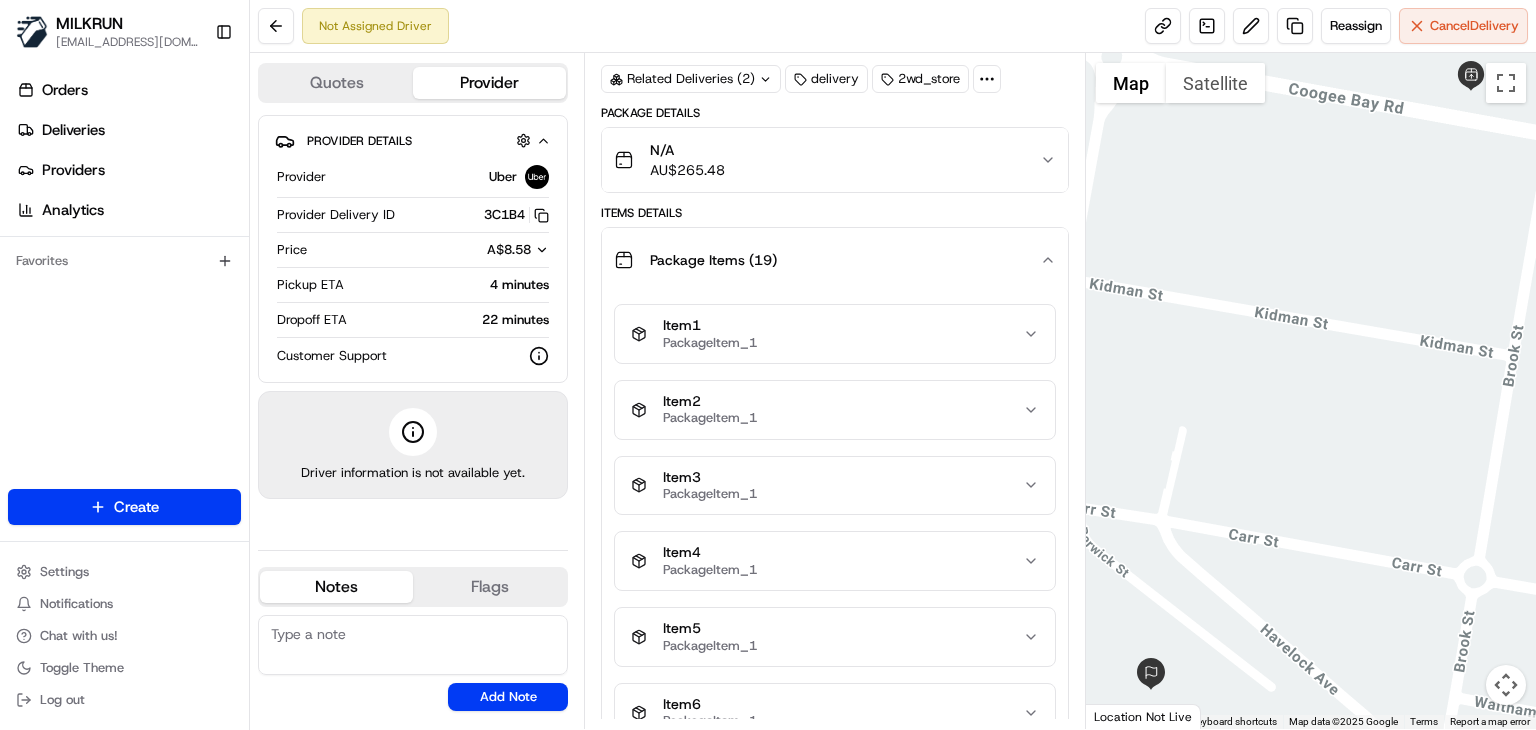 click 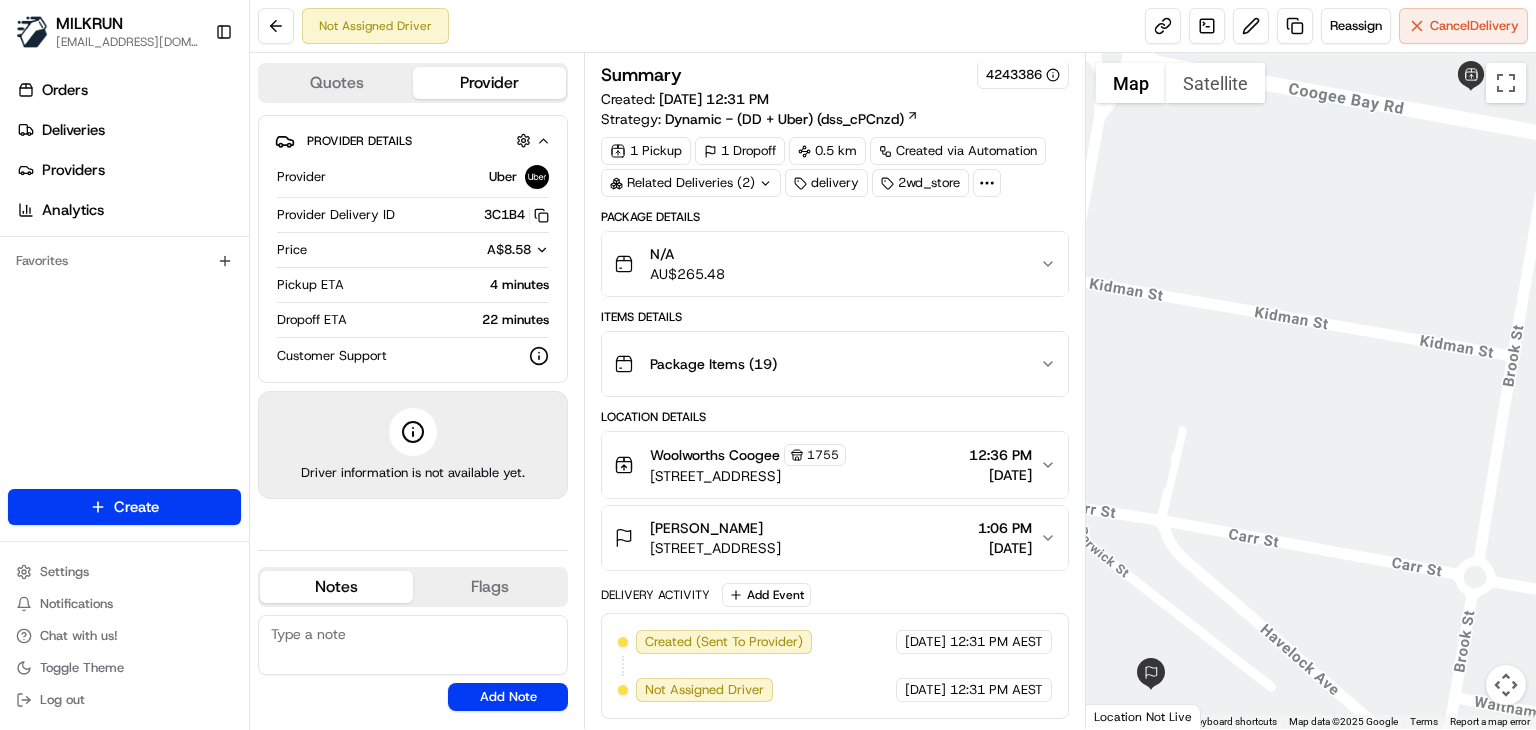 scroll, scrollTop: 0, scrollLeft: 0, axis: both 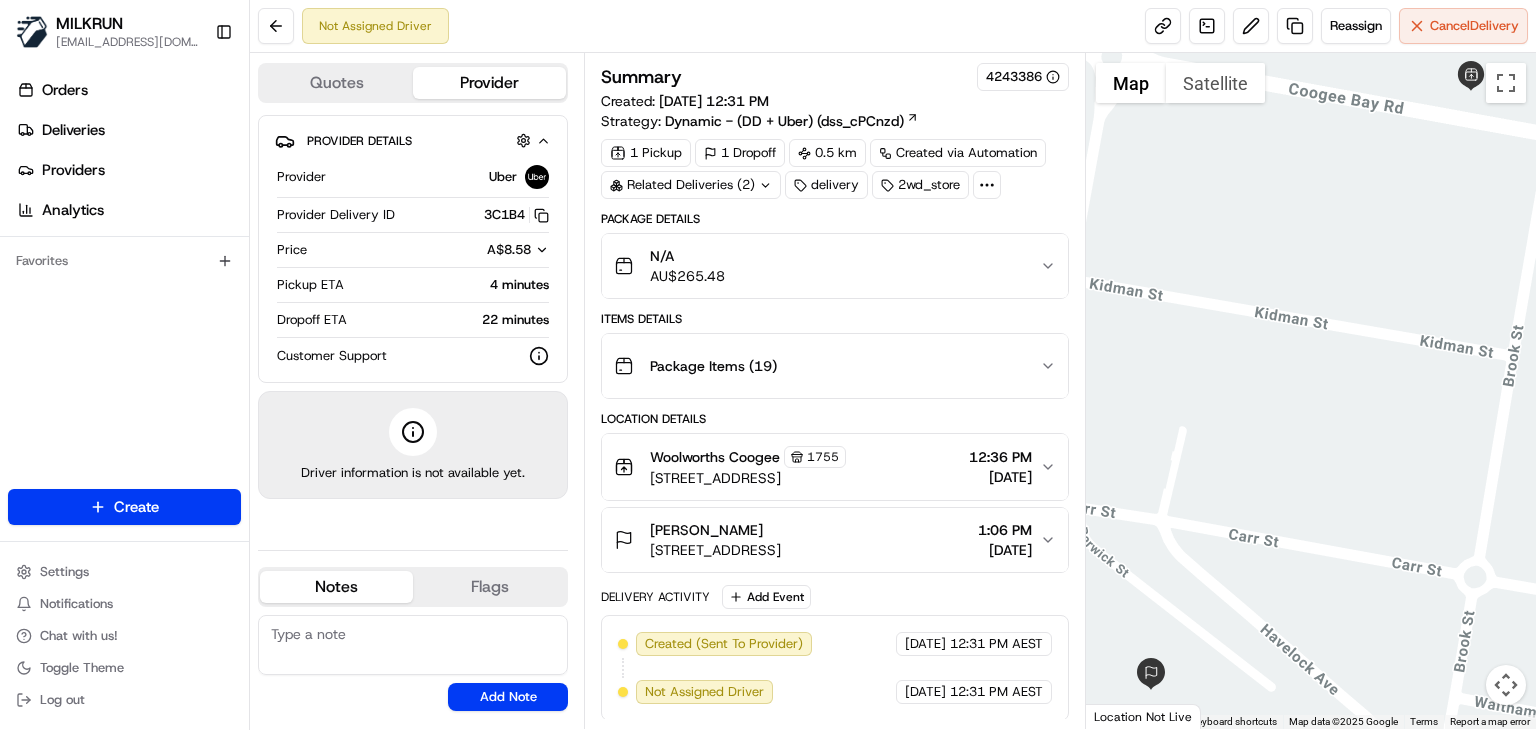 click 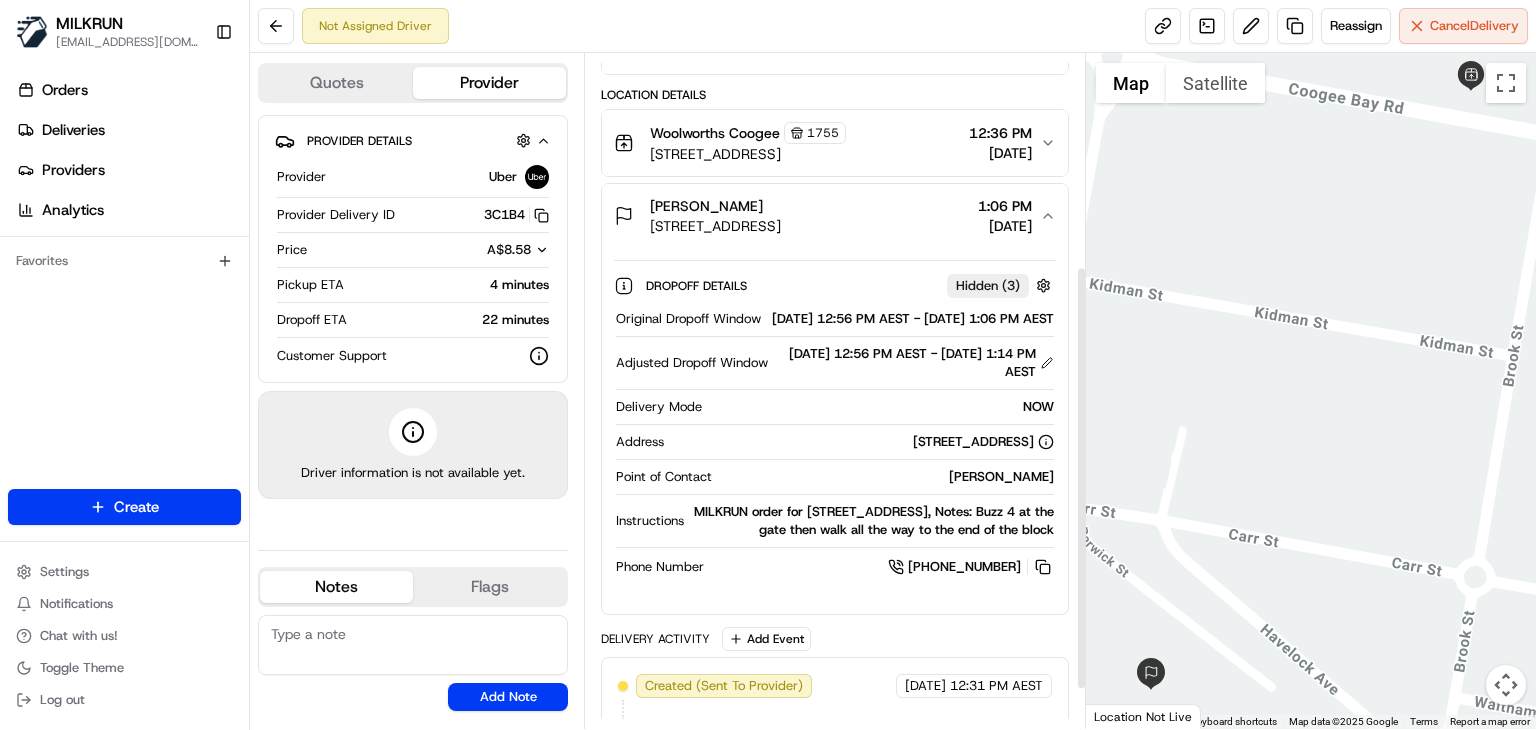 scroll, scrollTop: 336, scrollLeft: 0, axis: vertical 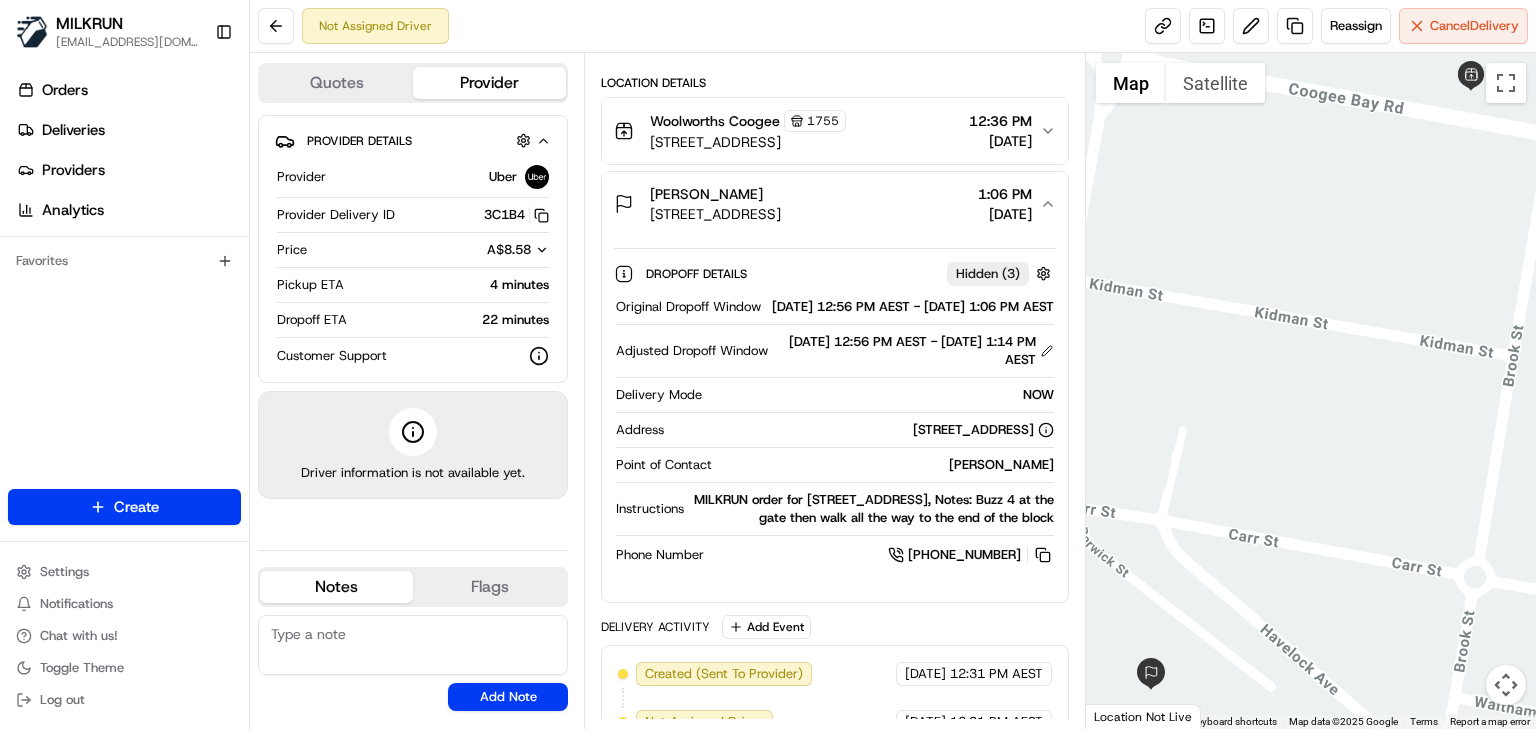 drag, startPoint x: 761, startPoint y: 189, endPoint x: 648, endPoint y: 189, distance: 113 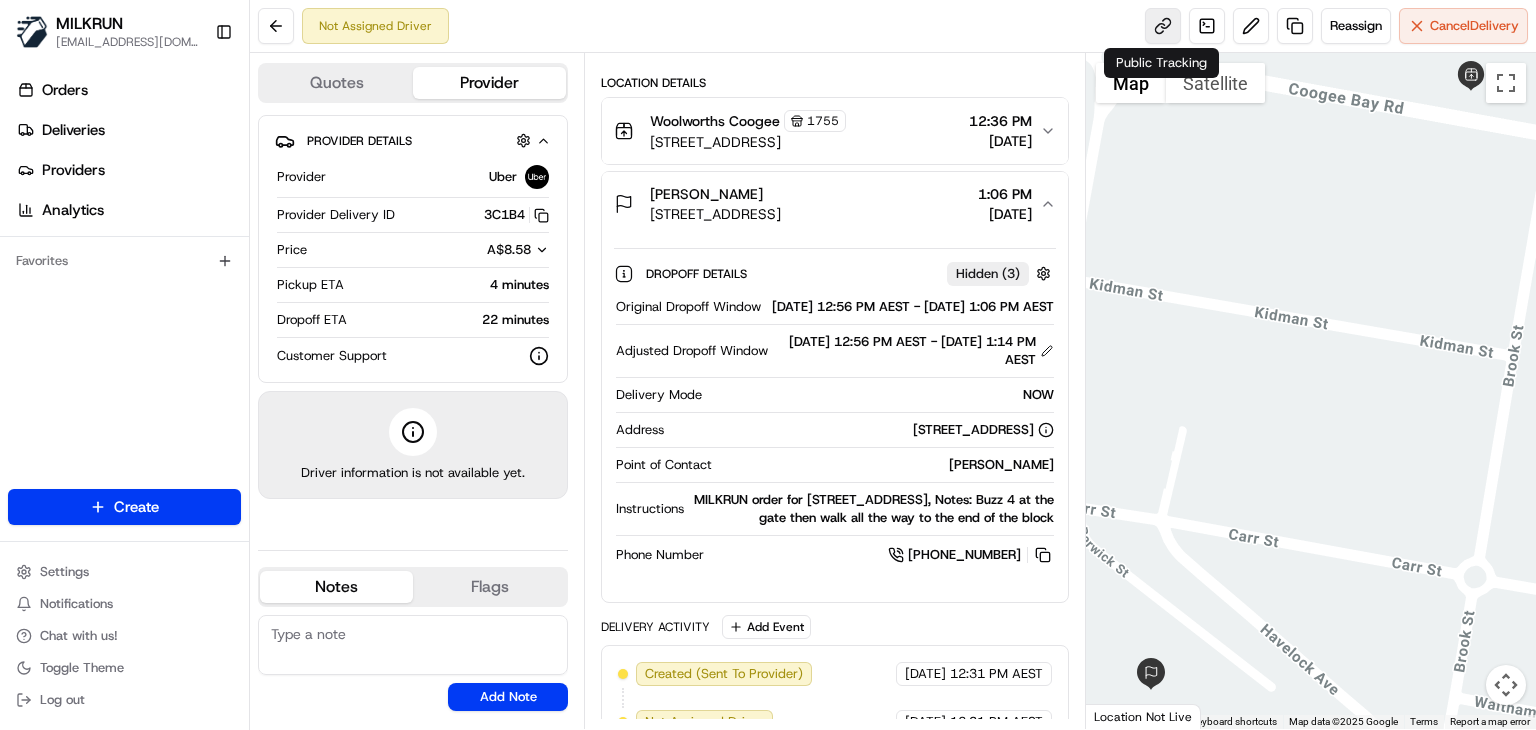 click at bounding box center [1163, 26] 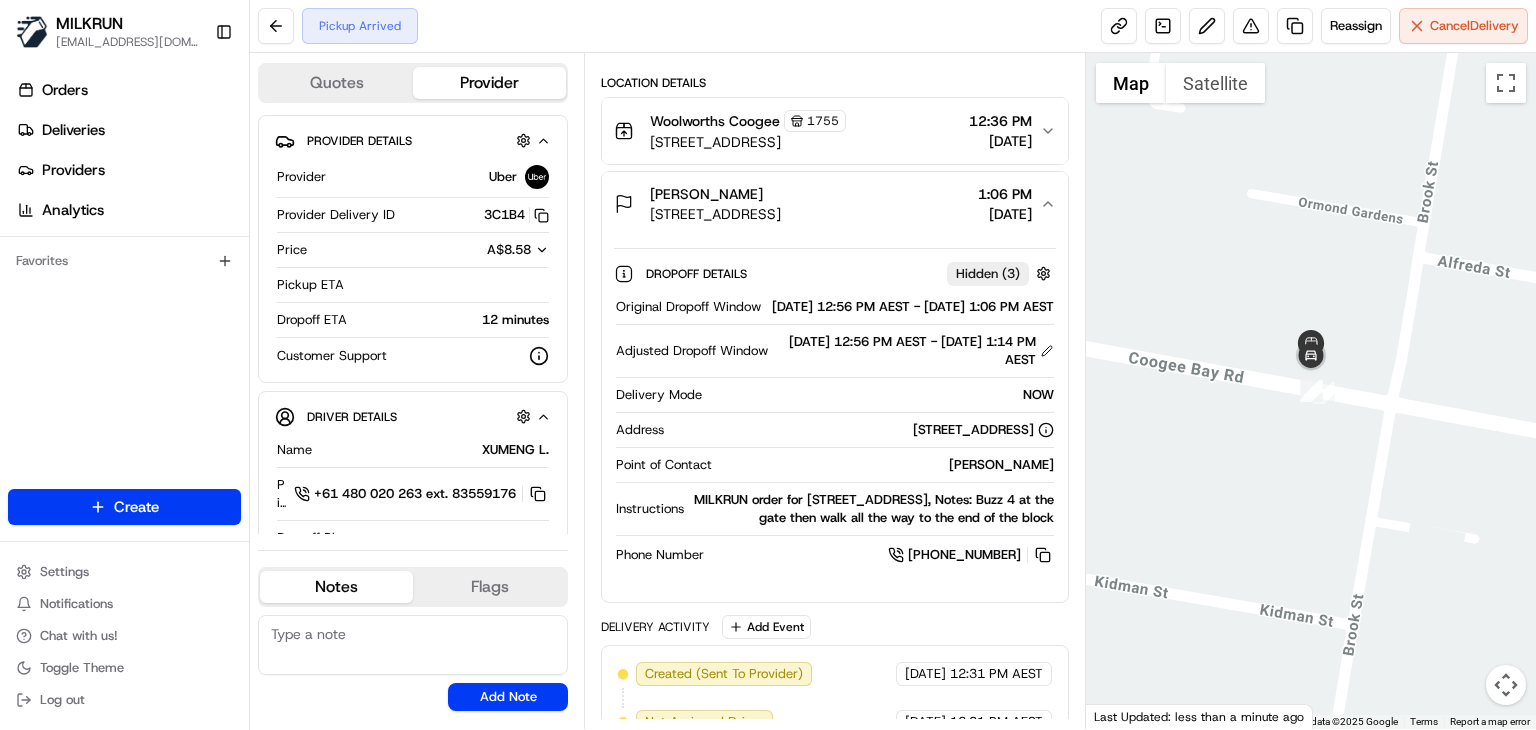 click on "Summary 4243386 Created:   13/07/2025 12:31 PM Strategy:   Dynamic - (DD + Uber) (dss_cPCnzd) 1   Pickup 1   Dropoff 0.5 km Created via Automation Related Deliveries   (2) delivery 2wd_store Package Details N/A AU$ 265.48 Items Details Package Items ( 19 ) Location Details Woolworths Coogee 1755 184-196 Coogee Bay Rd, Coogee, NSW 2034, AU 12:36 PM 13/07/2025  Shelley Mercado 4/11 Berwick St, Coogee NSW 2034, Australia 1:06 PM 13/07/2025 Dropoff Details Hidden ( 3 ) Original Dropoff Window 13/07/2025 12:56 PM AEST - 13/07/2025 1:06 PM AEST Adjusted Dropoff Window 13/07/2025 12:56 PM AEST - 13/07/2025 1:14 PM AEST Delivery Mode NOW Address 4/11 Berwick St, Coogee NSW 2034, Australia Point of Contact Shelley Mercado Instructions MILKRUN order for 4/11 Berwick Street, Coogee, NSW 2034, AU, Notes: Buzz 4 at the gate then walk all the way to the end of the block Phone Number +61 433 996 003 Delivery Activity Add Event Created (Sent To Provider) Uber 13/07/2025 12:31 PM AEST Not Assigned Driver Uber 13/07/2025 Uber" at bounding box center [835, 391] 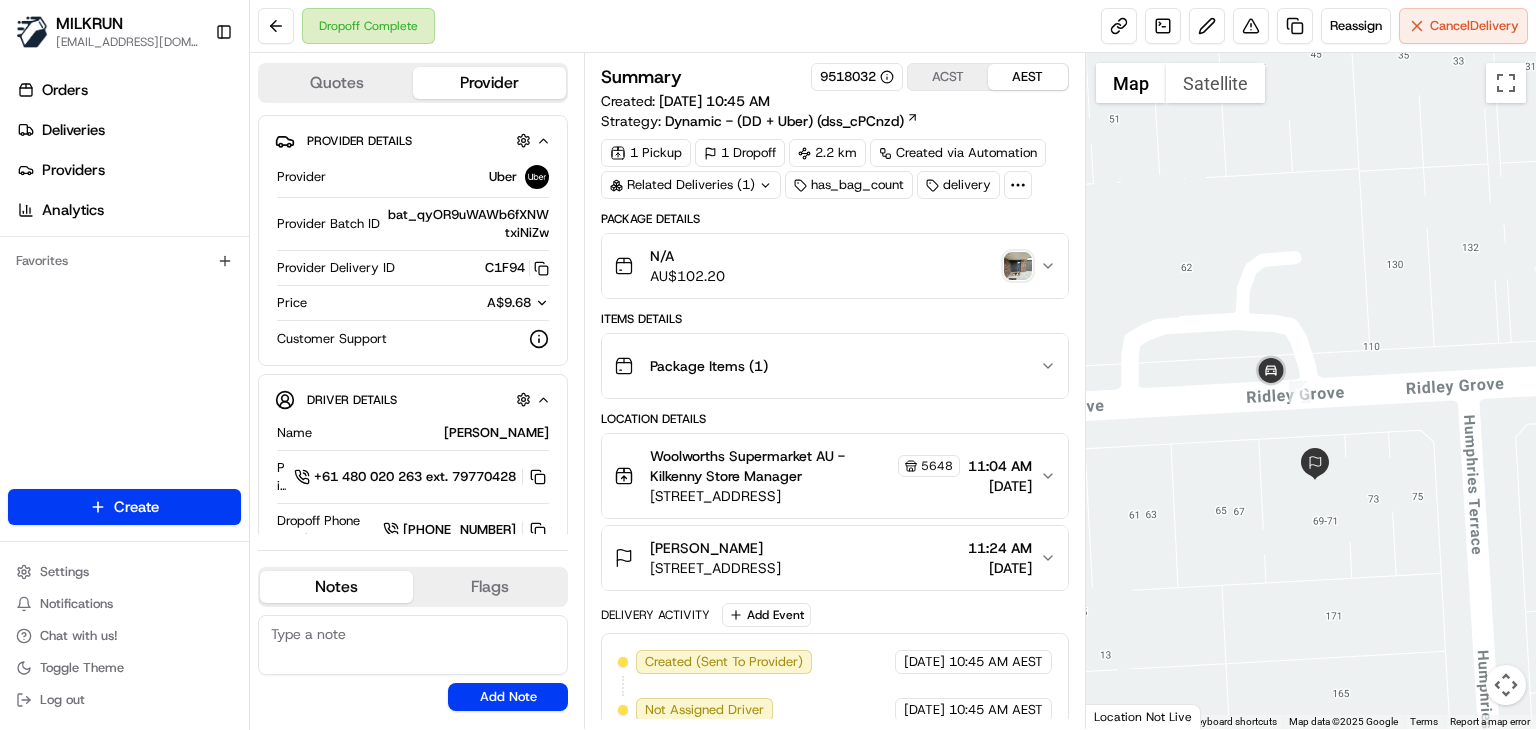 scroll, scrollTop: 0, scrollLeft: 0, axis: both 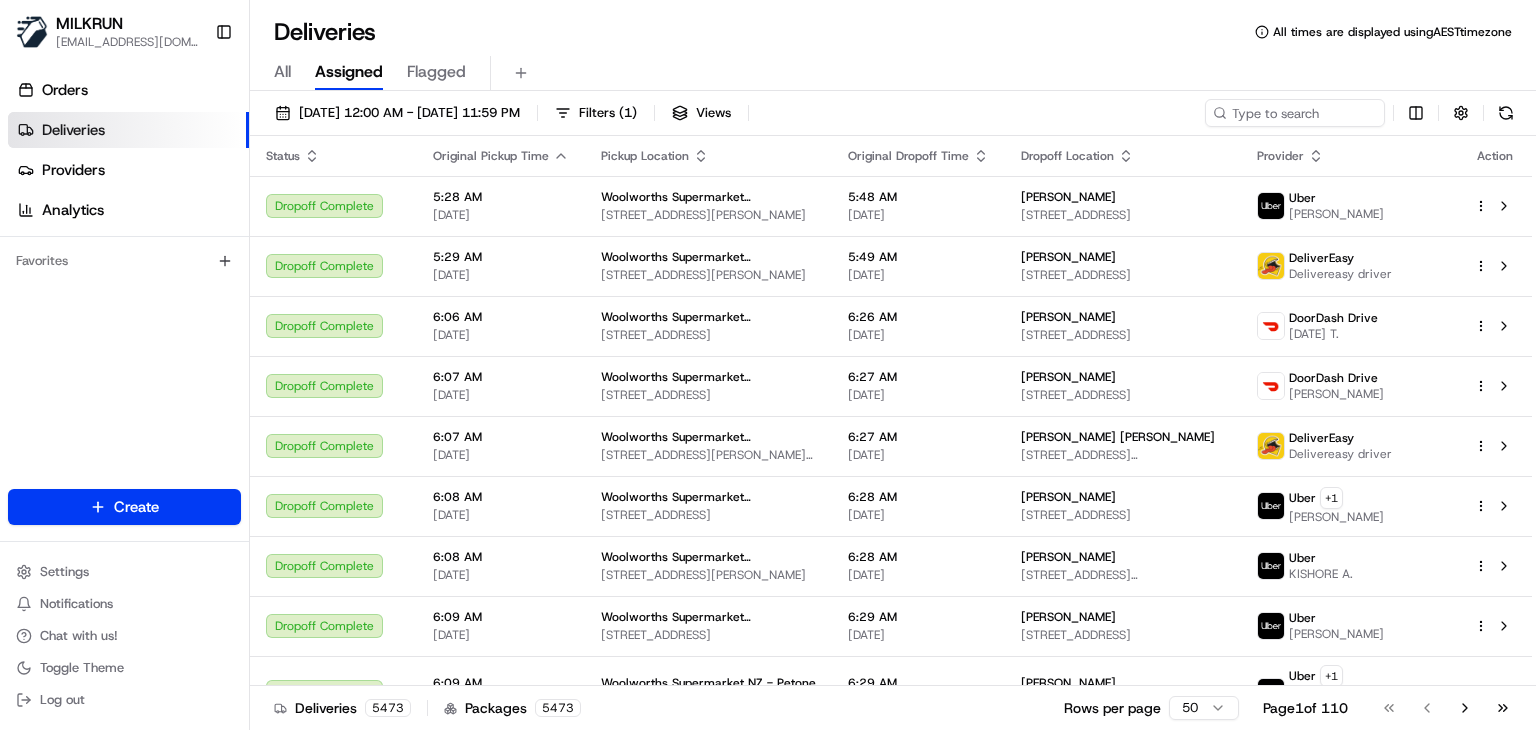 click on "All Assigned Flagged" at bounding box center [893, 73] 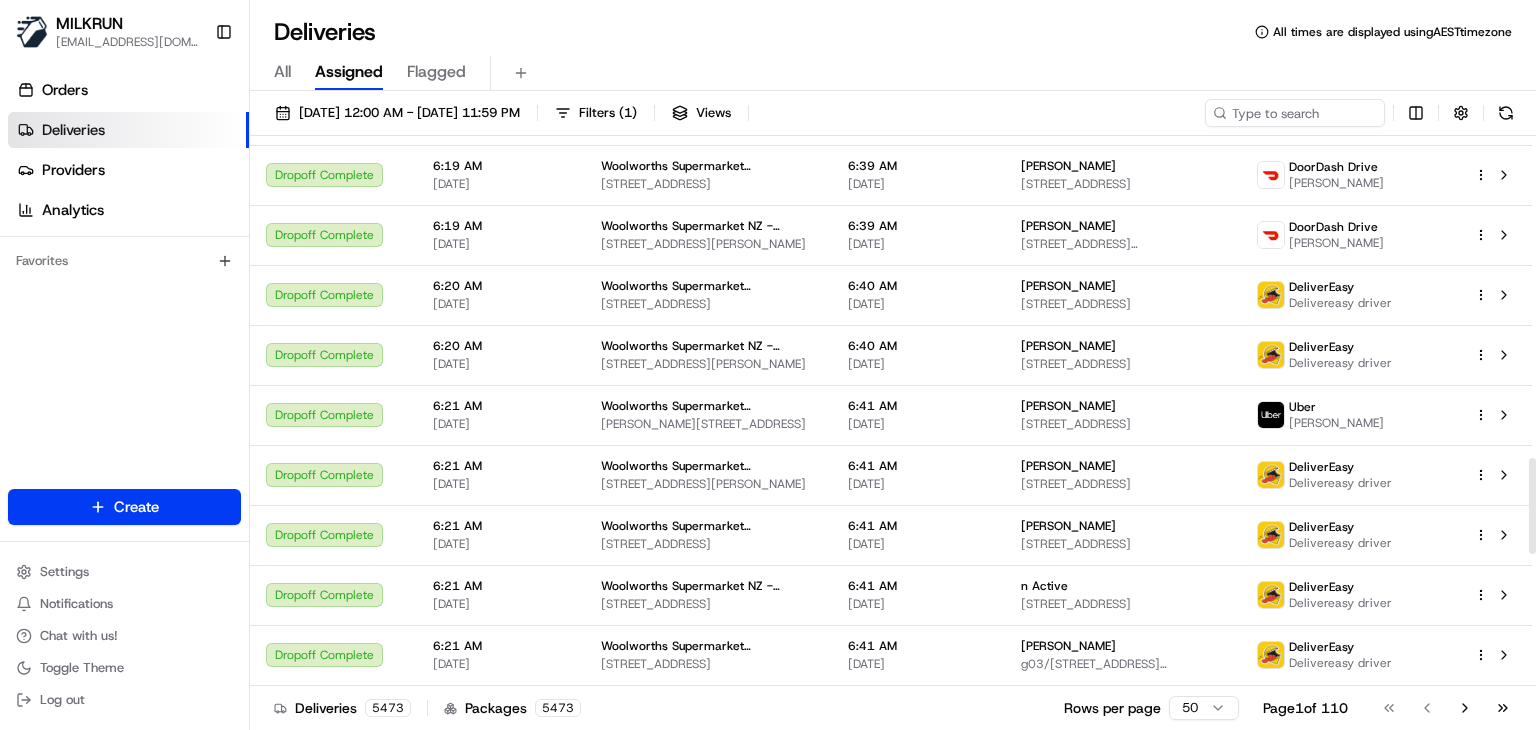 scroll, scrollTop: 1864, scrollLeft: 0, axis: vertical 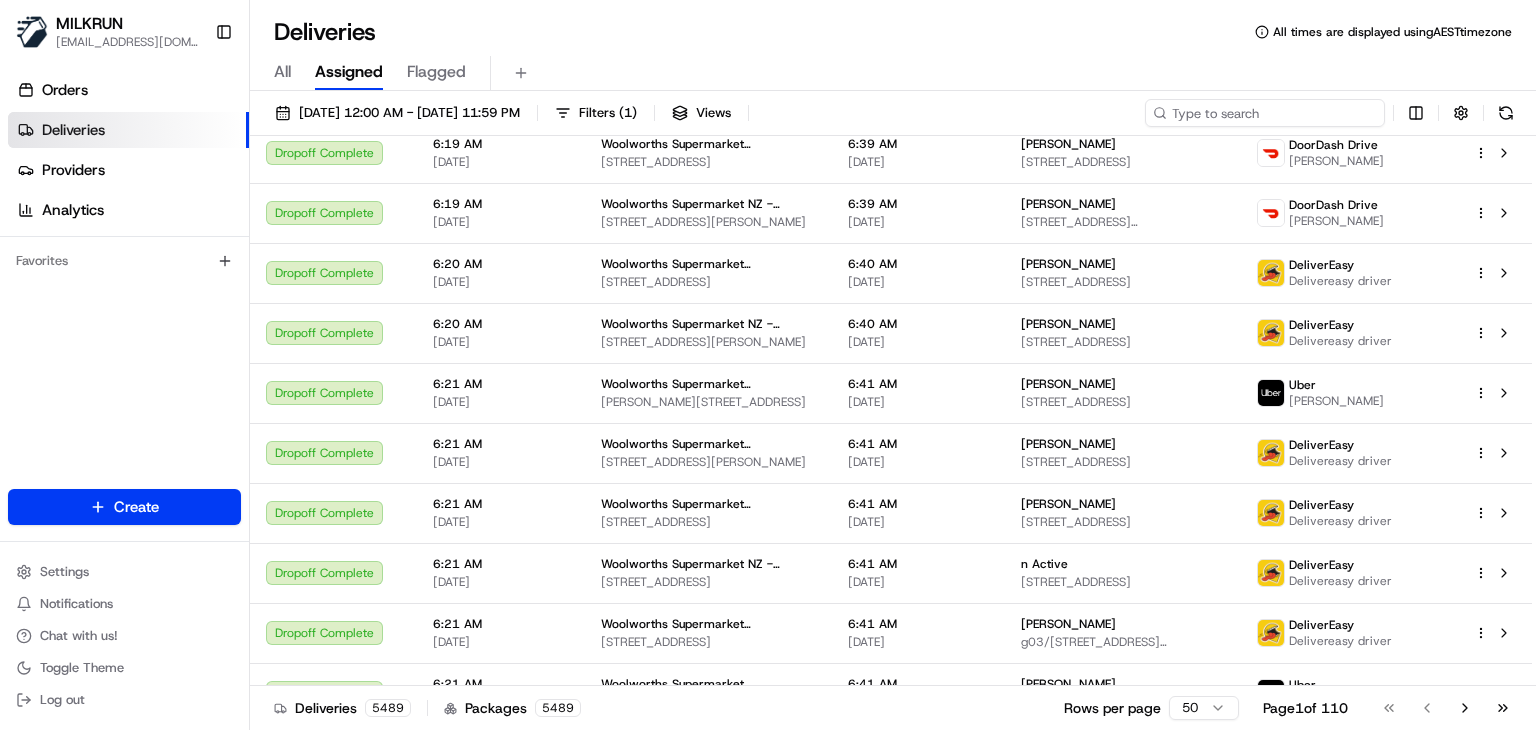 click at bounding box center (1265, 113) 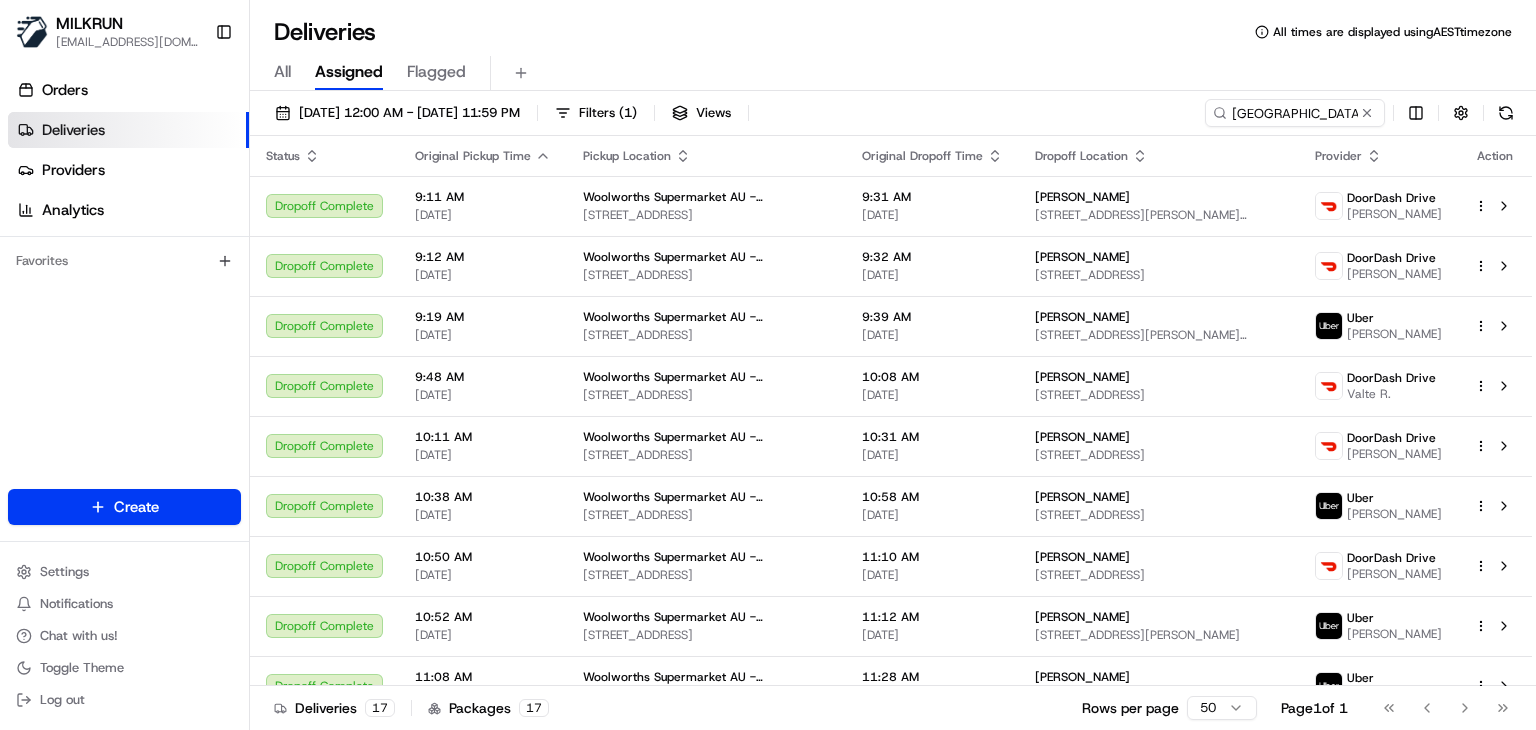 click on "All Assigned Flagged" at bounding box center [893, 73] 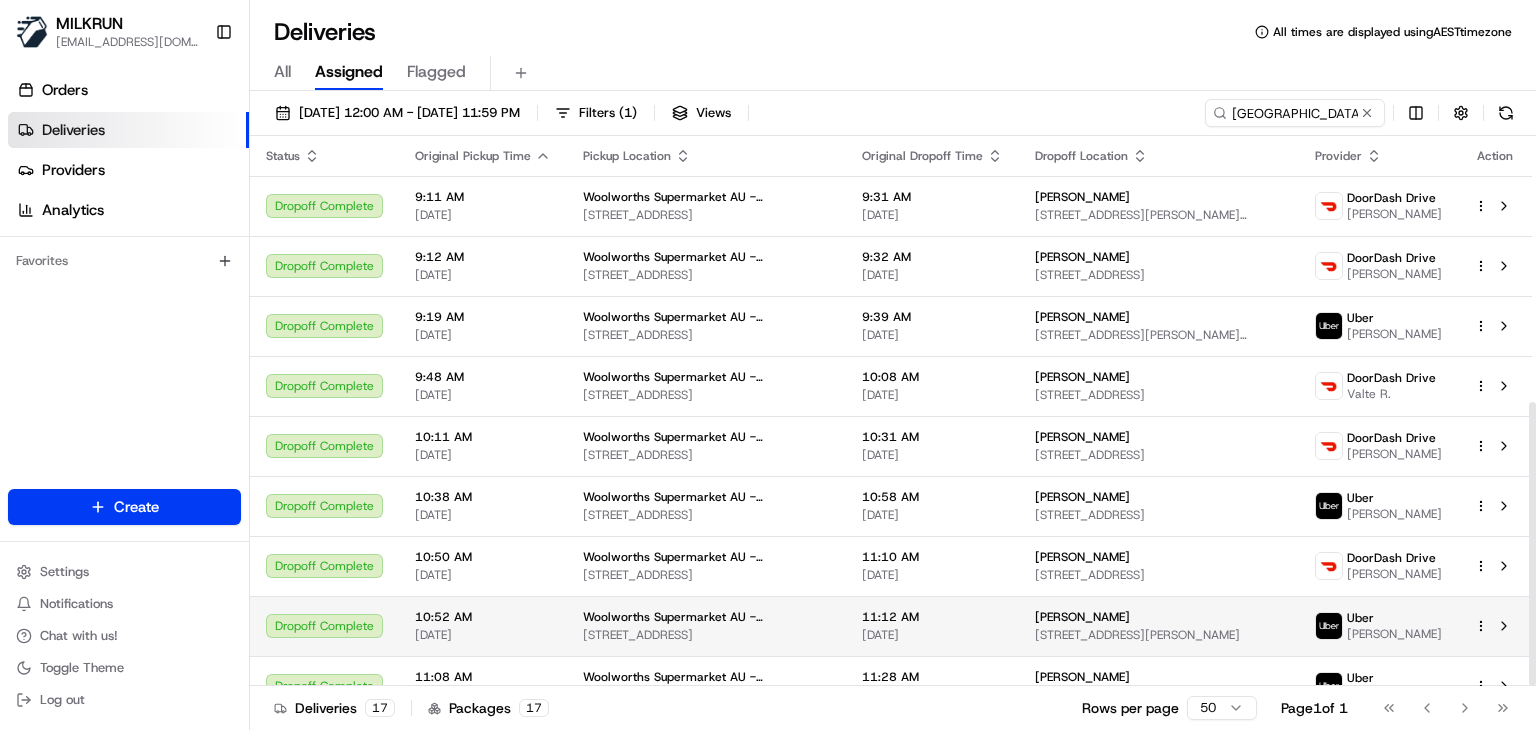 scroll, scrollTop: 515, scrollLeft: 0, axis: vertical 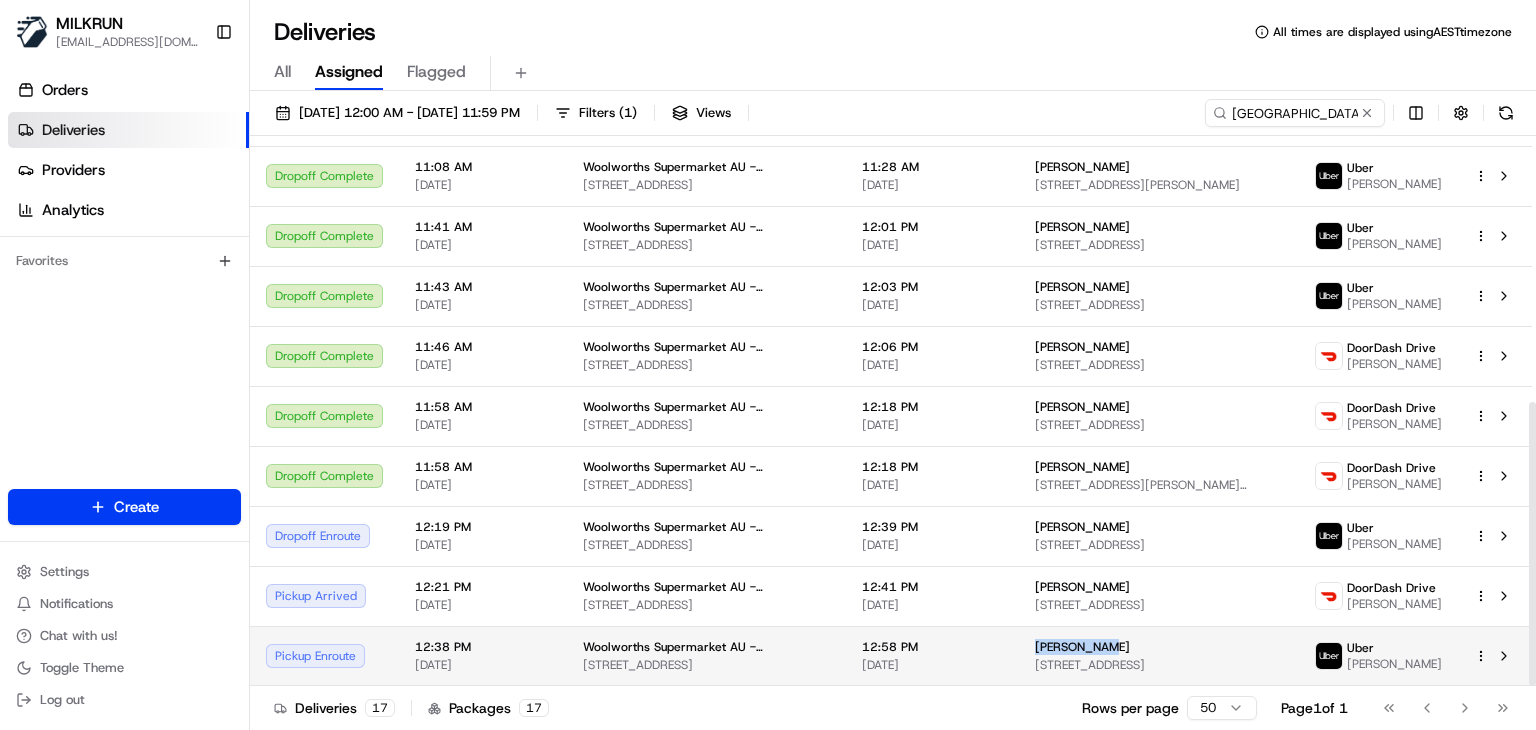 drag, startPoint x: 1128, startPoint y: 649, endPoint x: 1062, endPoint y: 649, distance: 66 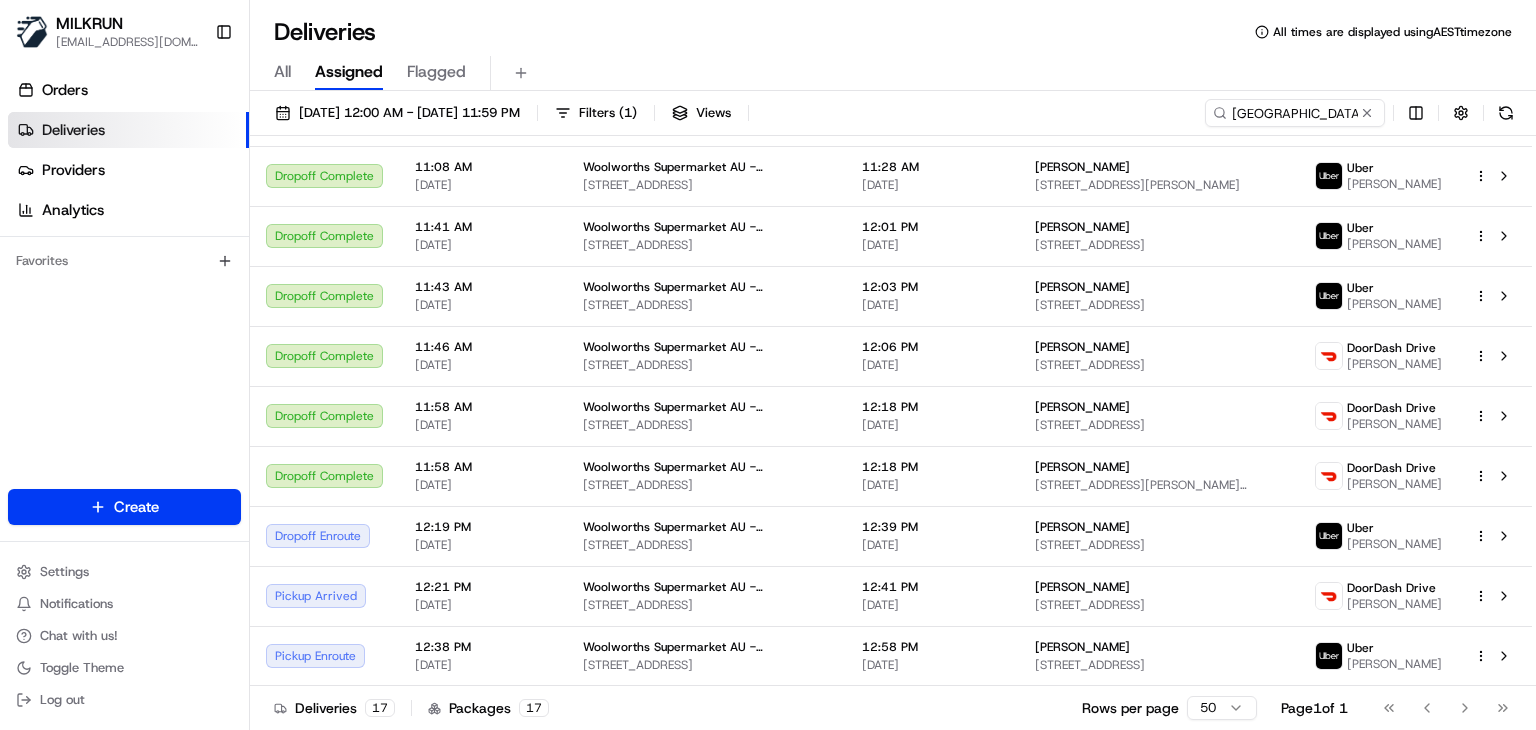 click on "Deliveries 17 Packages 17 Rows per page 50 Page  1  of   1 Go to first page Go to previous page Go to next page Go to last page" at bounding box center [893, 707] 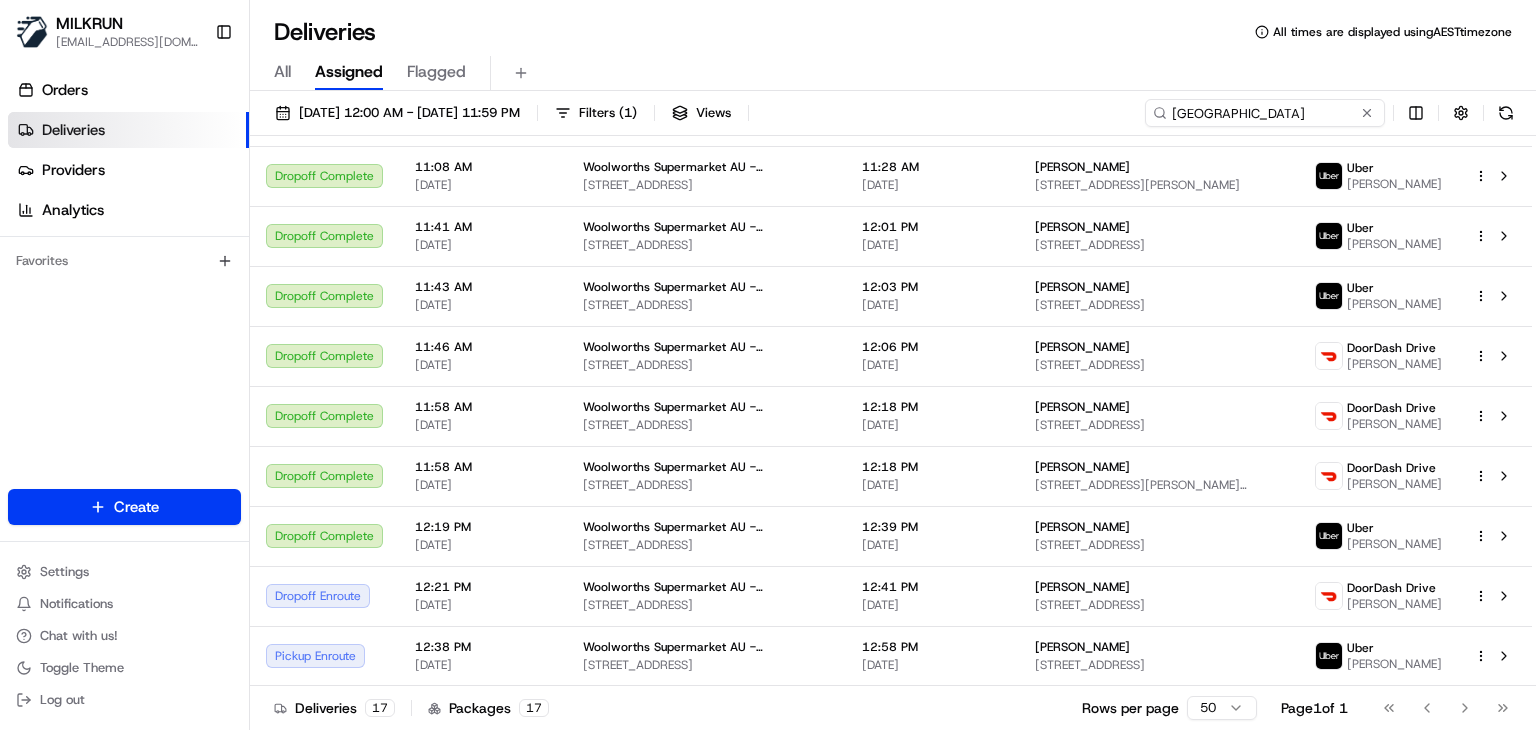 click on "[GEOGRAPHIC_DATA]" at bounding box center (1265, 113) 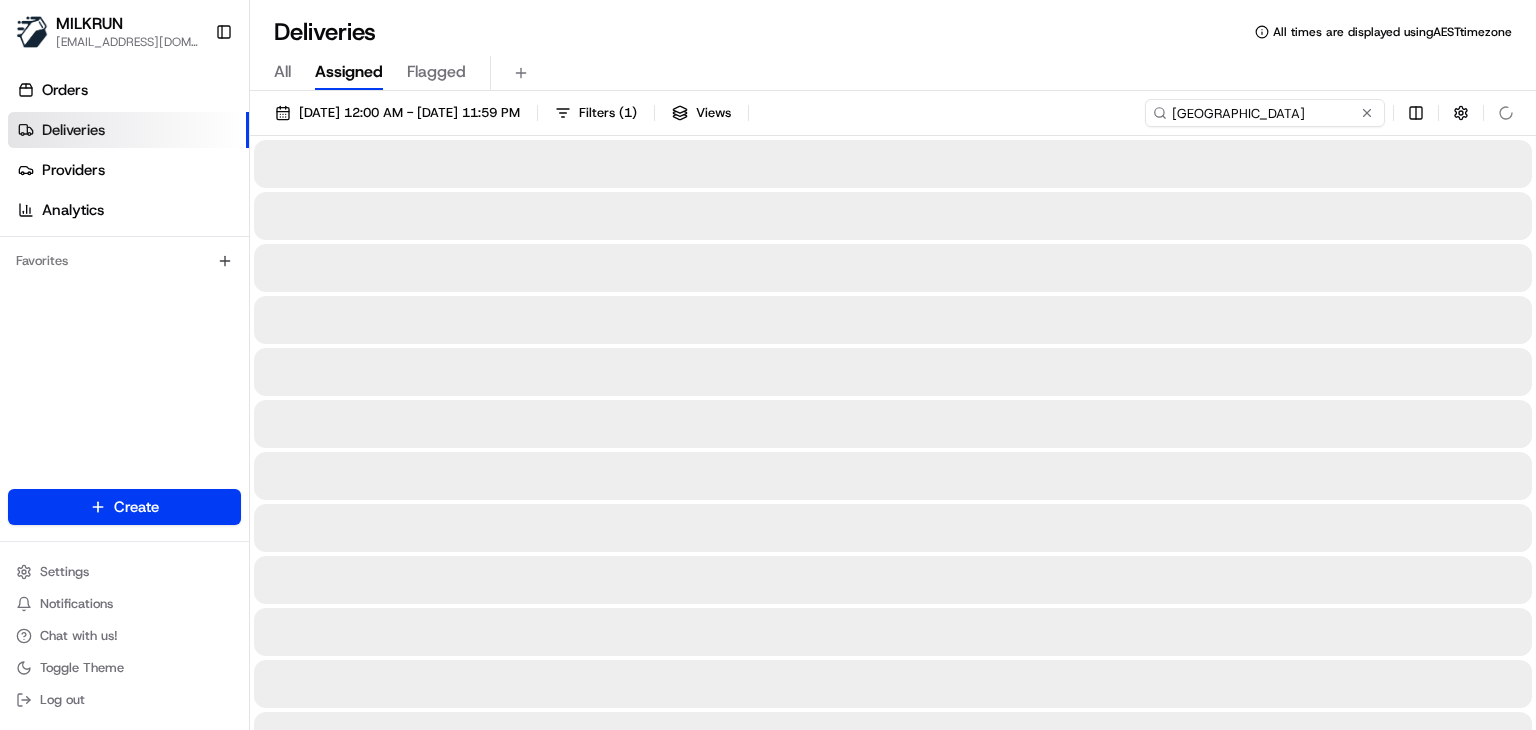 type on "[GEOGRAPHIC_DATA]" 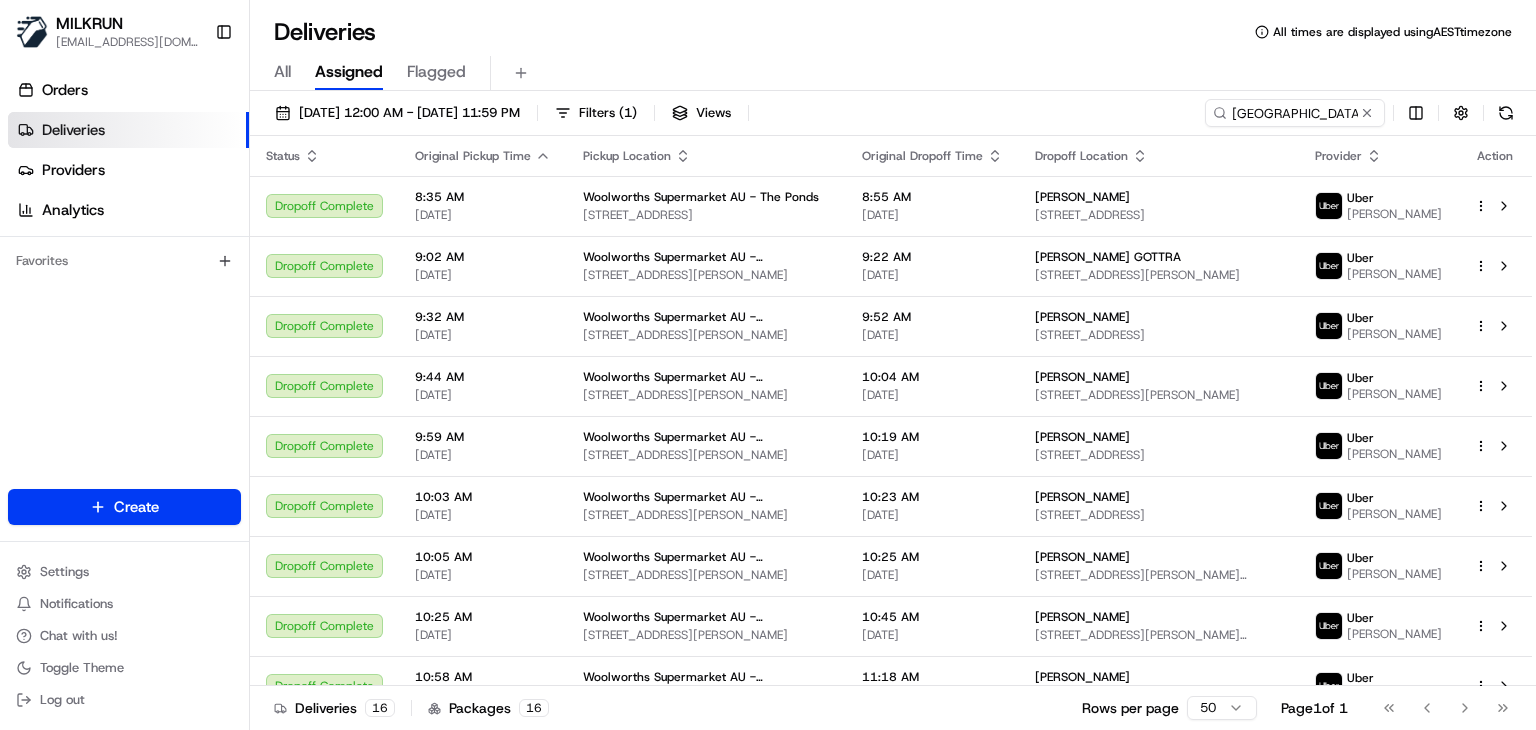 click on "All Assigned Flagged" at bounding box center [893, 73] 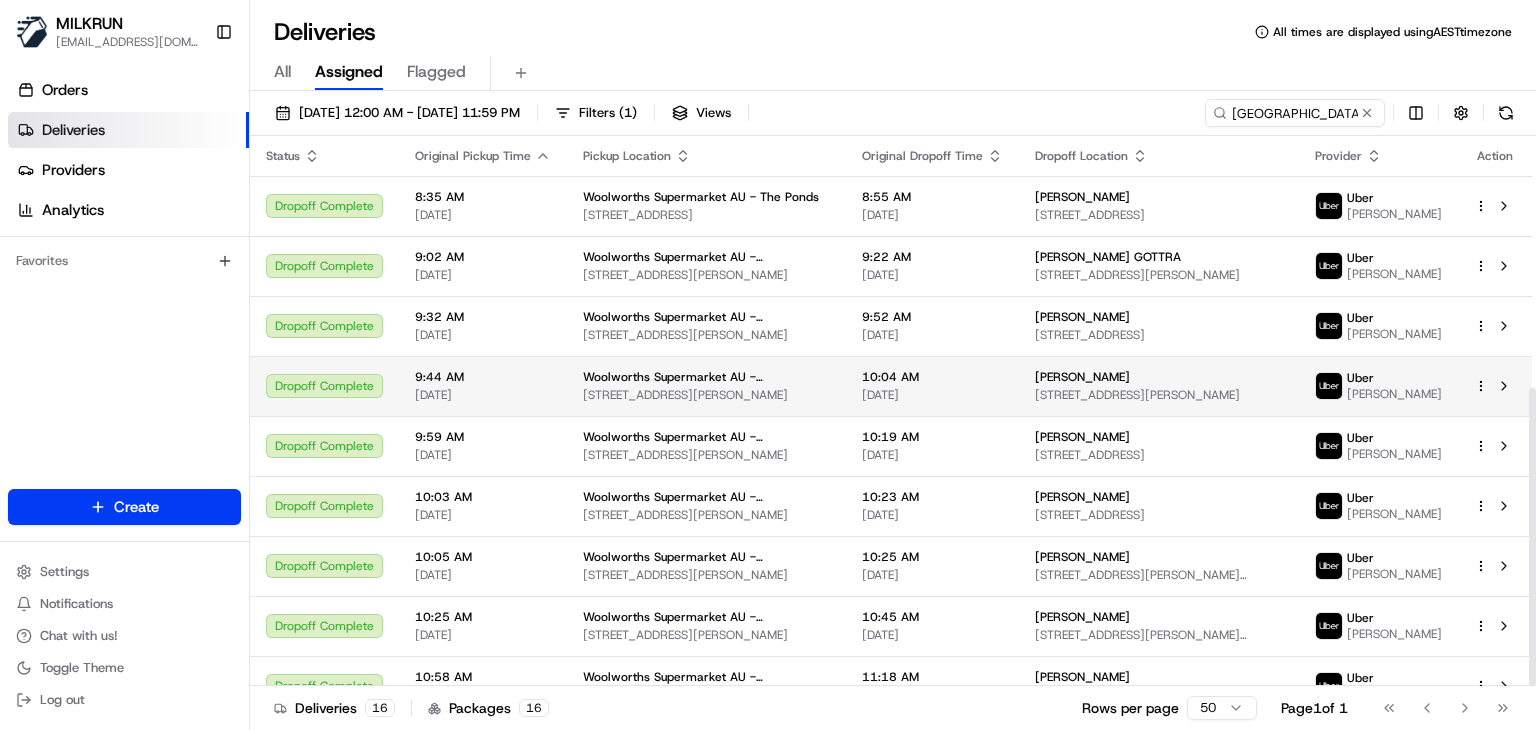 scroll, scrollTop: 464, scrollLeft: 0, axis: vertical 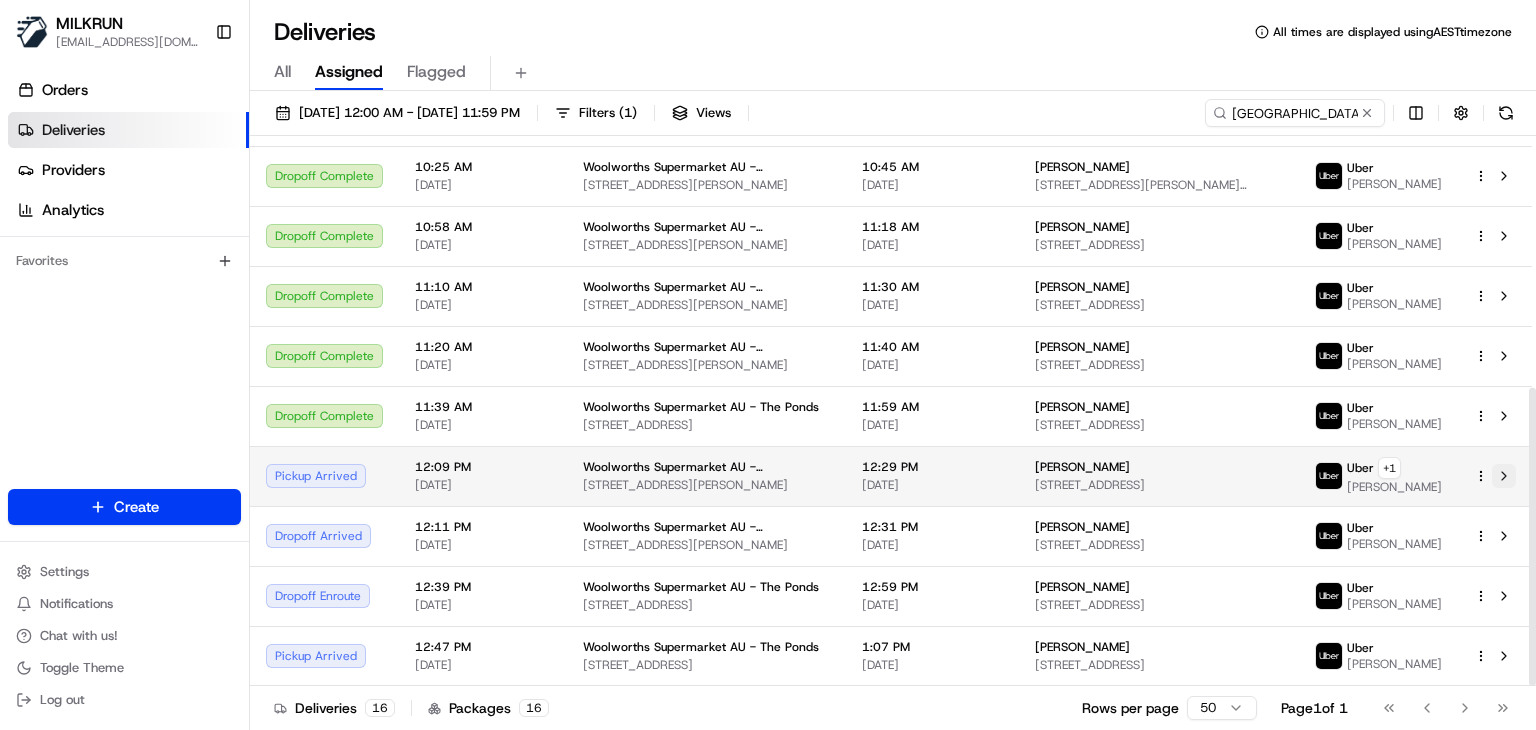 click at bounding box center (1504, 476) 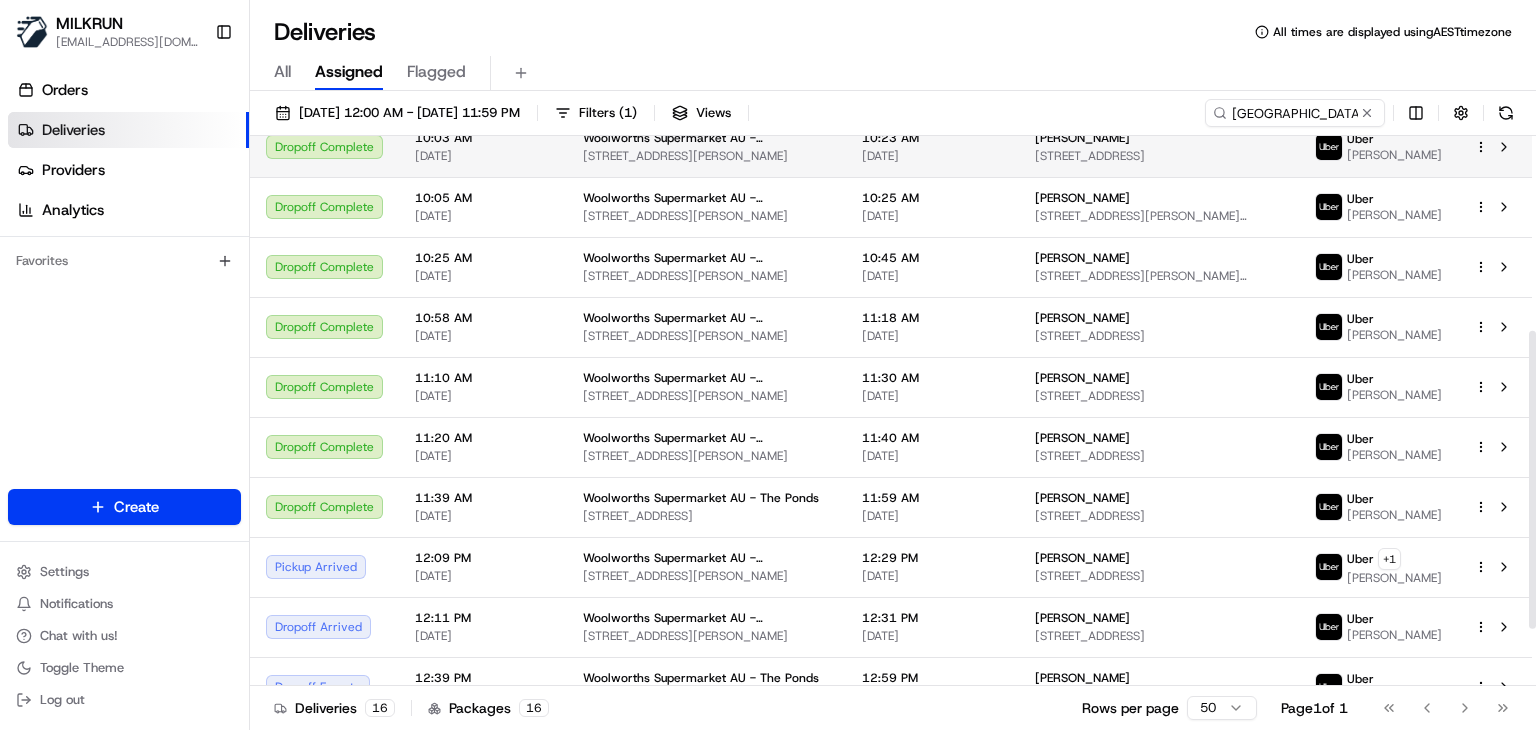 scroll, scrollTop: 464, scrollLeft: 0, axis: vertical 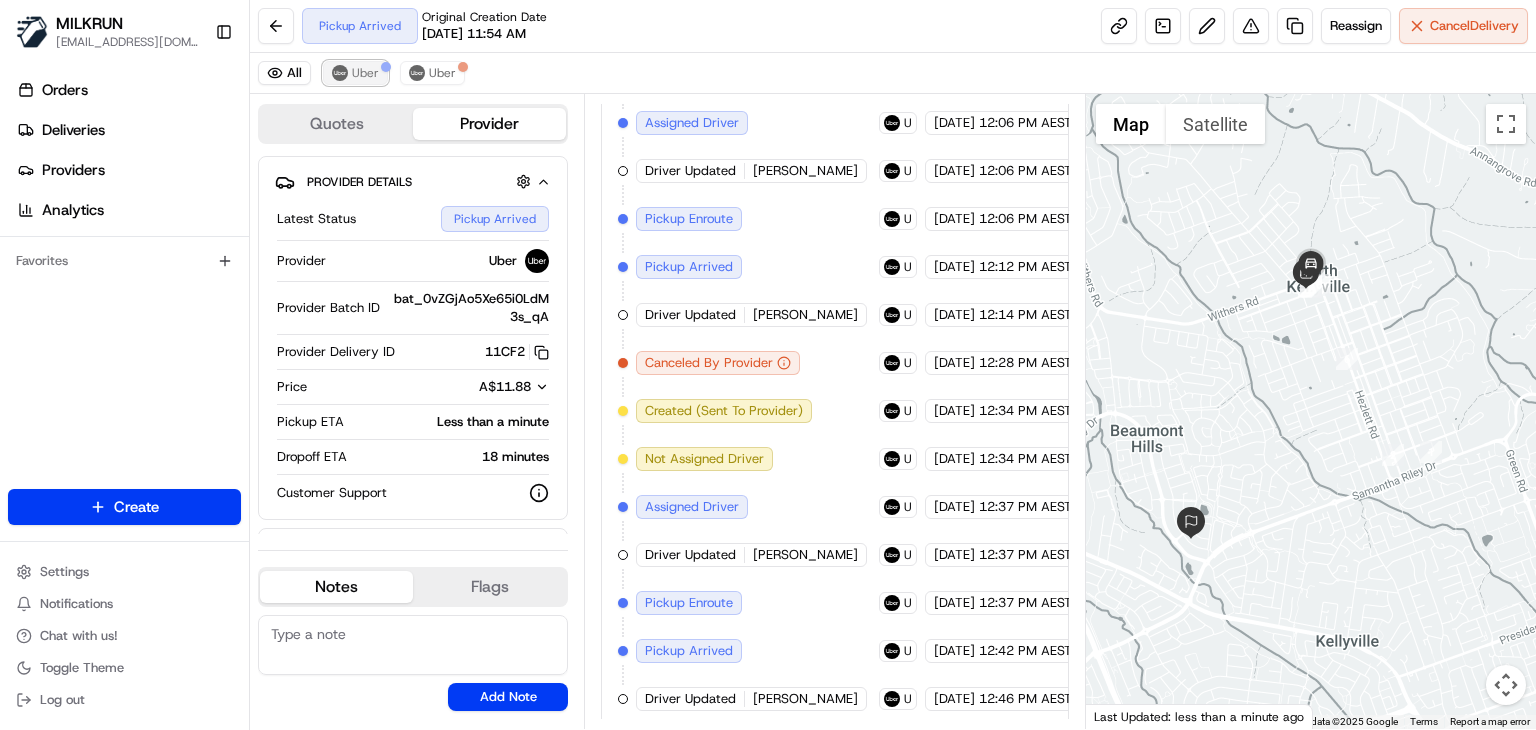 click on "Uber" at bounding box center [365, 73] 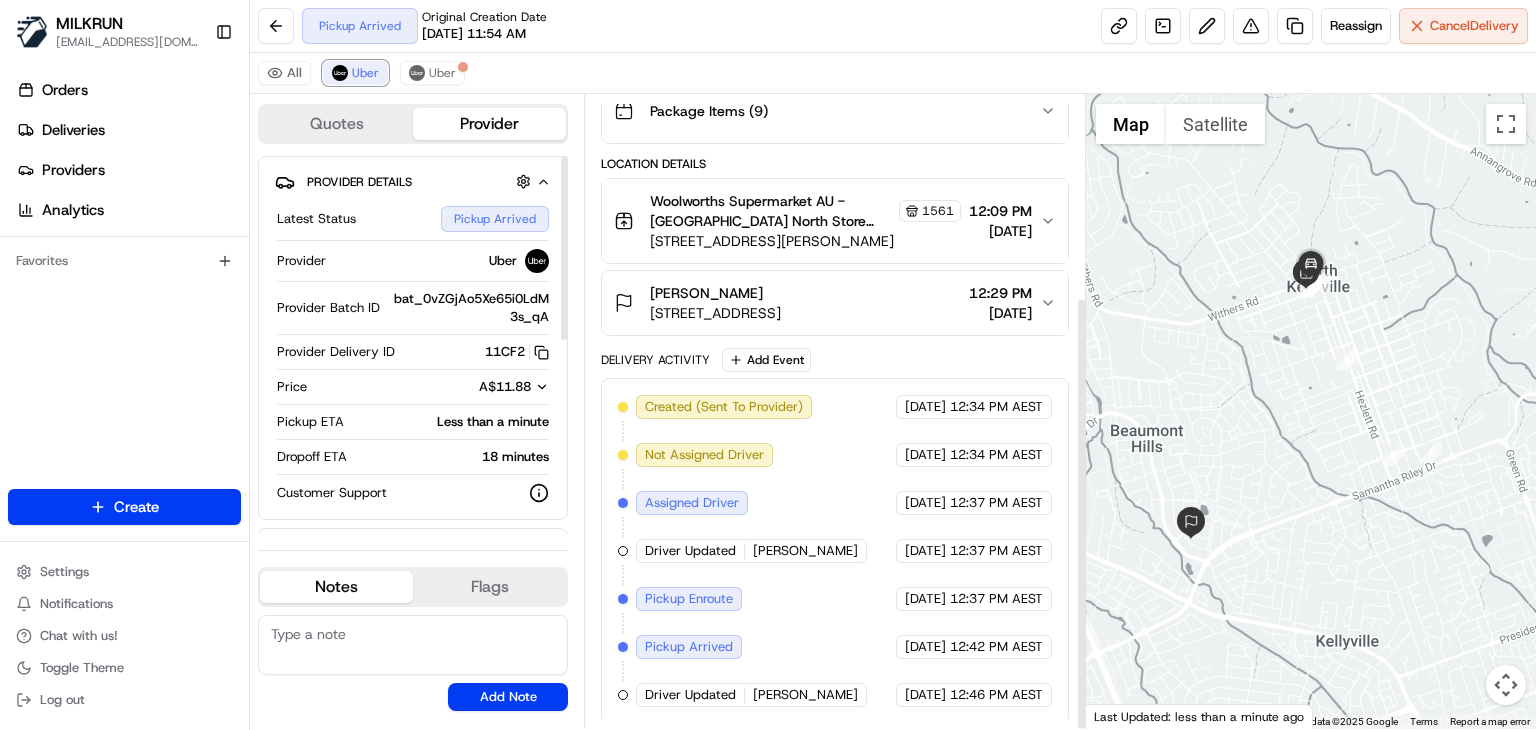scroll, scrollTop: 295, scrollLeft: 0, axis: vertical 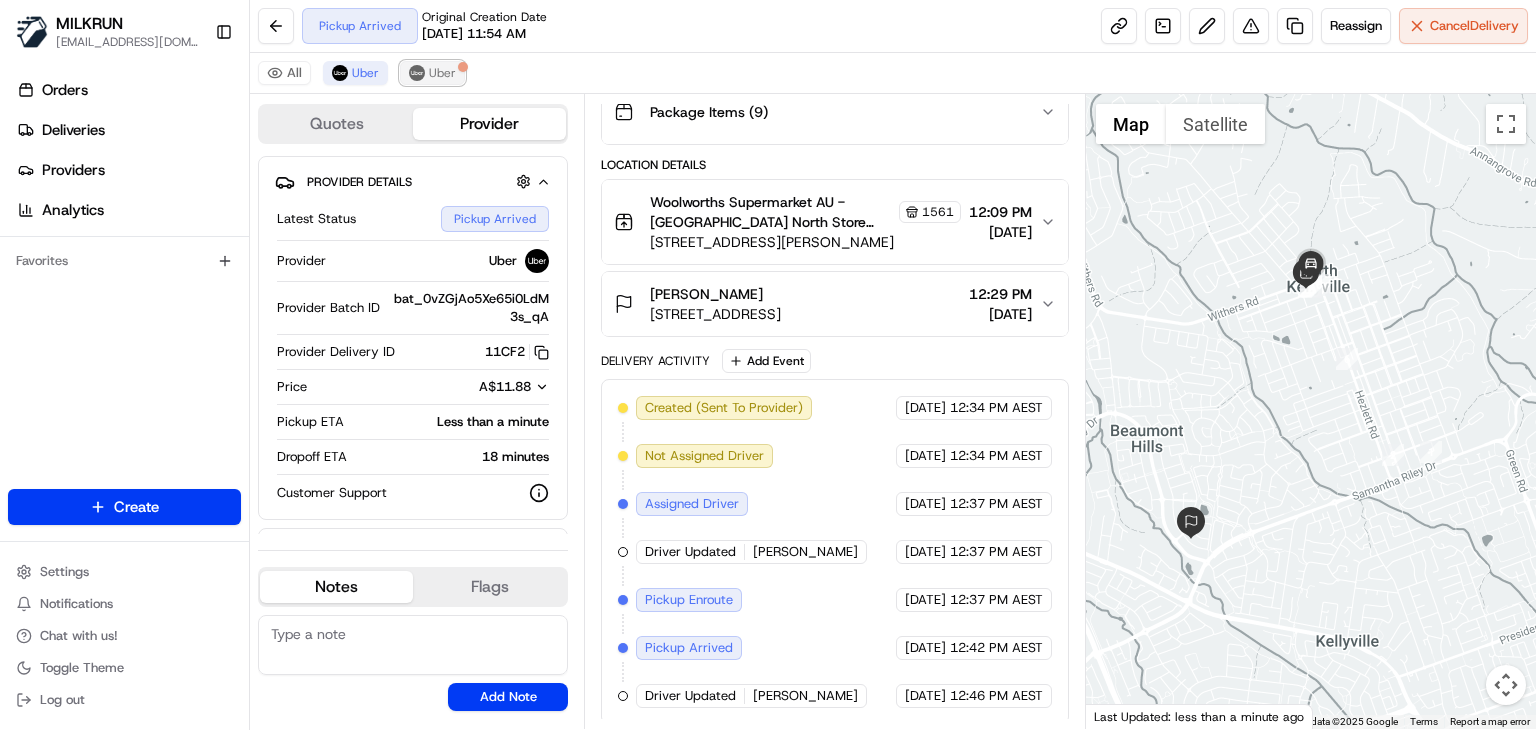 click on "Uber" at bounding box center [432, 73] 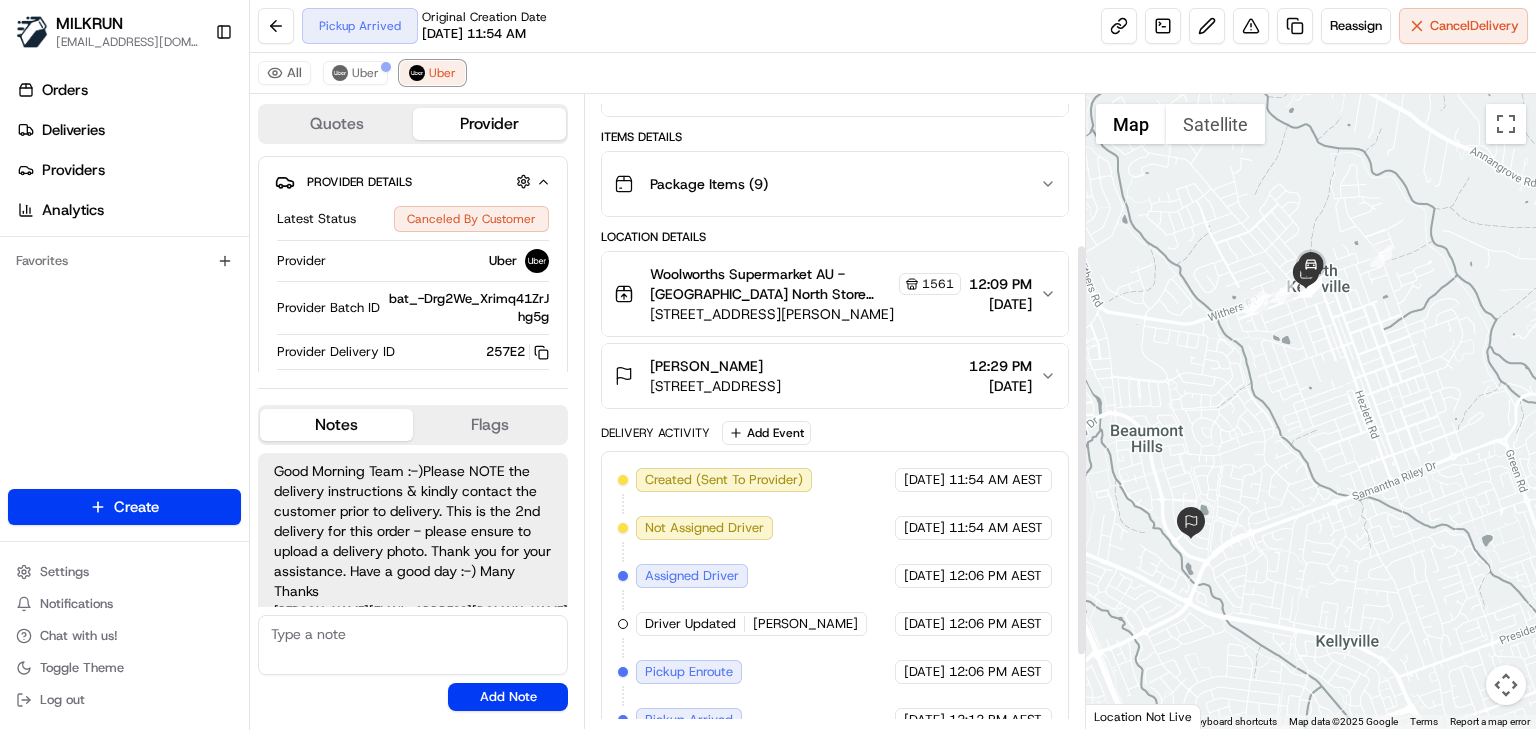 scroll, scrollTop: 221, scrollLeft: 0, axis: vertical 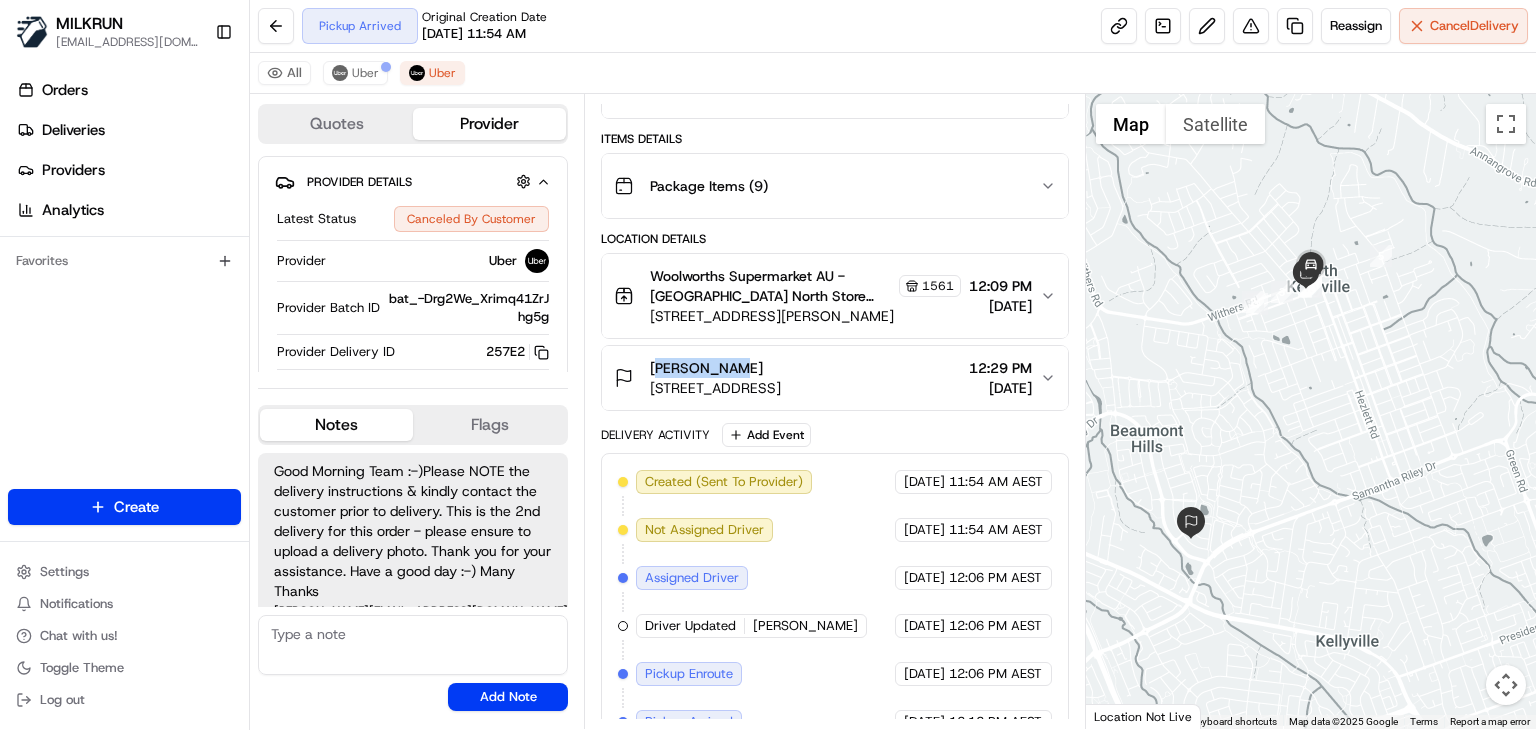 drag, startPoint x: 734, startPoint y: 368, endPoint x: 640, endPoint y: 357, distance: 94.641426 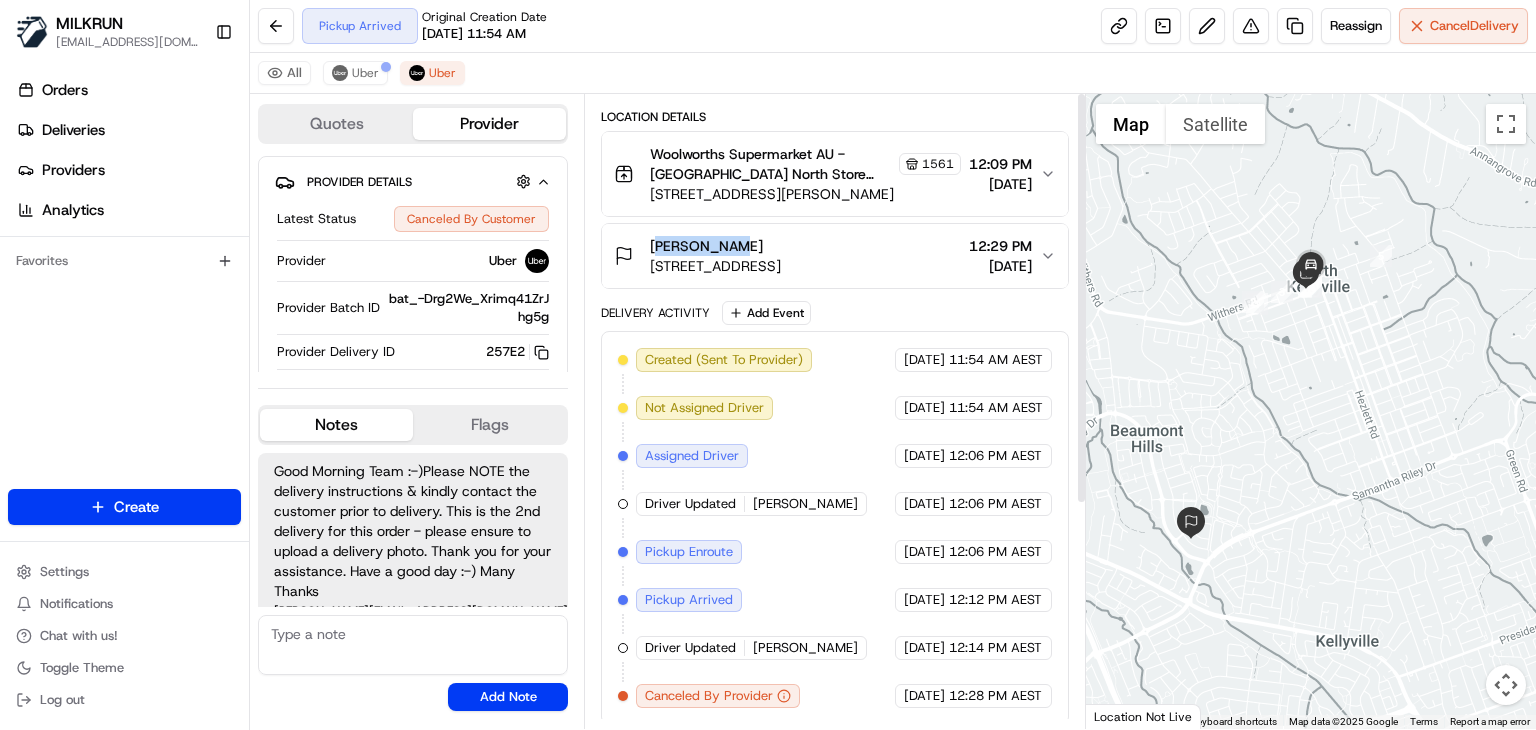 scroll, scrollTop: 0, scrollLeft: 0, axis: both 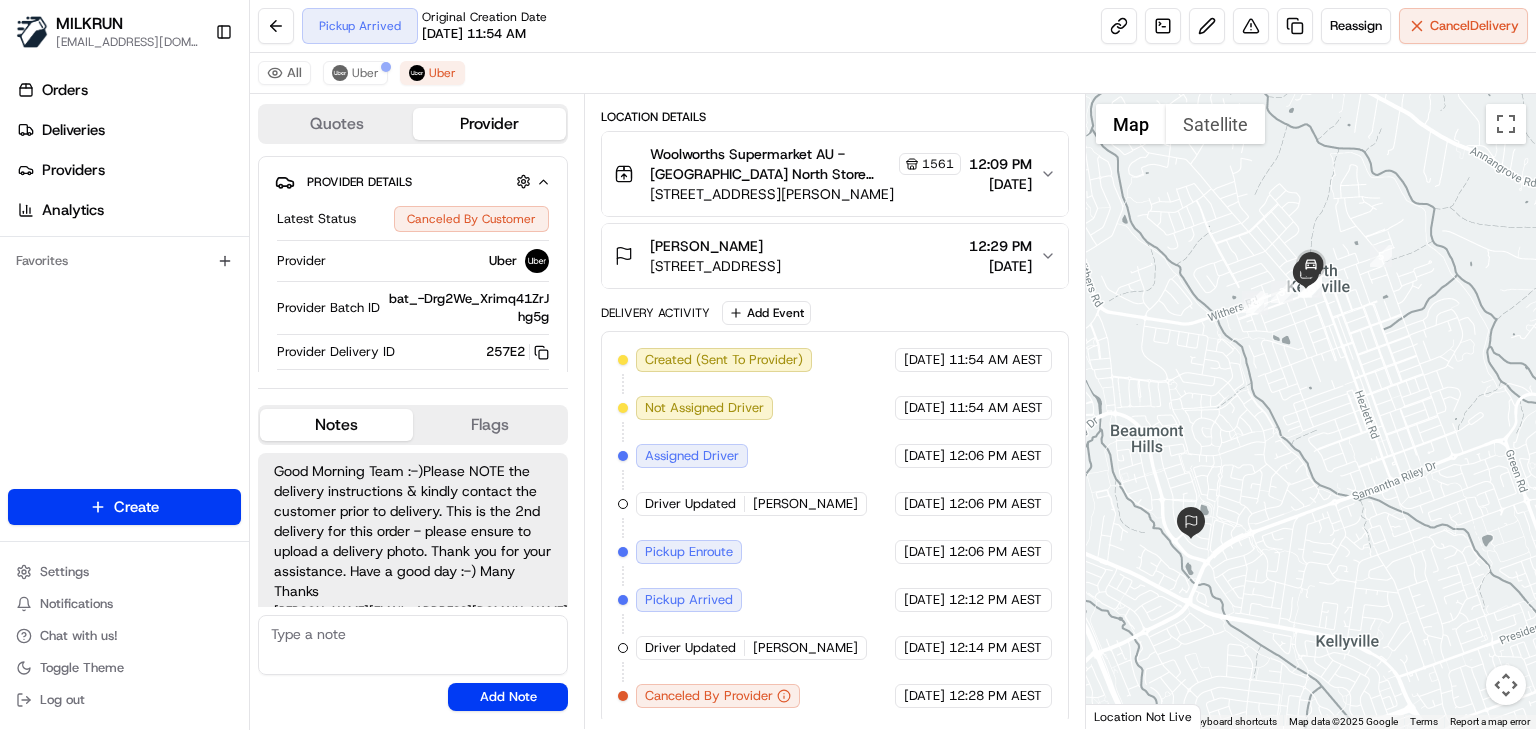 click on "Created (Sent To Provider) Uber [DATE] 11:54 AM AEST Not Assigned Driver Uber [DATE] 11:54 AM AEST Assigned Driver Uber [DATE] 12:06 PM AEST Driver Updated [PERSON_NAME] Uber [DATE] 12:06 PM AEST Pickup Enroute Uber [DATE] 12:06 PM AEST Pickup Arrived Uber [DATE] 12:12 PM AEST Driver Updated [PERSON_NAME] Uber [DATE] 12:14 PM AEST Canceled By Provider Uber [DATE] 12:28 PM AEST" at bounding box center [835, 528] 